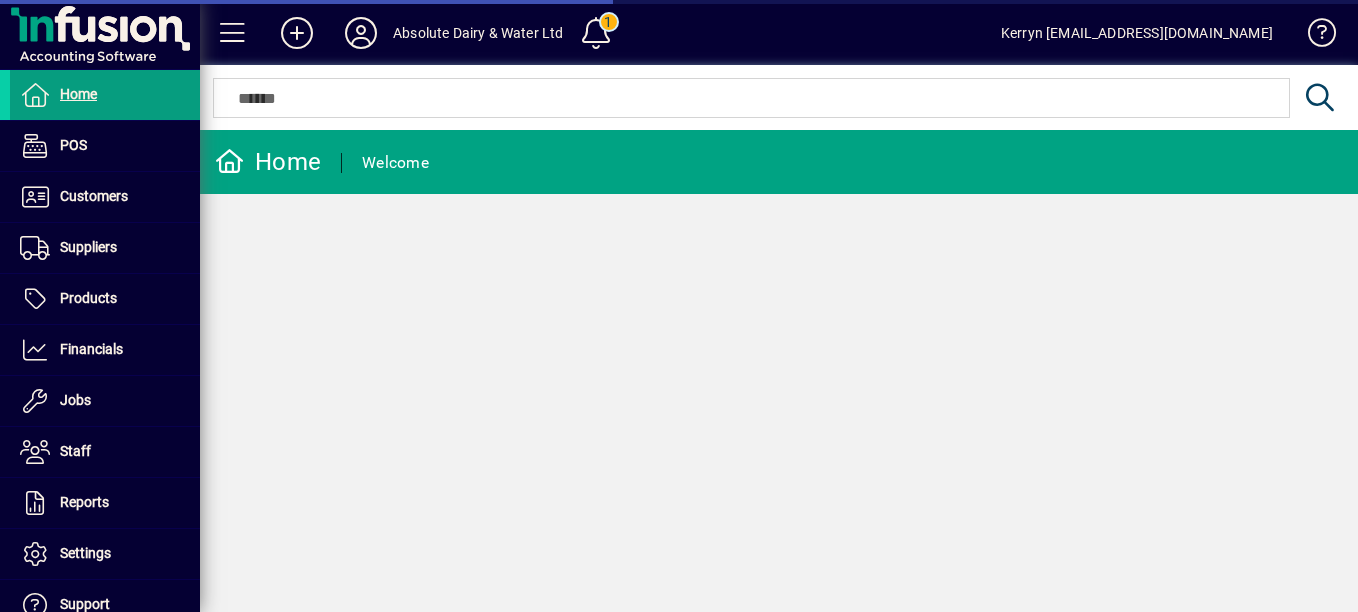 scroll, scrollTop: 0, scrollLeft: 0, axis: both 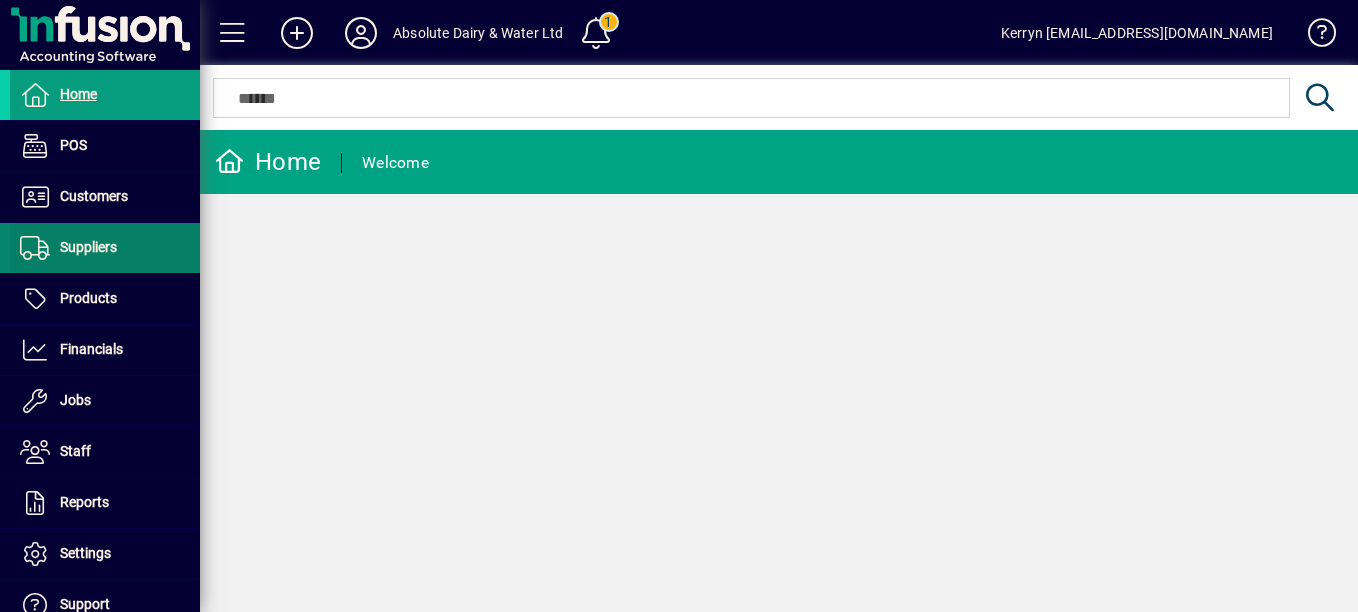click on "Suppliers" at bounding box center [63, 248] 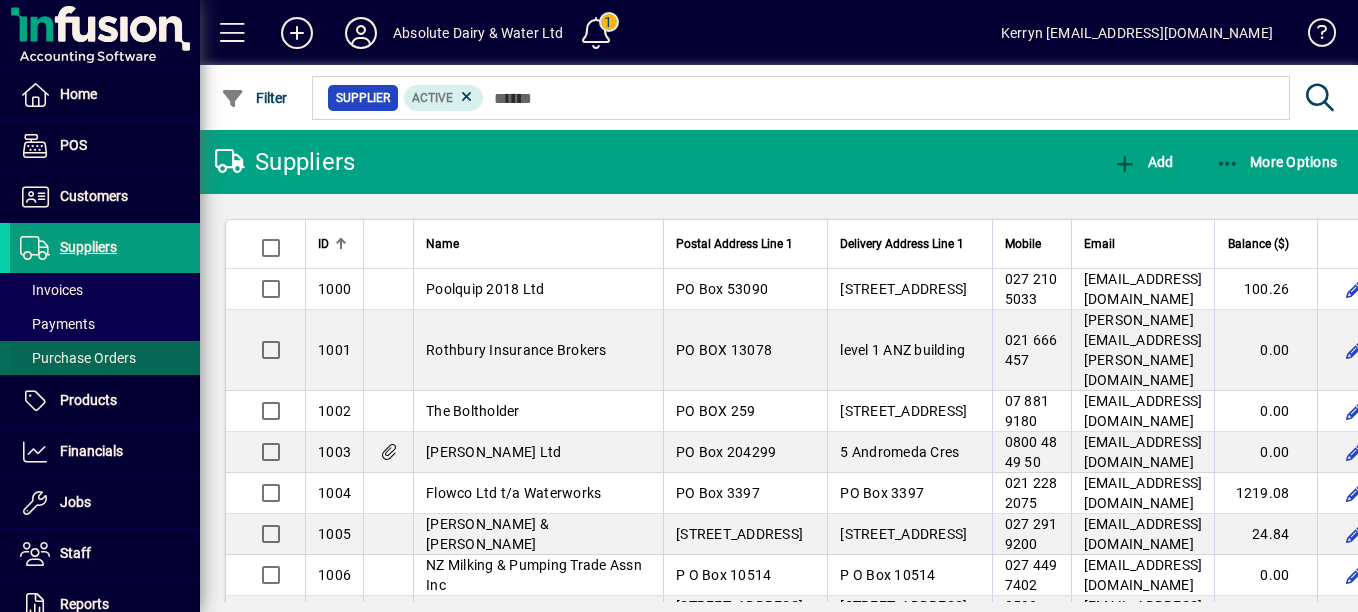 click on "Purchase Orders" at bounding box center (78, 358) 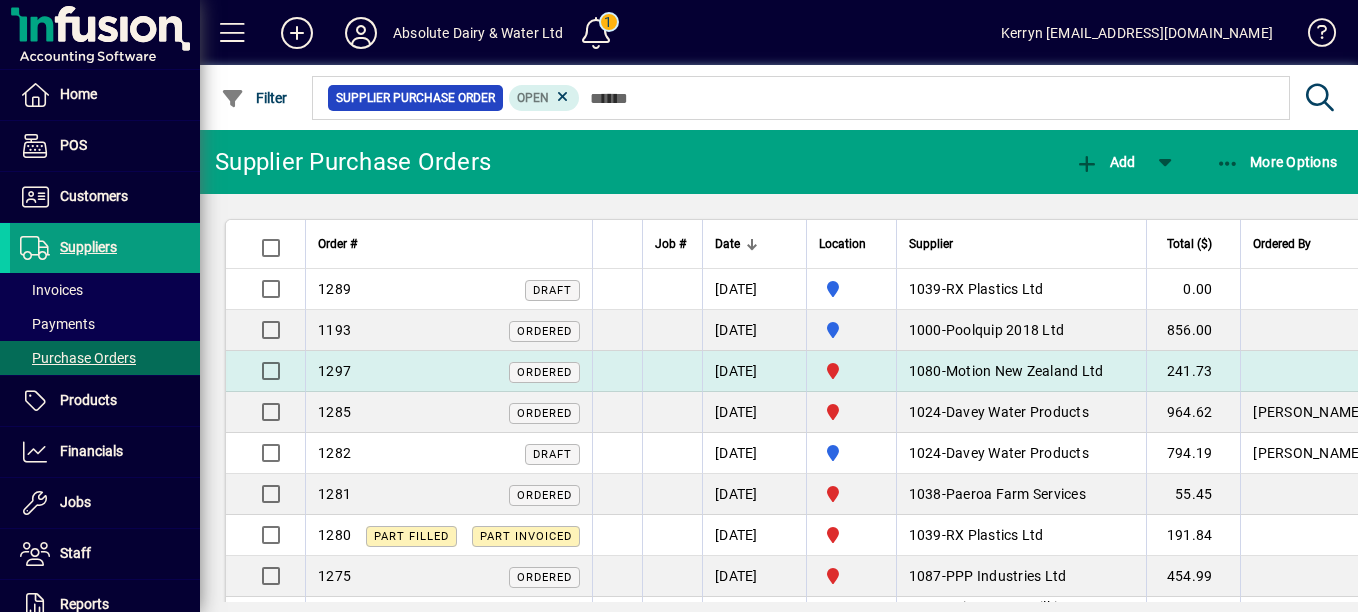 click on "Motion New Zealand Ltd" at bounding box center (1025, 371) 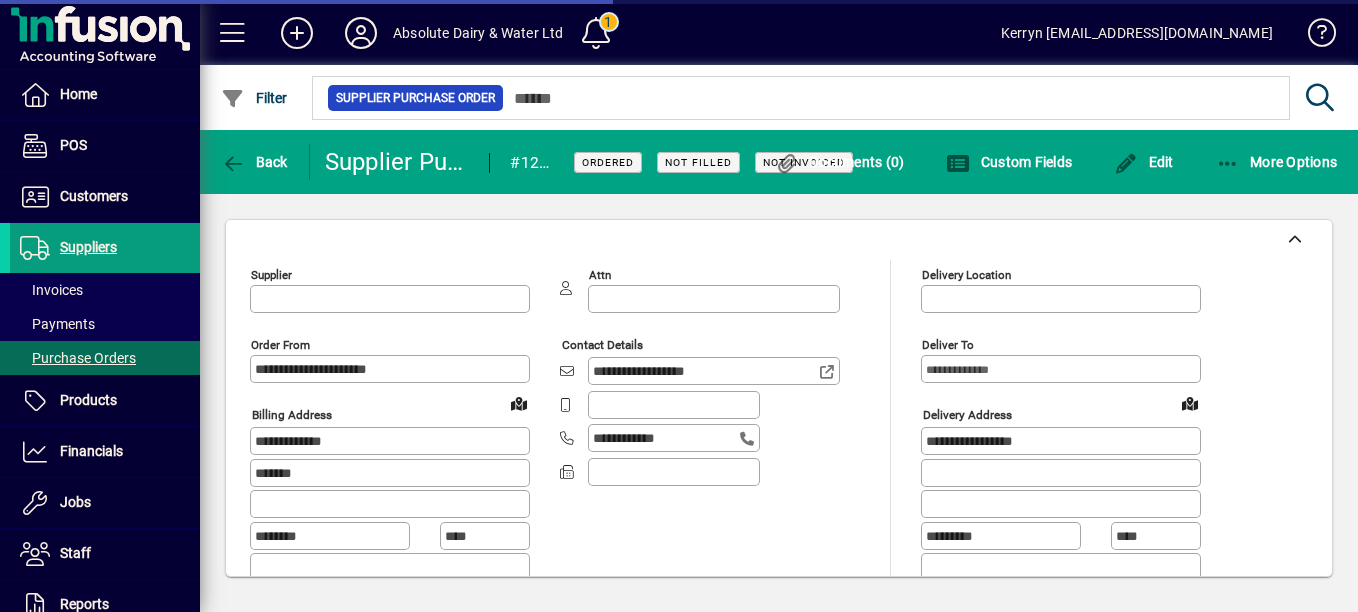 type on "**********" 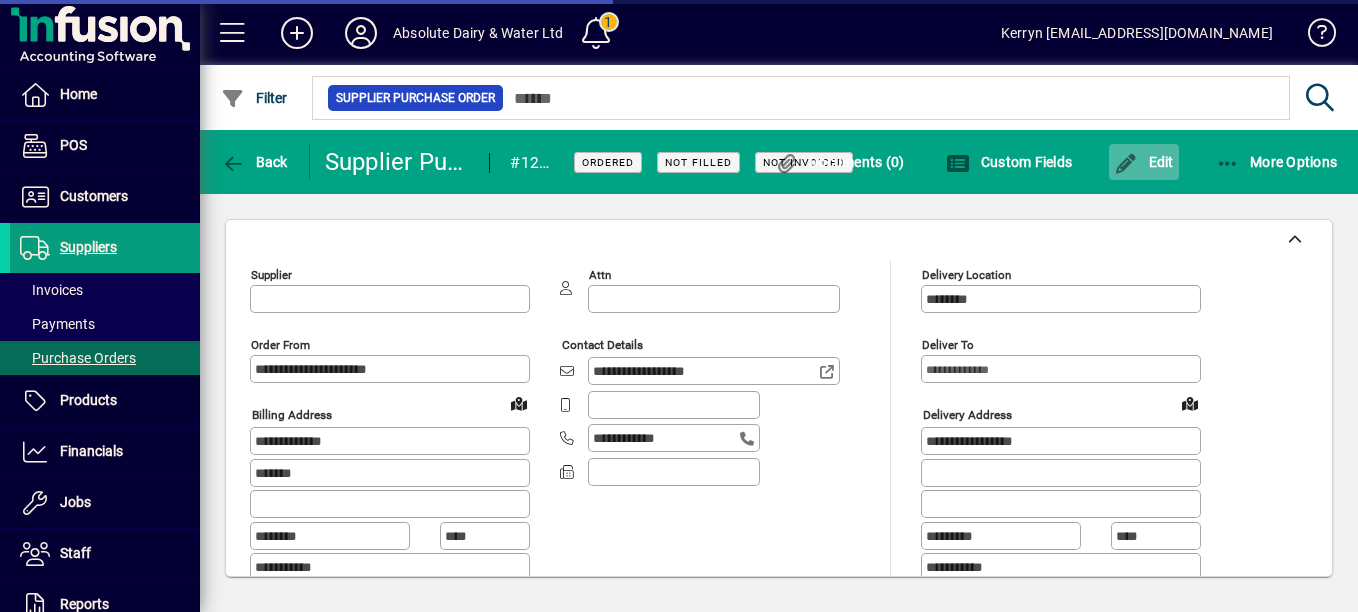 type on "**********" 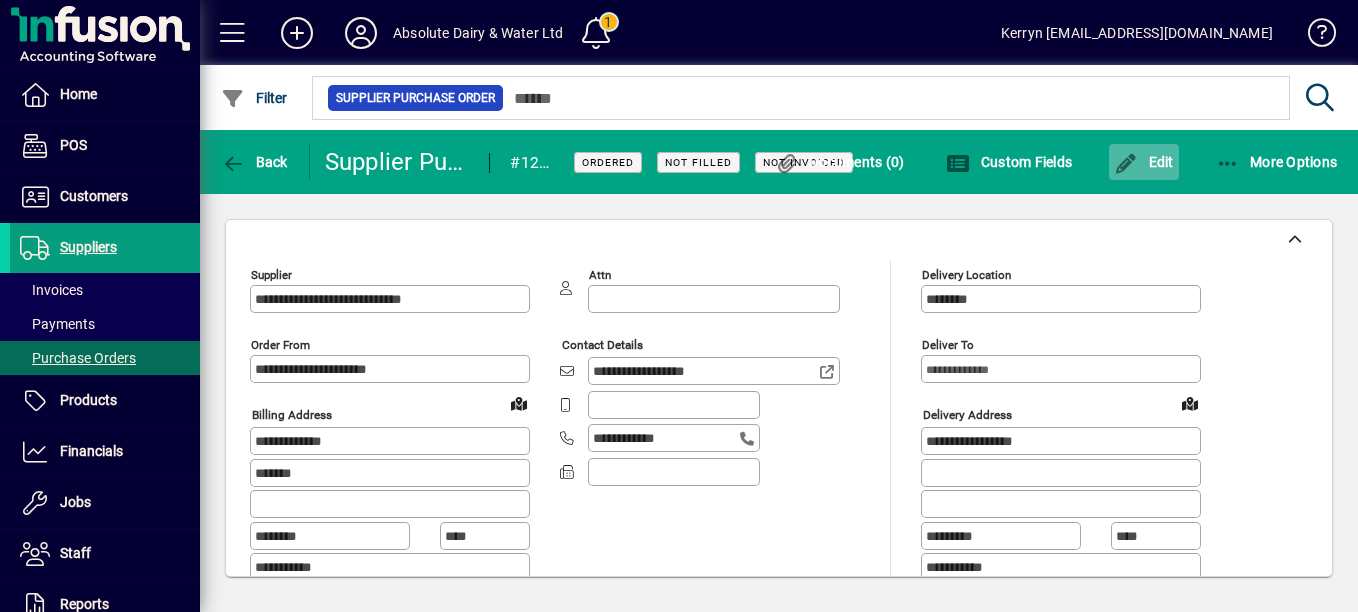 click 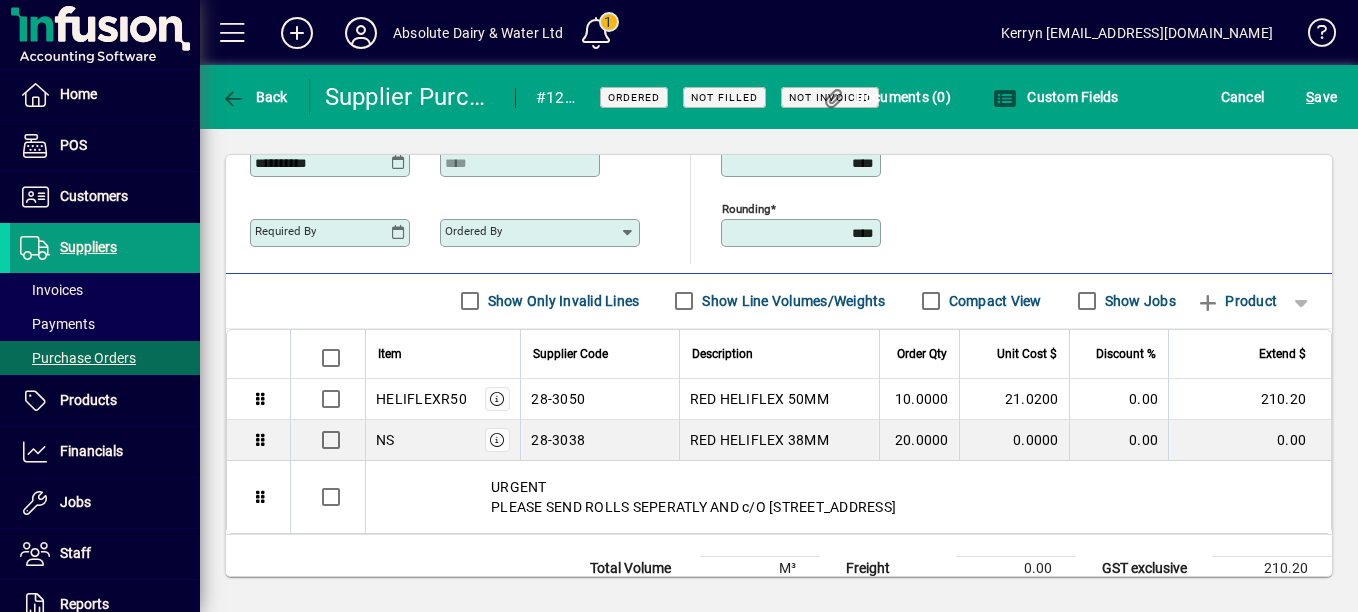 scroll, scrollTop: 670, scrollLeft: 0, axis: vertical 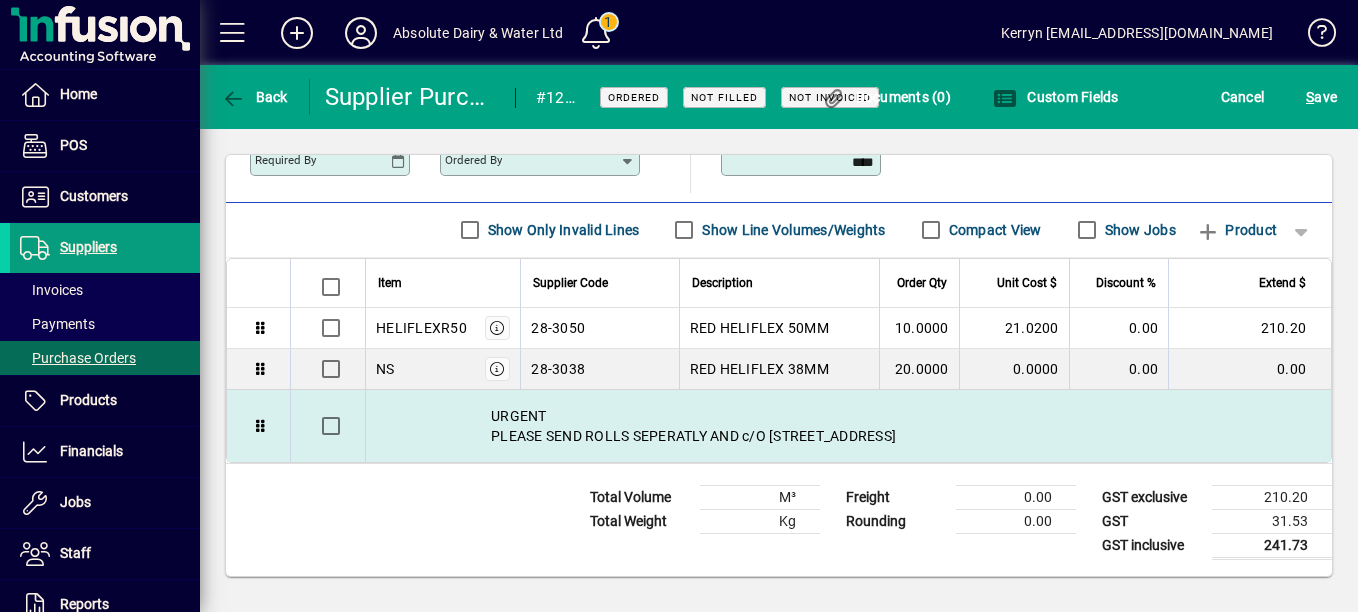 click on "URGENT
PLEASE SEND ROLLS SEPERATLY AND c/O [STREET_ADDRESS]" at bounding box center (848, 426) 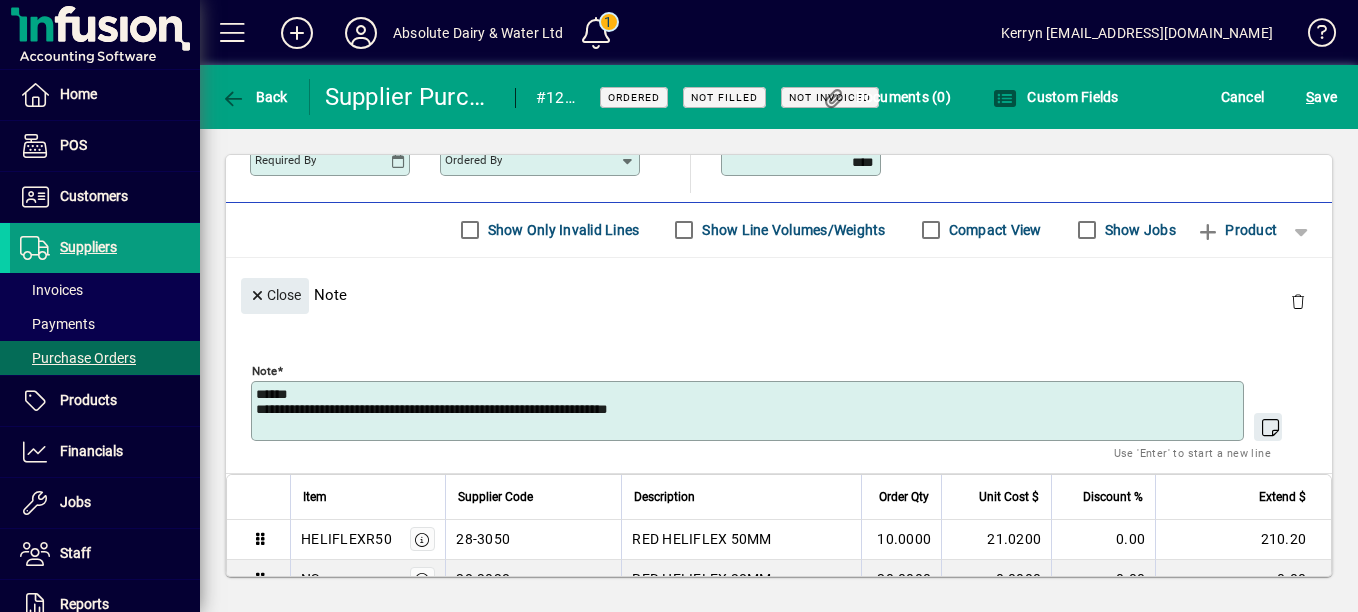 drag, startPoint x: 860, startPoint y: 413, endPoint x: 210, endPoint y: 410, distance: 650.0069 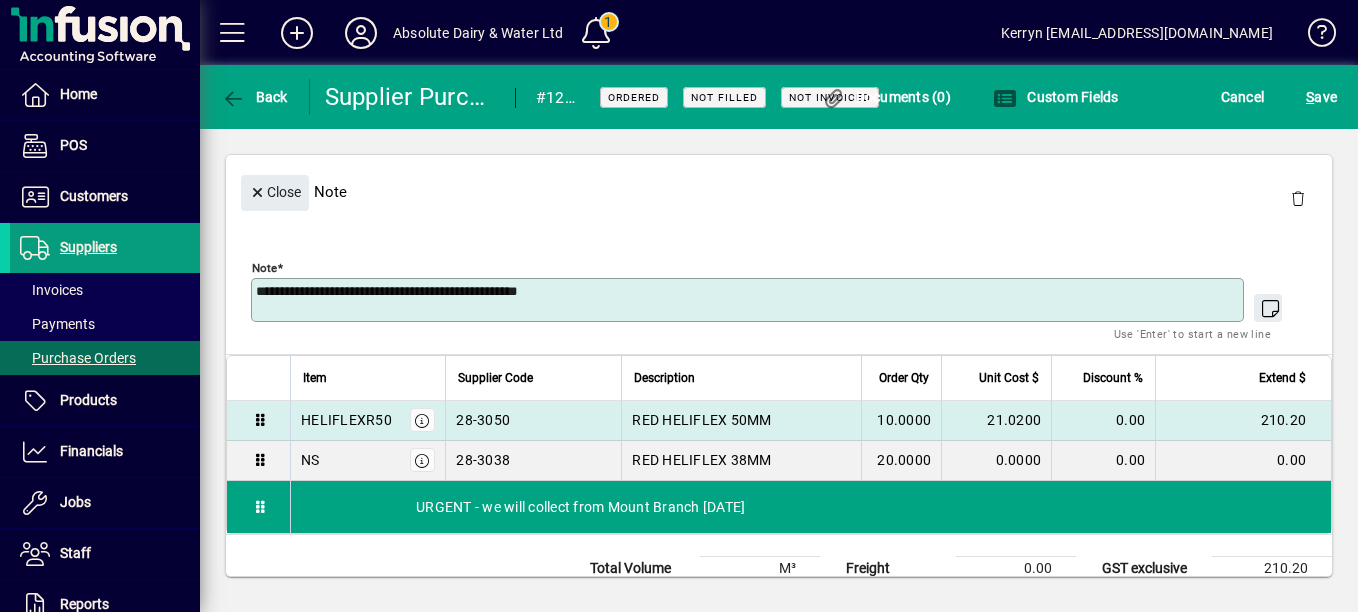 scroll, scrollTop: 844, scrollLeft: 0, axis: vertical 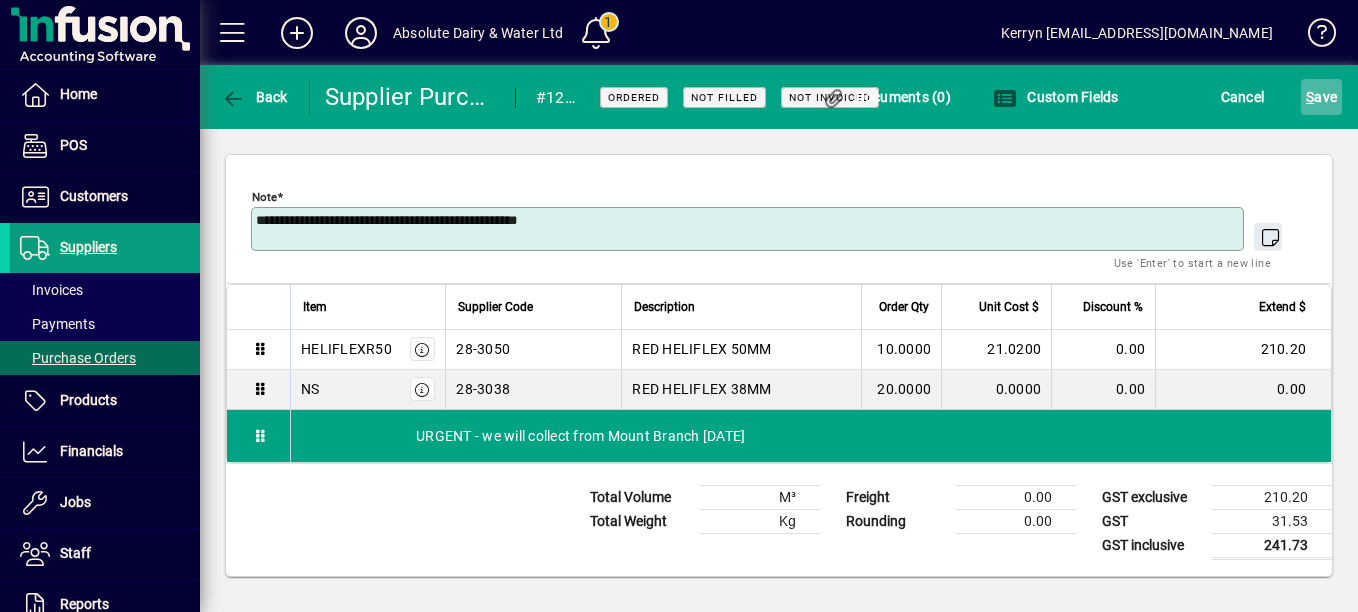 type on "**********" 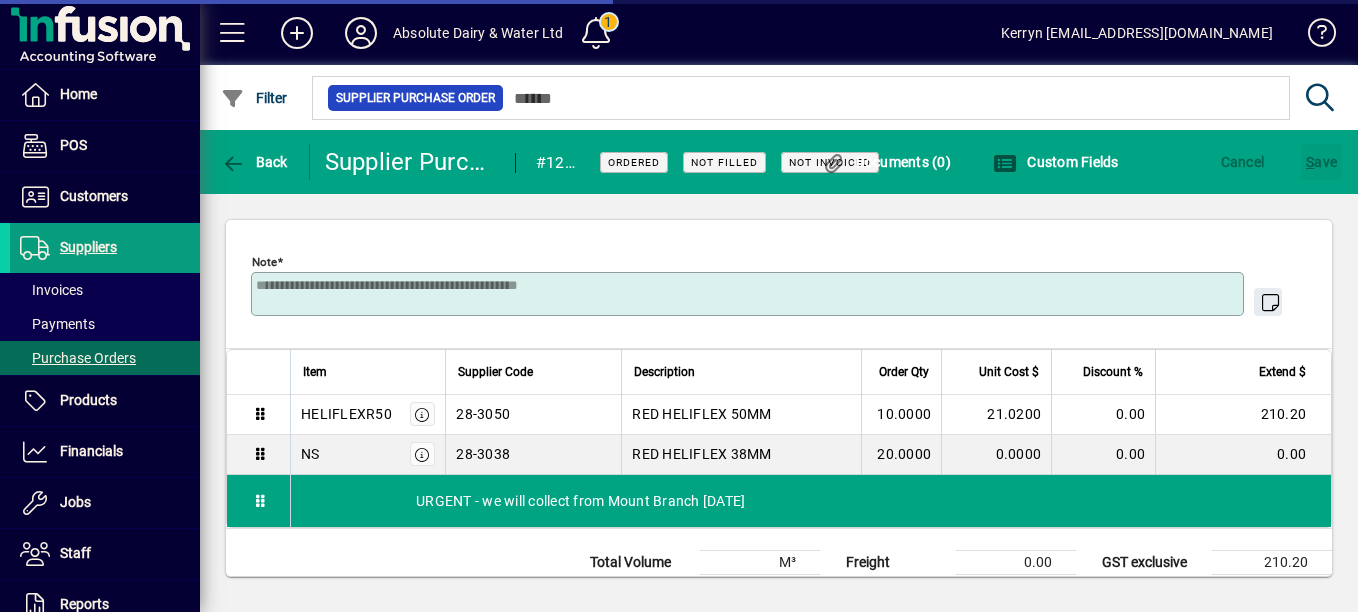 scroll, scrollTop: 599, scrollLeft: 0, axis: vertical 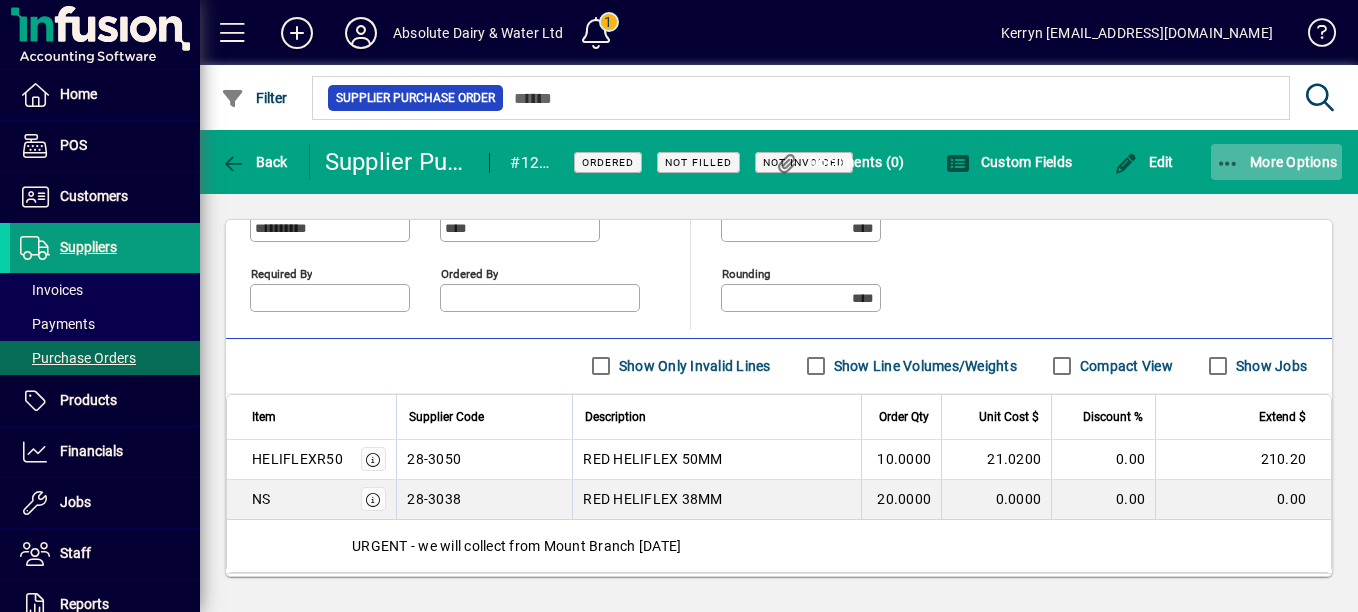 click 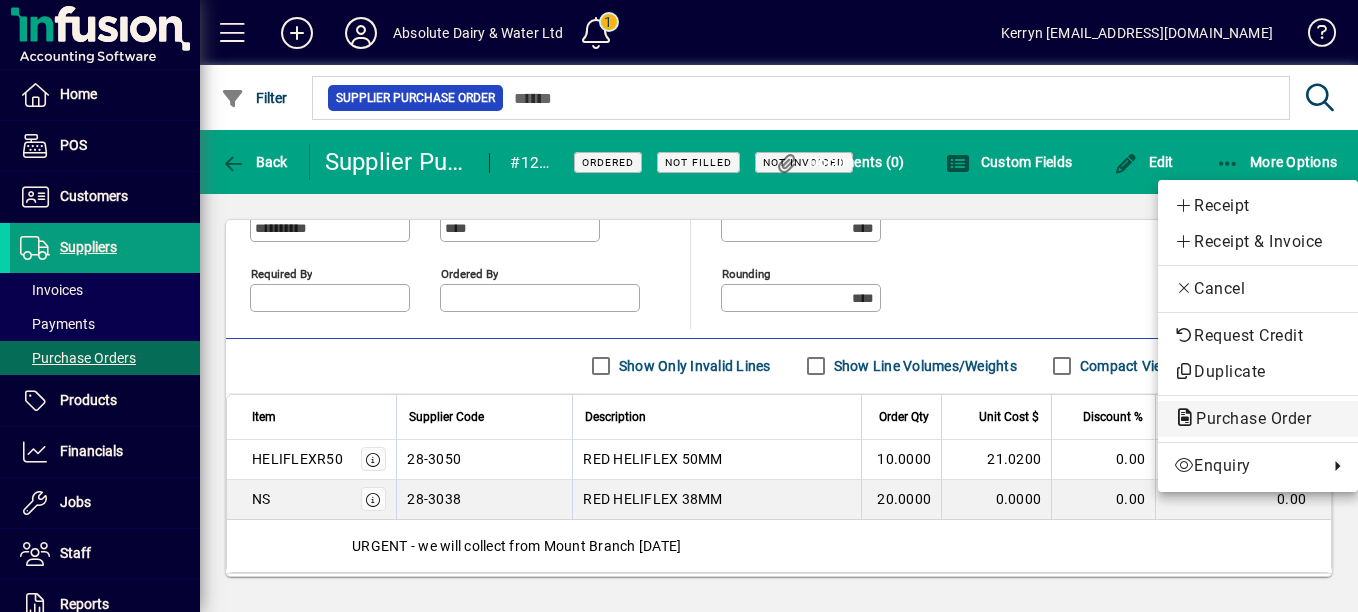click on "Purchase Order" 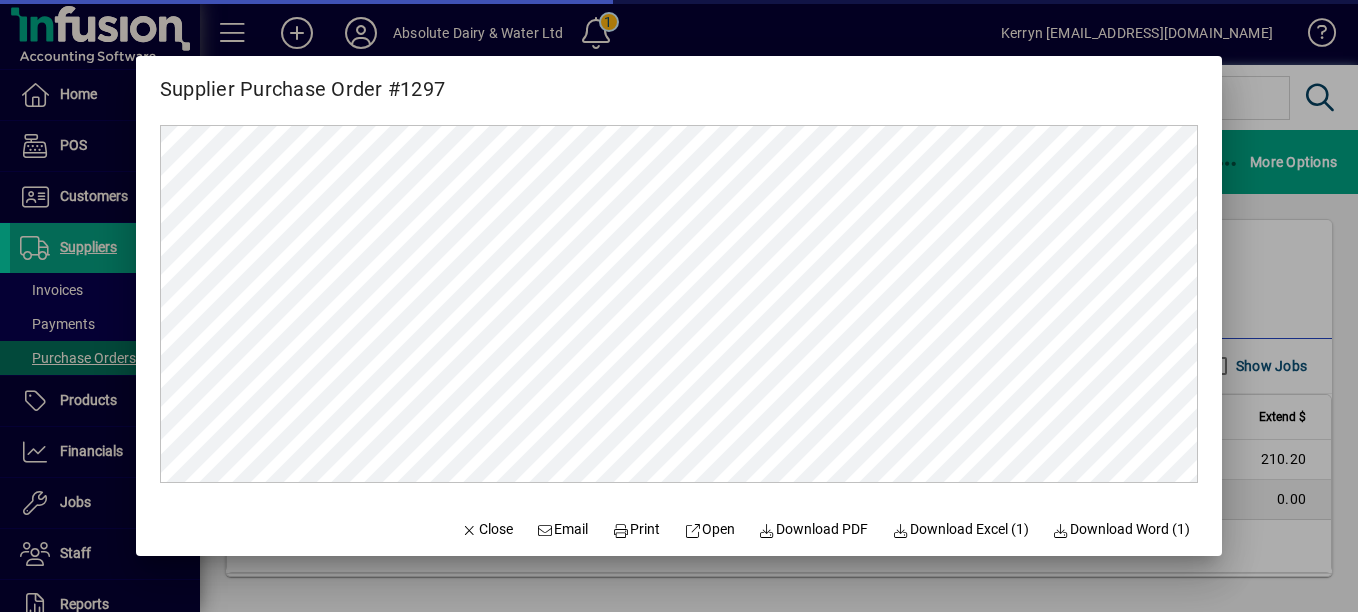 scroll, scrollTop: 0, scrollLeft: 0, axis: both 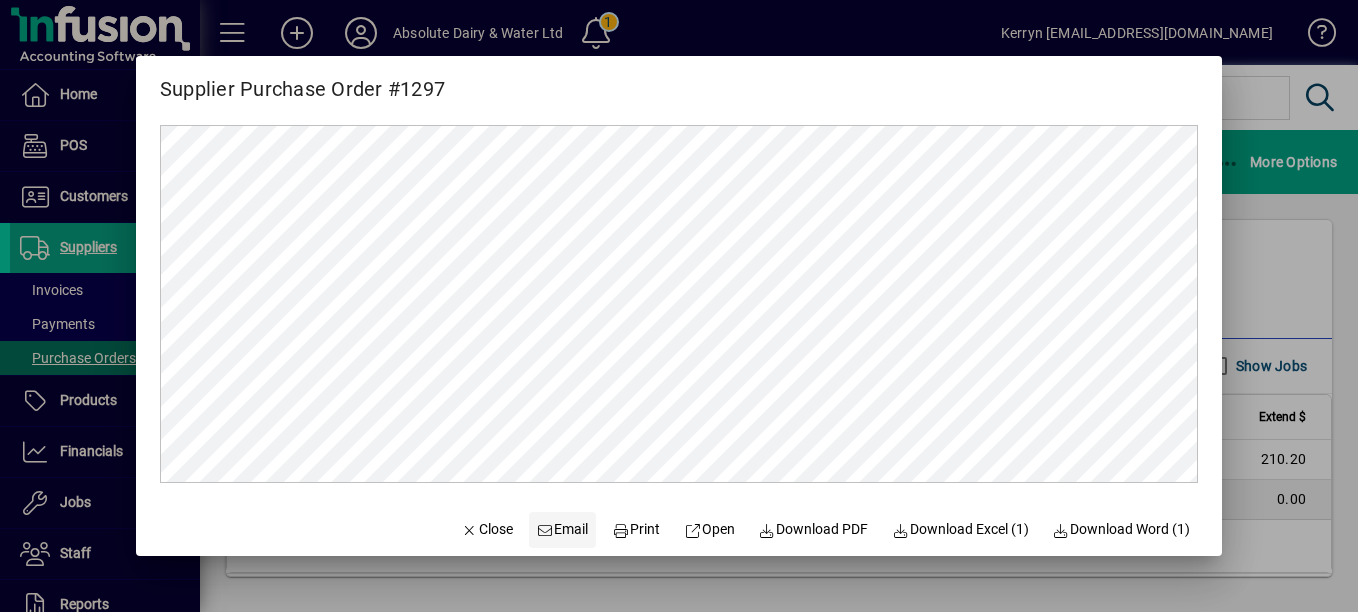 click on "Email" 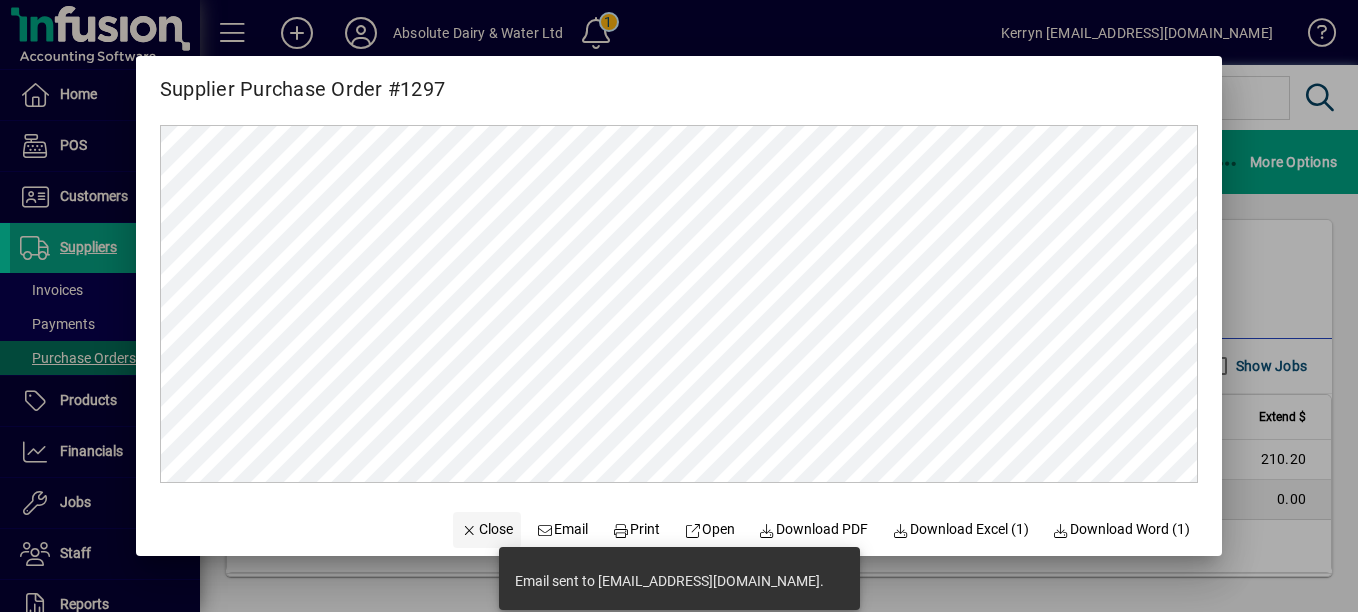 click 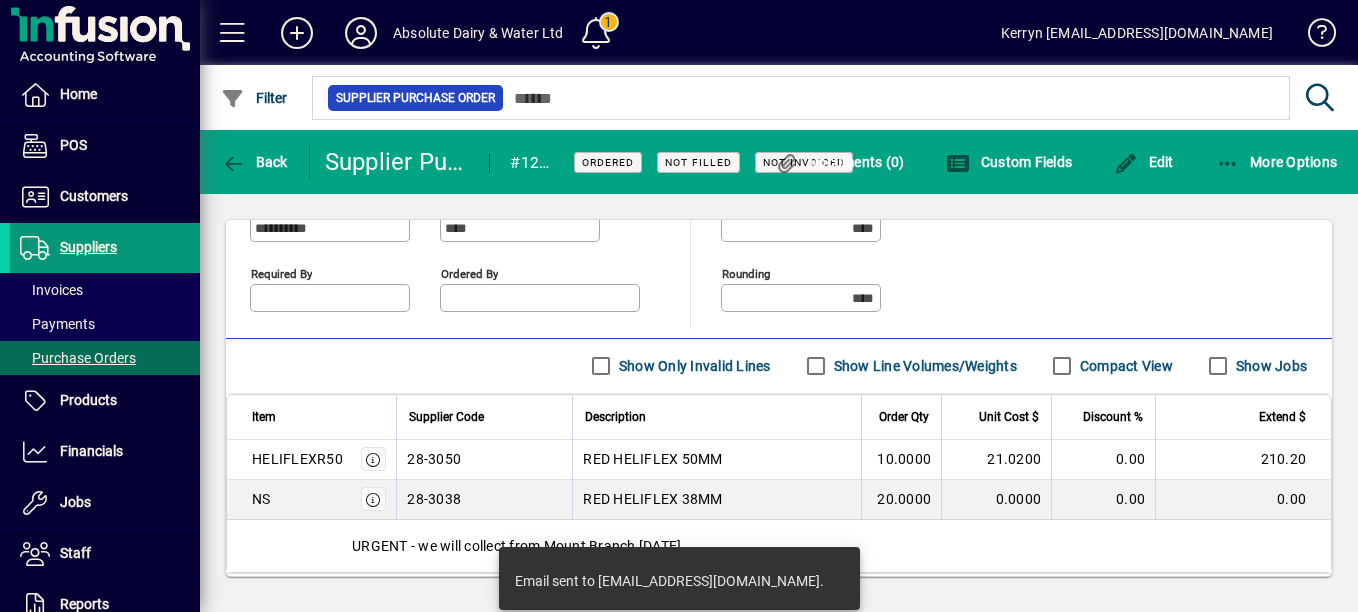 click on "Suppliers" at bounding box center (88, 247) 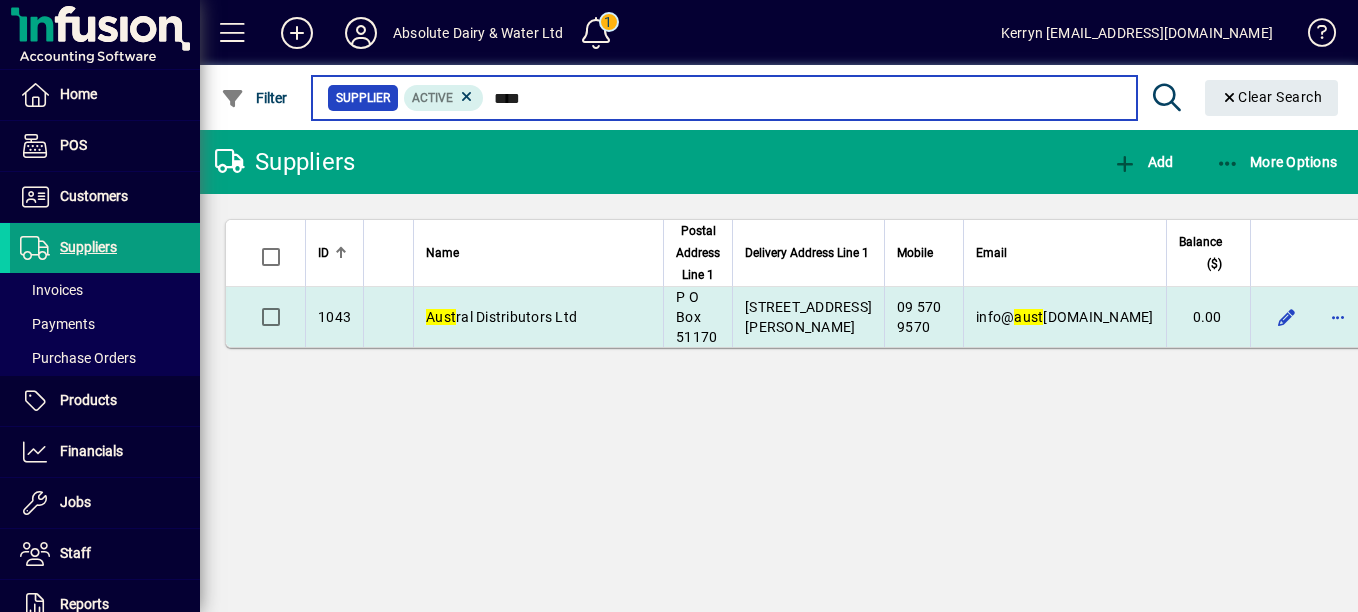 type on "****" 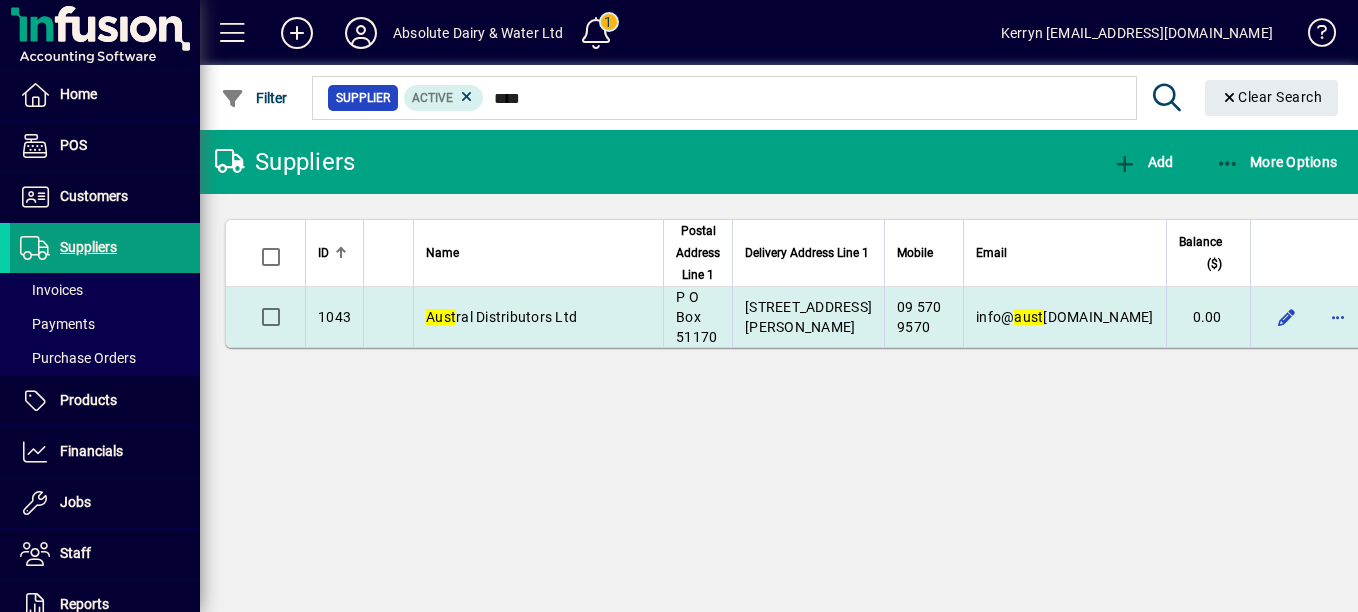 click on "Aust ral Distributors Ltd" at bounding box center (538, 317) 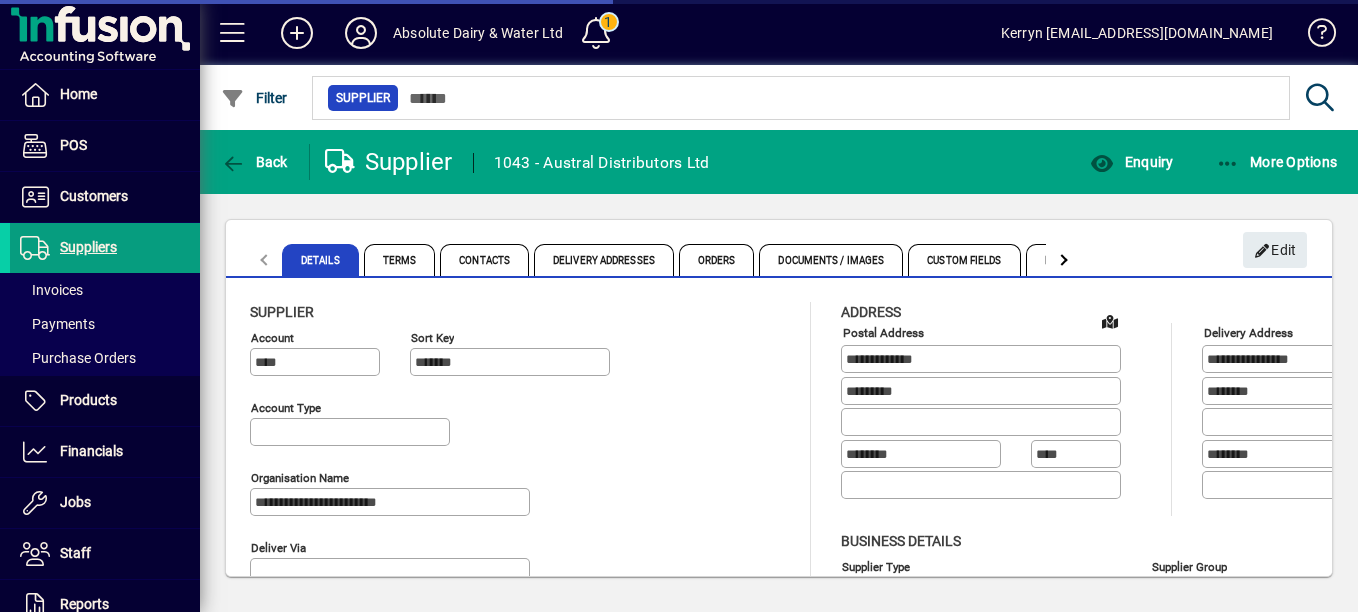 type on "**********" 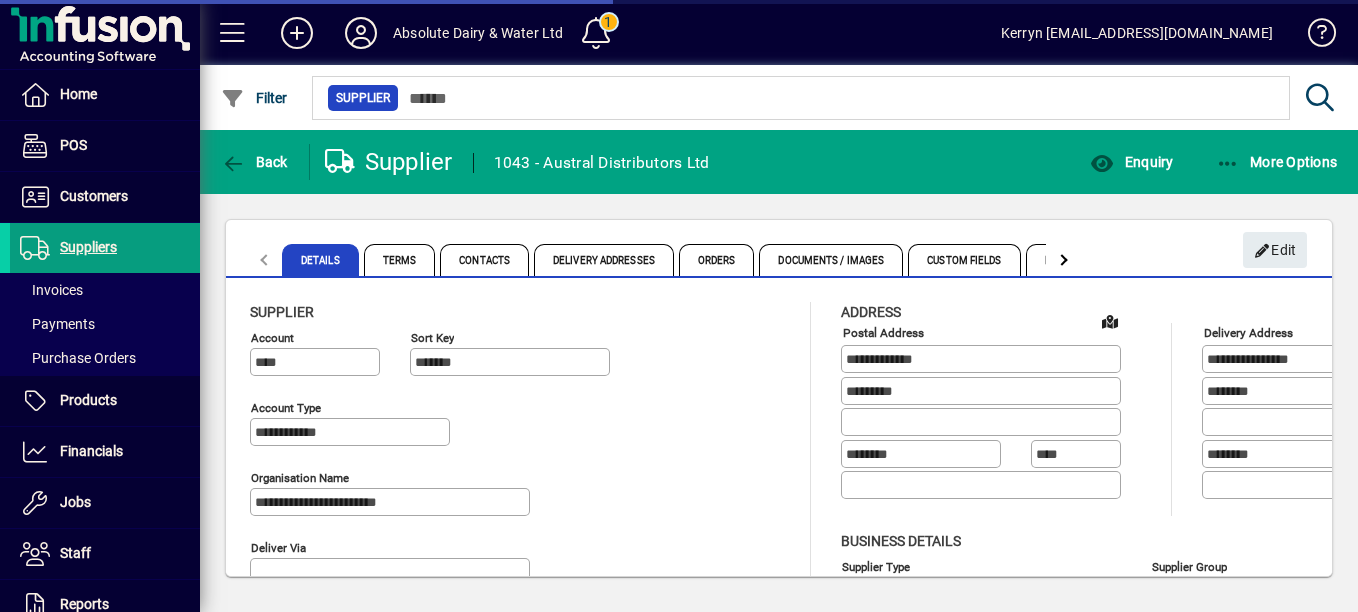 type on "**********" 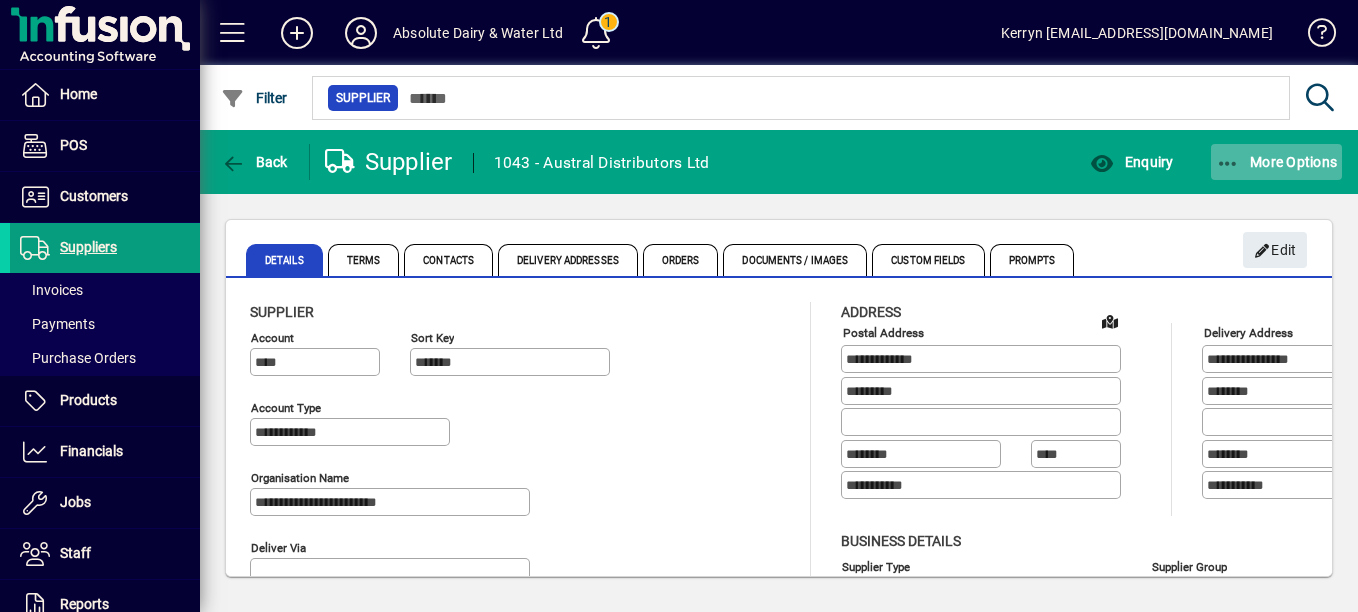 click 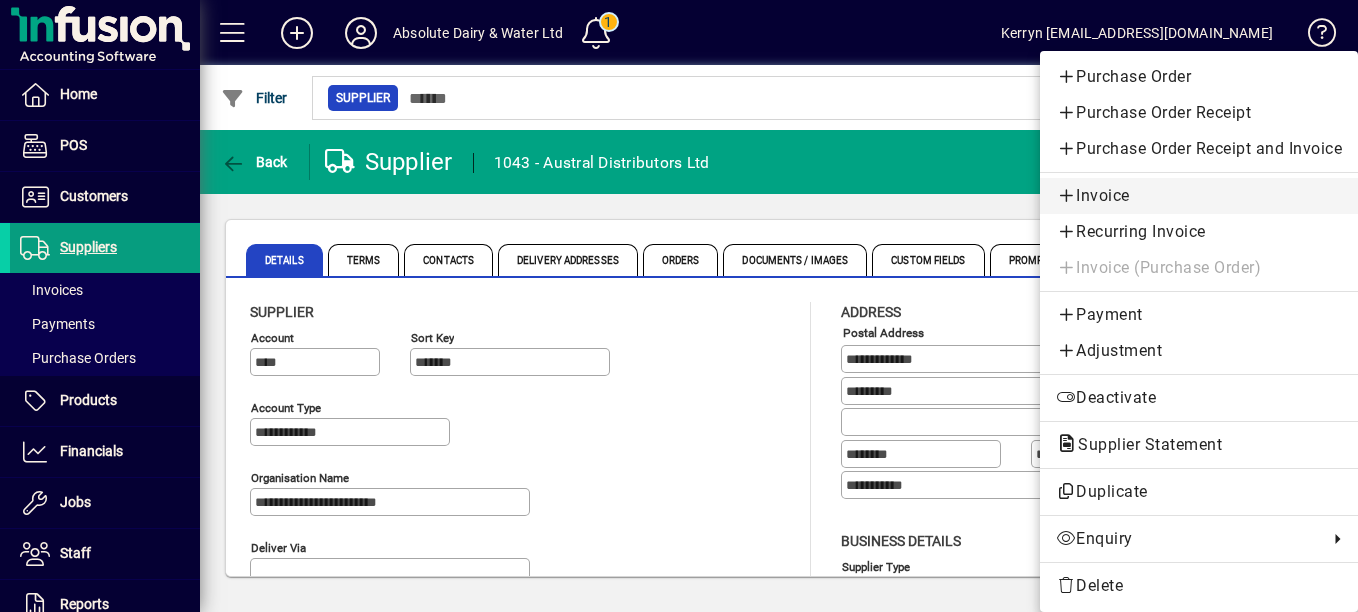 click on "Invoice" at bounding box center [1199, 196] 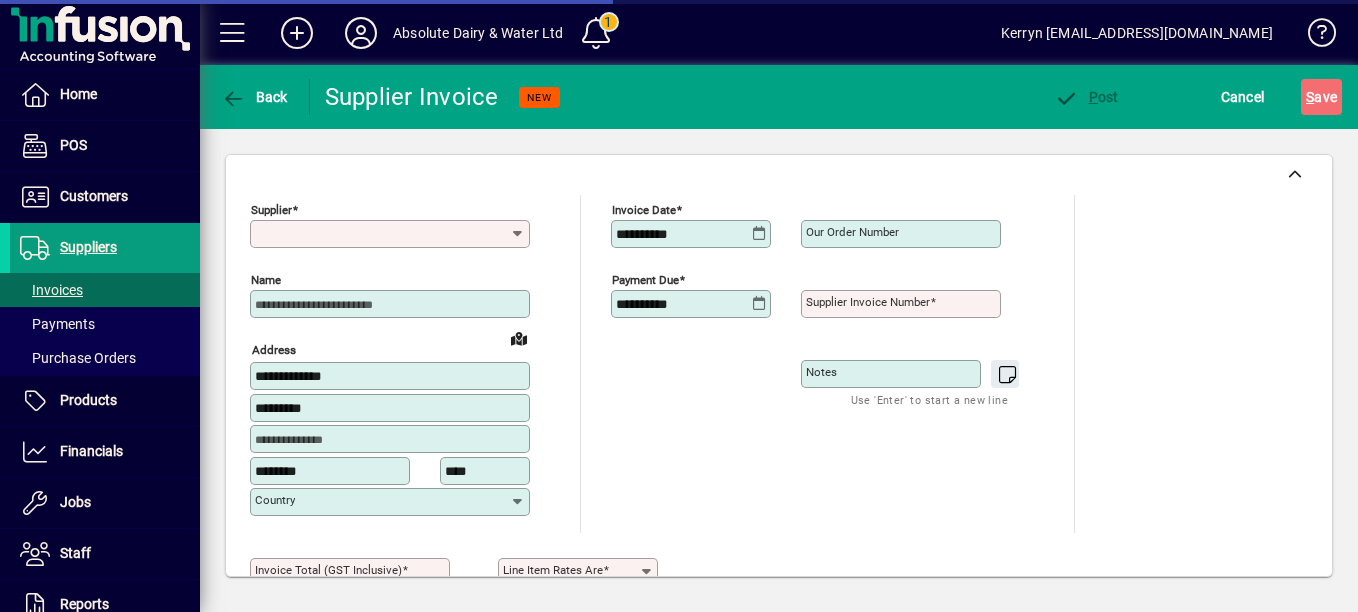 type on "**********" 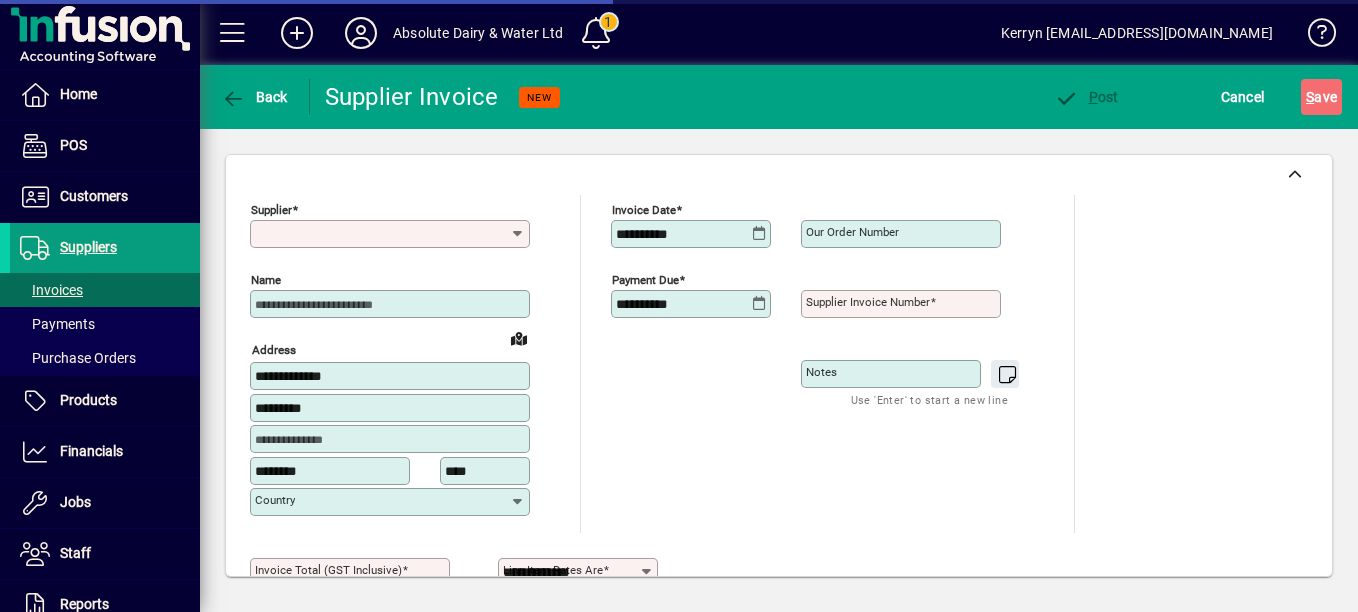type on "**********" 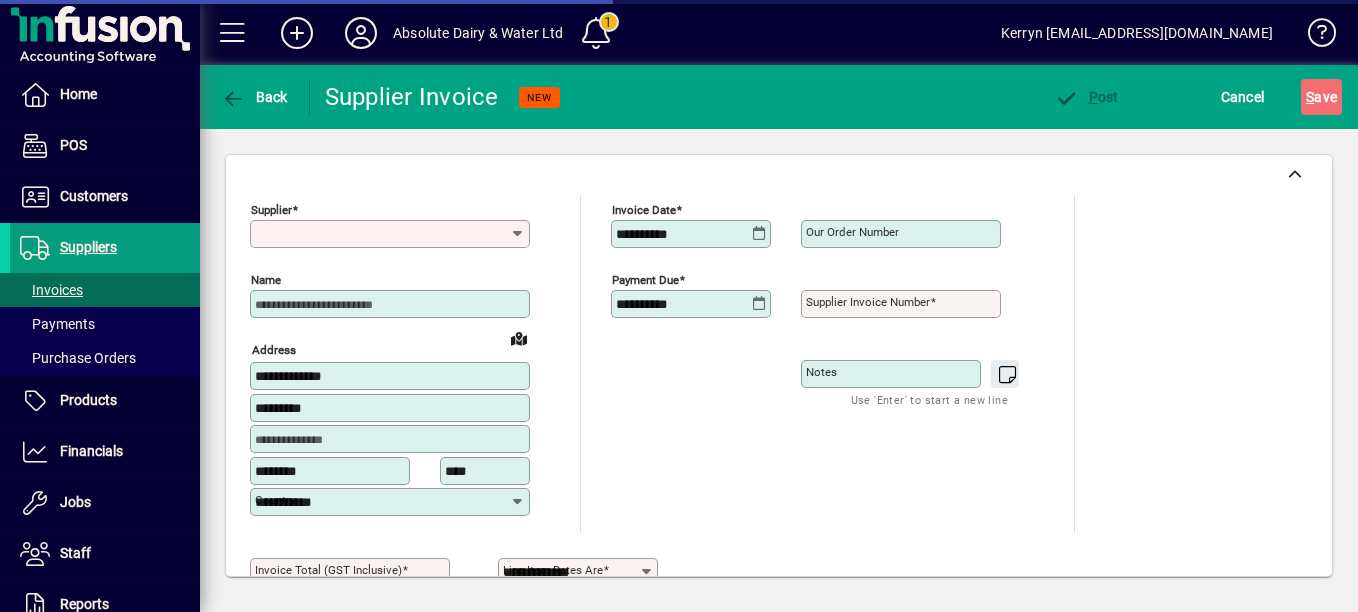 type on "**********" 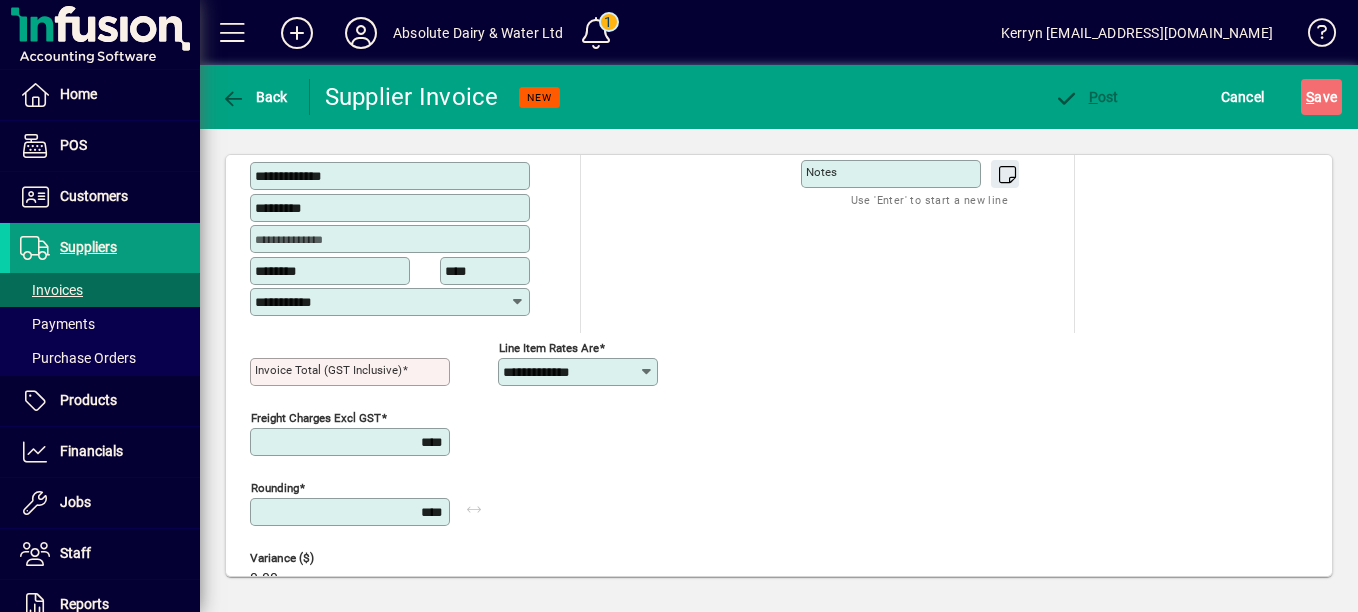 scroll, scrollTop: 0, scrollLeft: 0, axis: both 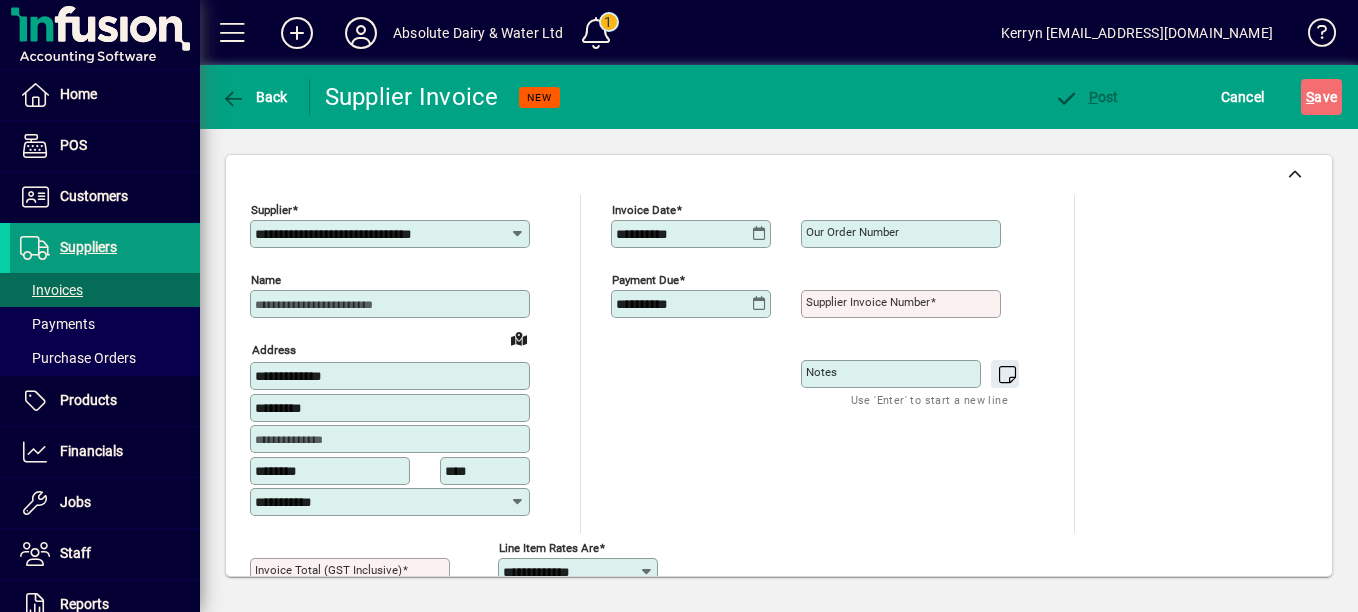 click on "**********" 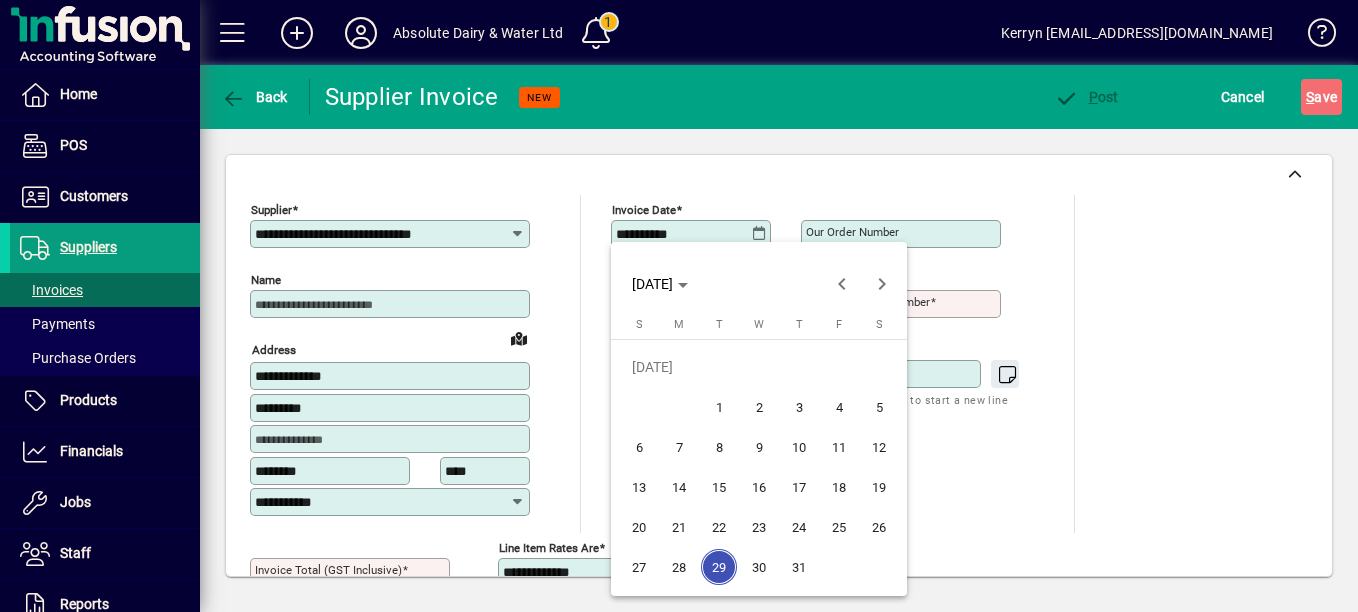 click on "25" at bounding box center [839, 527] 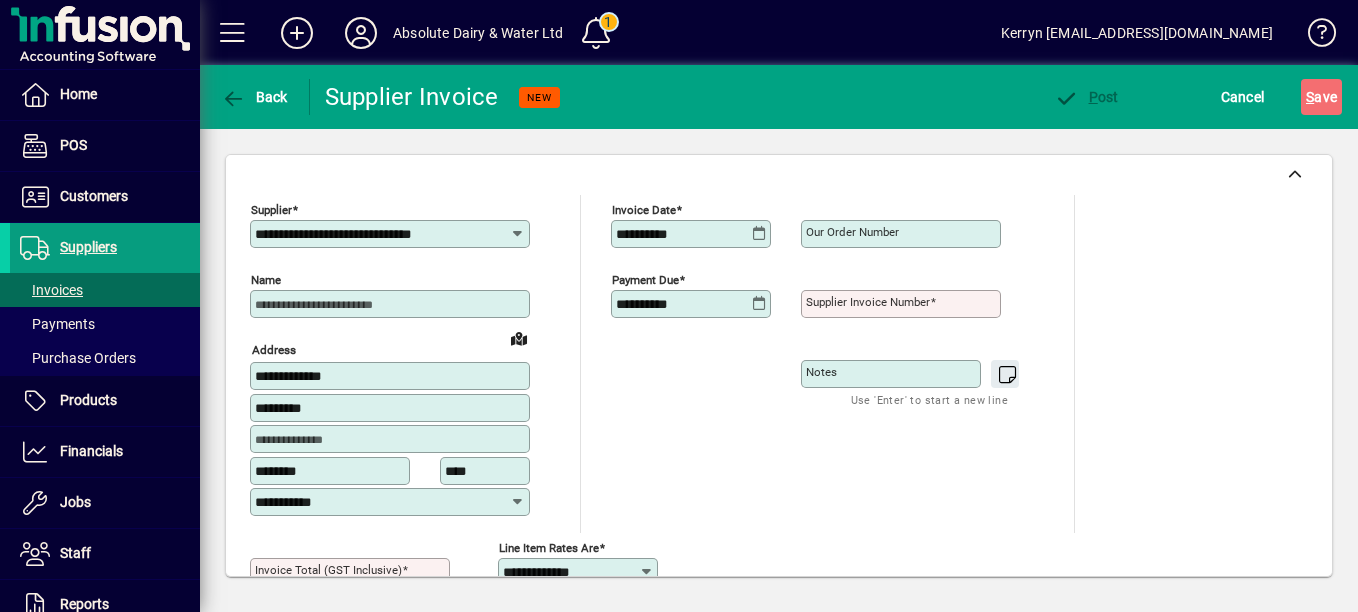 click on "Supplier invoice number" at bounding box center [868, 302] 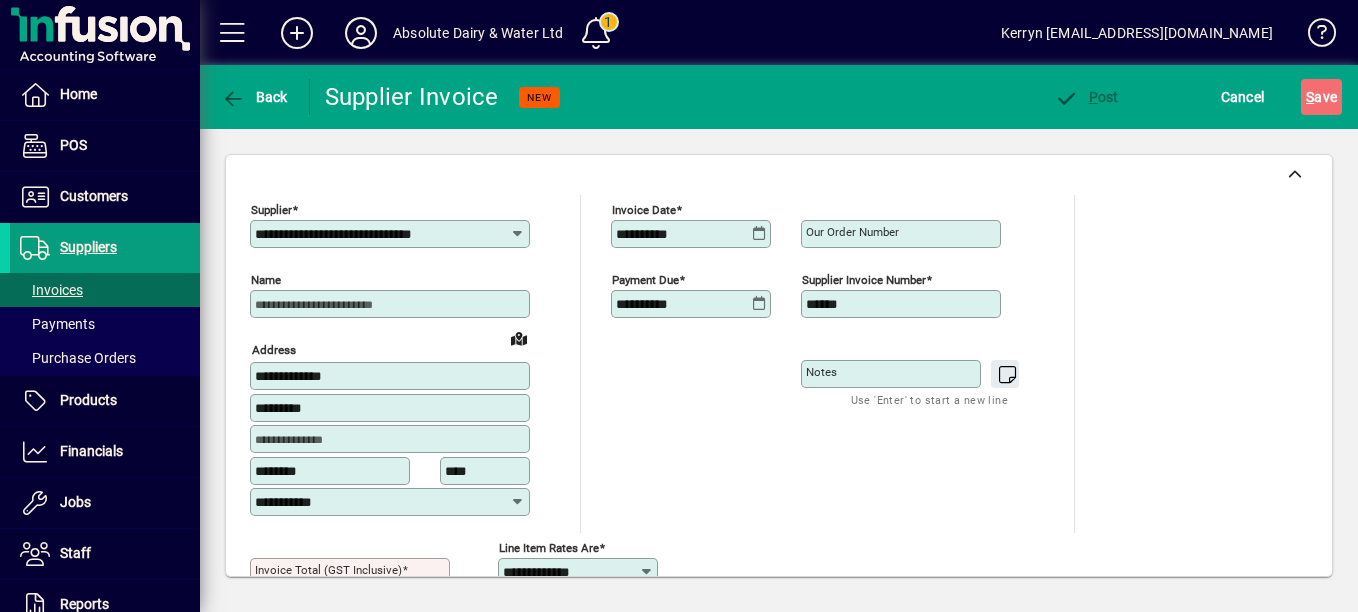 type on "******" 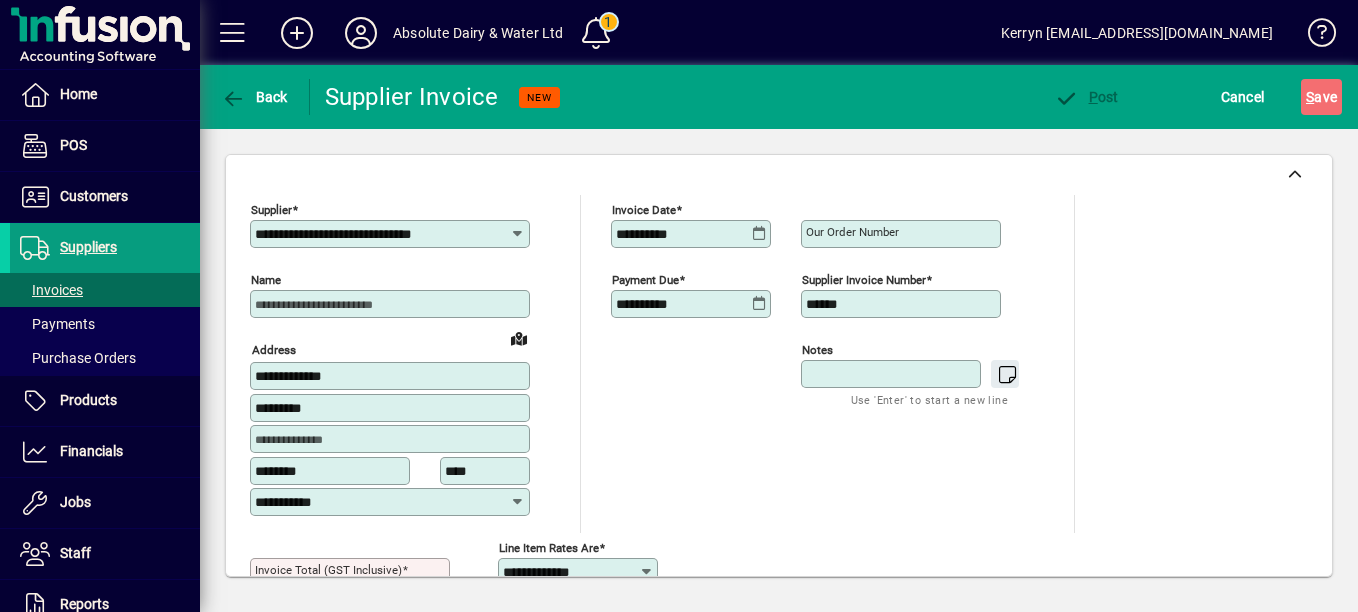 scroll, scrollTop: 300, scrollLeft: 0, axis: vertical 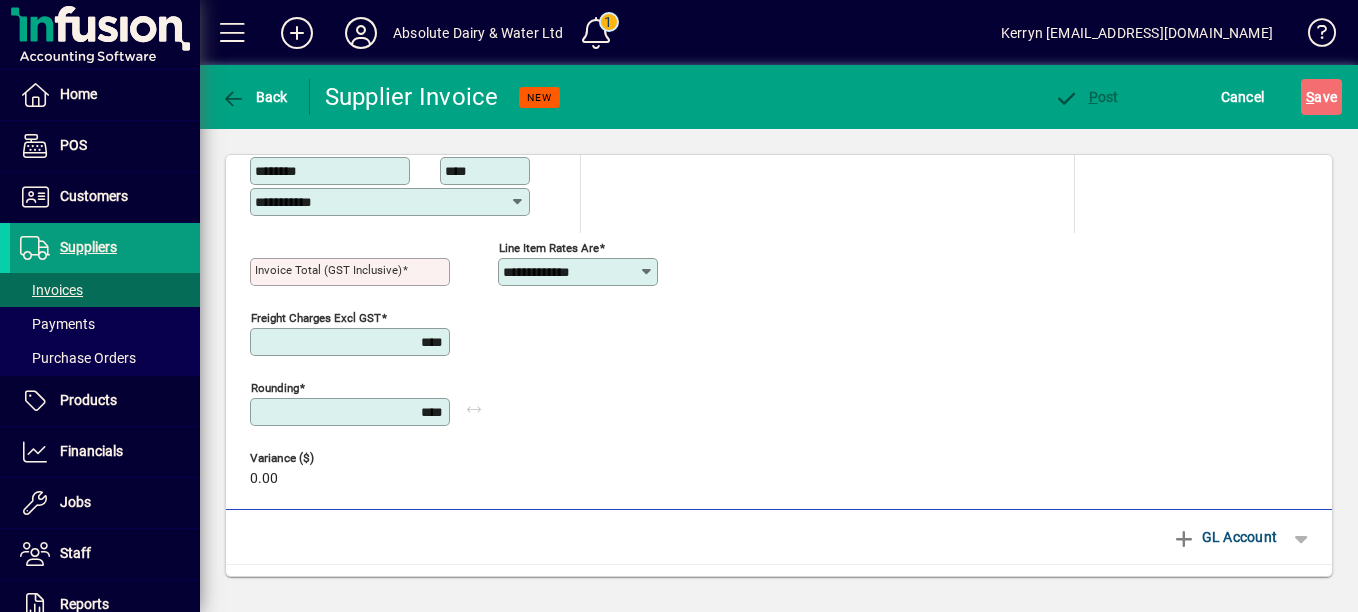 click on "Invoice Total (GST inclusive)" at bounding box center (328, 270) 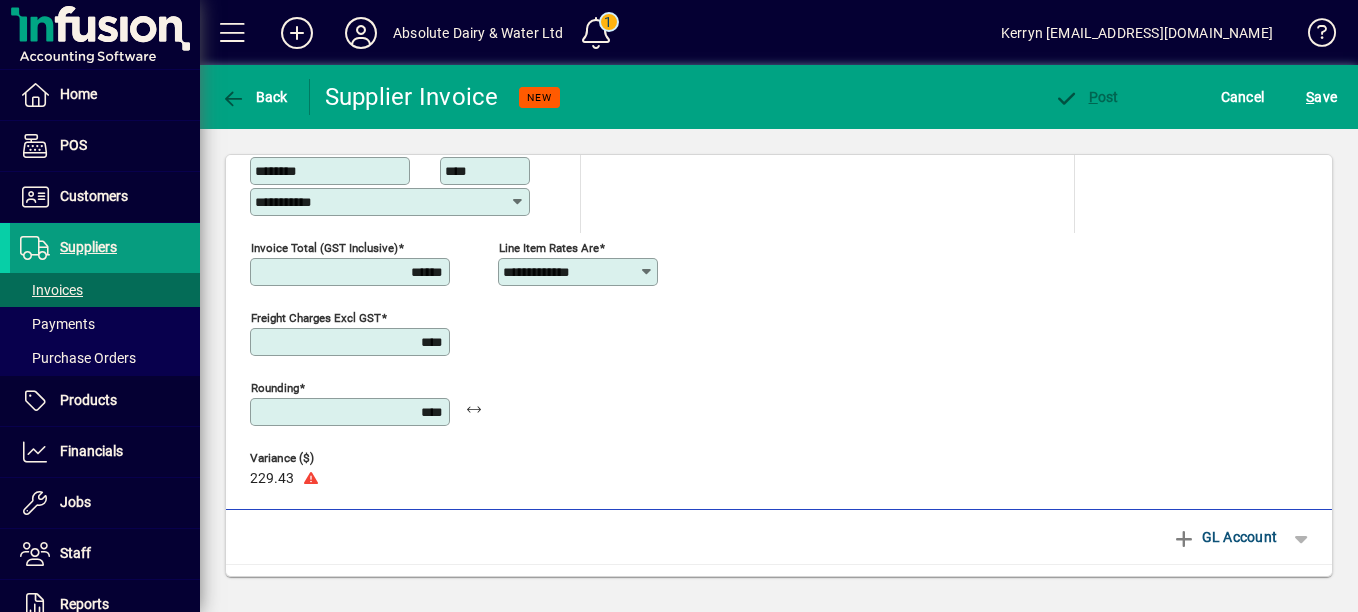 type on "******" 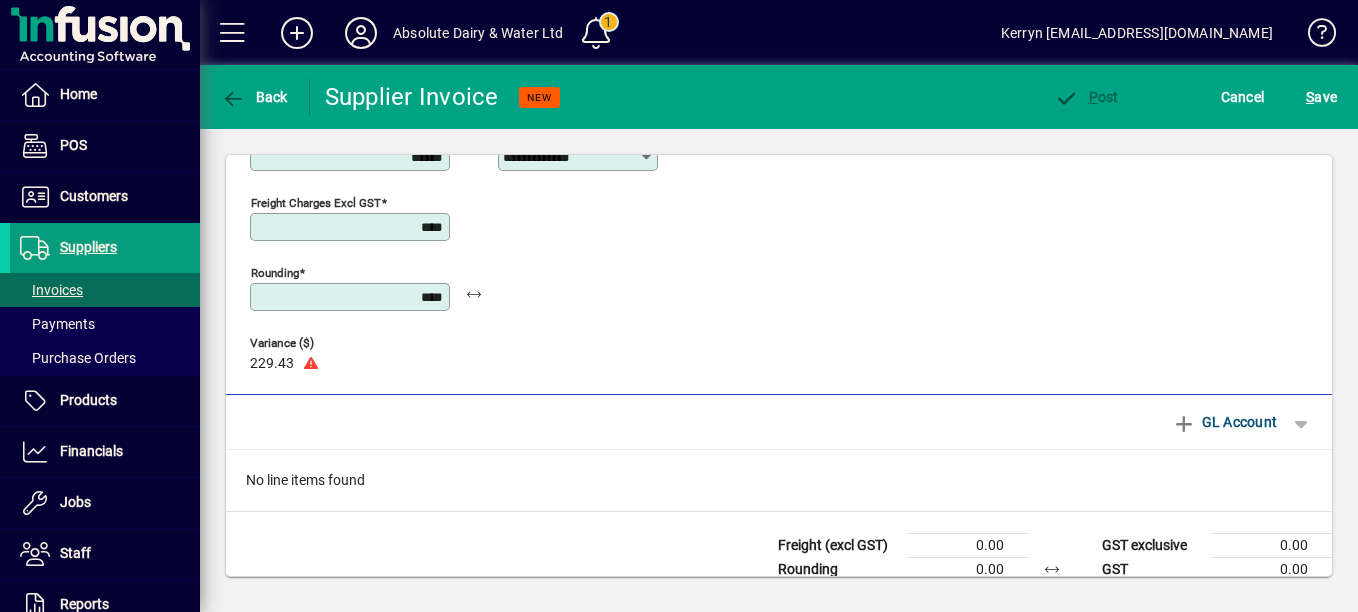 scroll, scrollTop: 463, scrollLeft: 0, axis: vertical 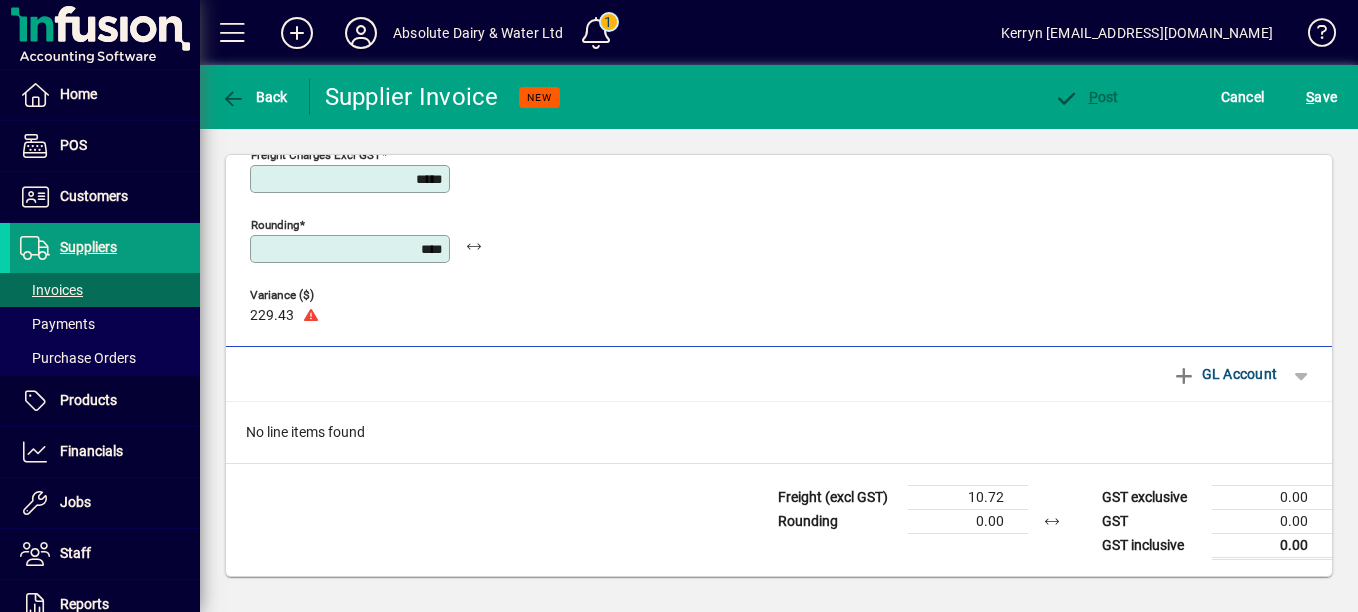 type on "*****" 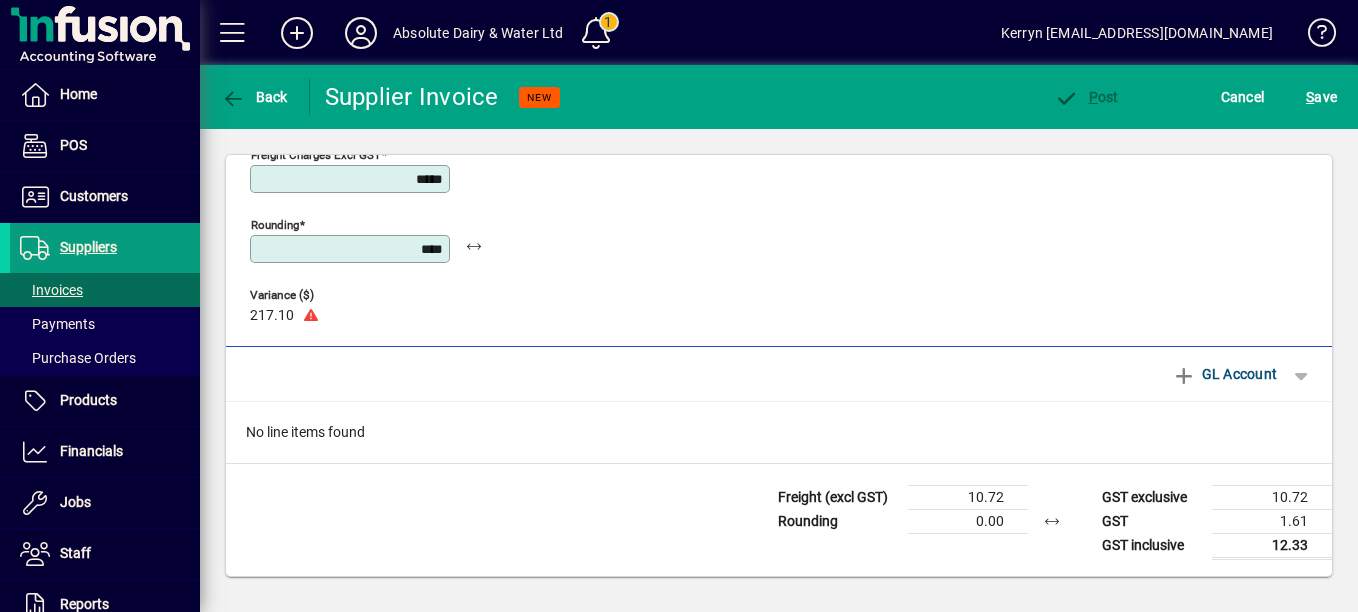 type 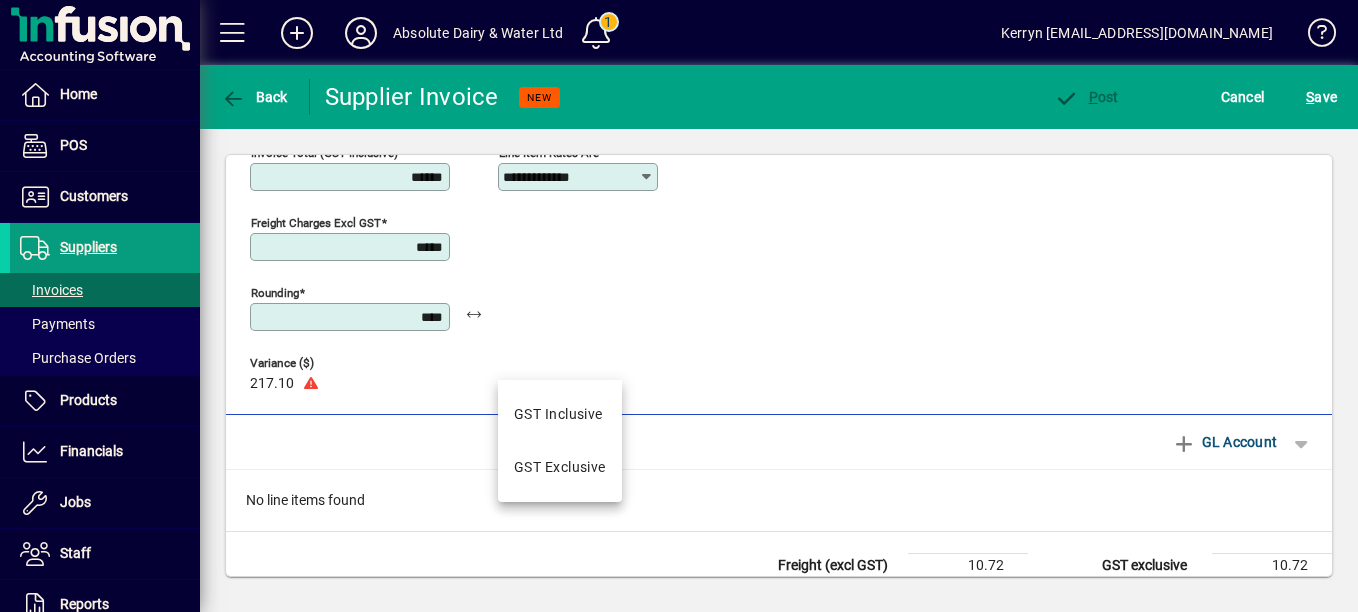 scroll, scrollTop: 463, scrollLeft: 0, axis: vertical 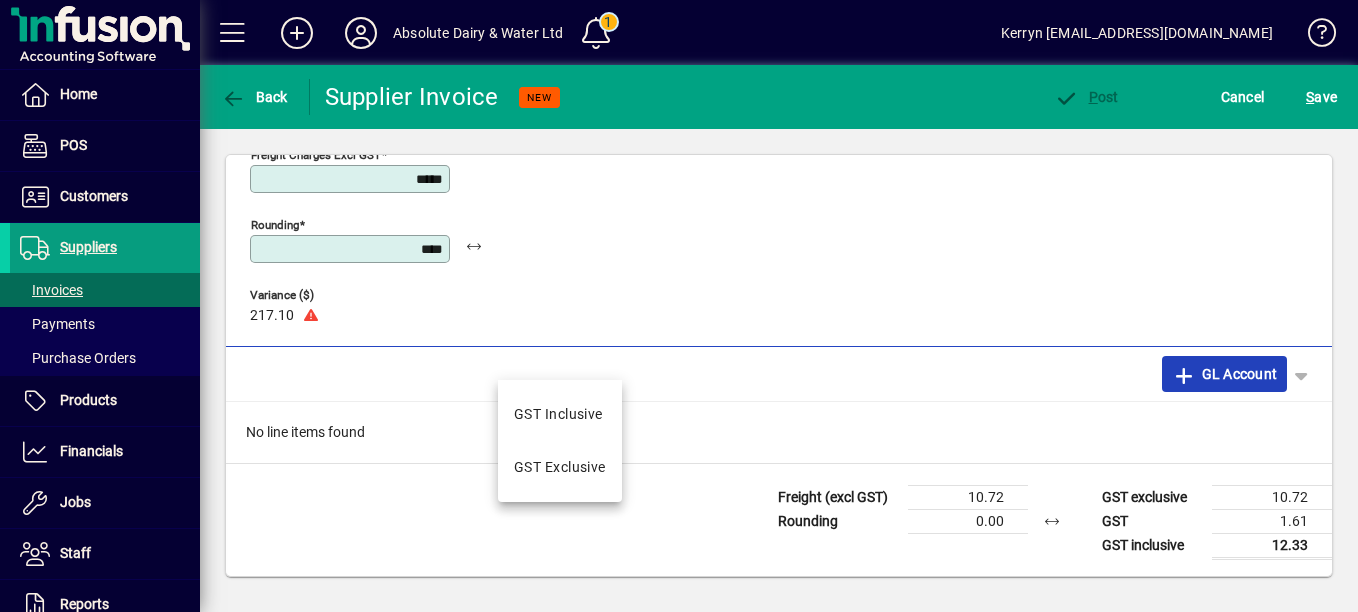 click on "GL Account" 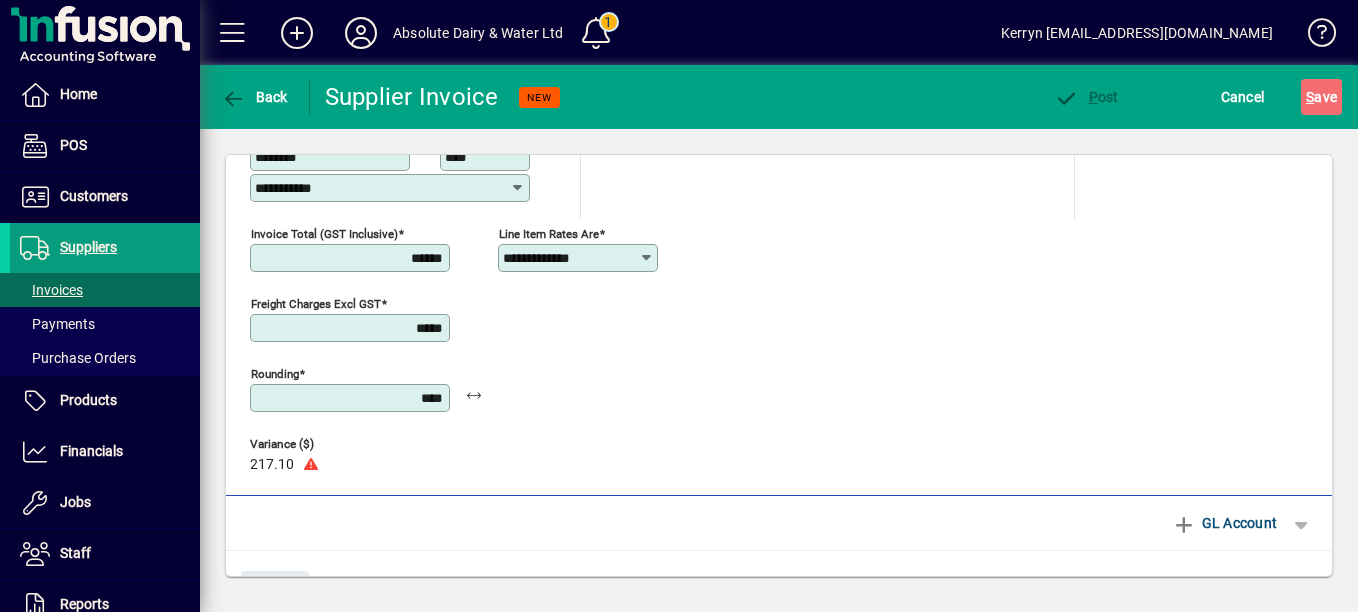 scroll, scrollTop: 163, scrollLeft: 0, axis: vertical 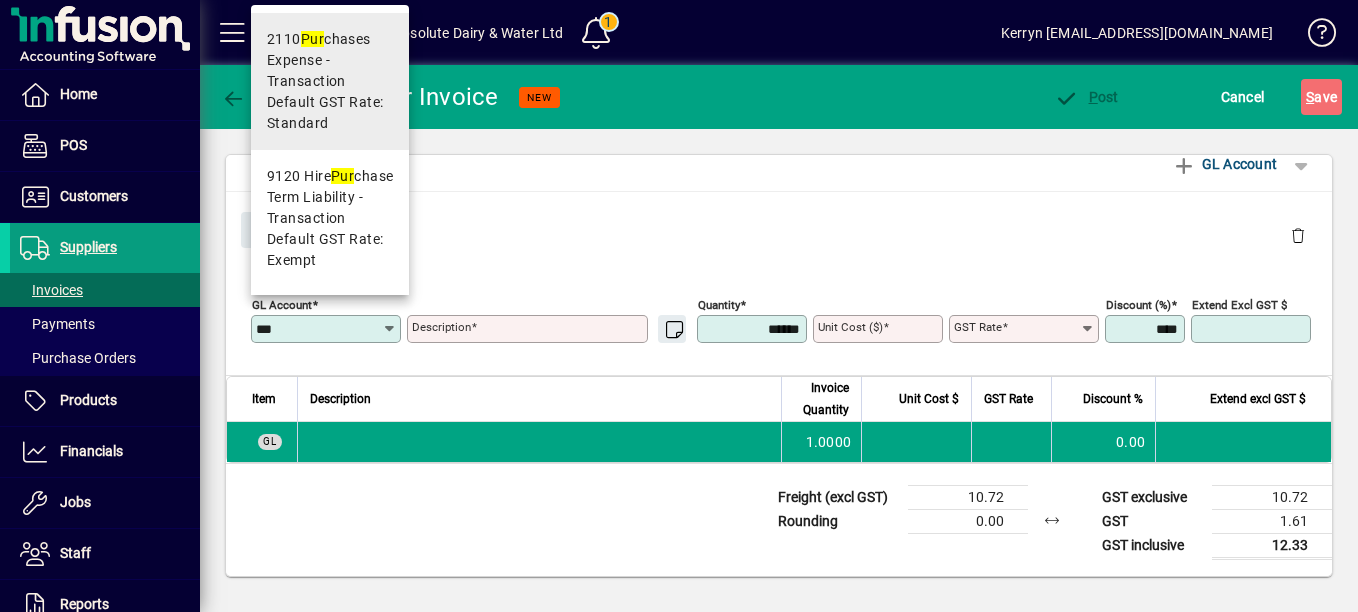 click on "Expense - Transaction" at bounding box center (330, 71) 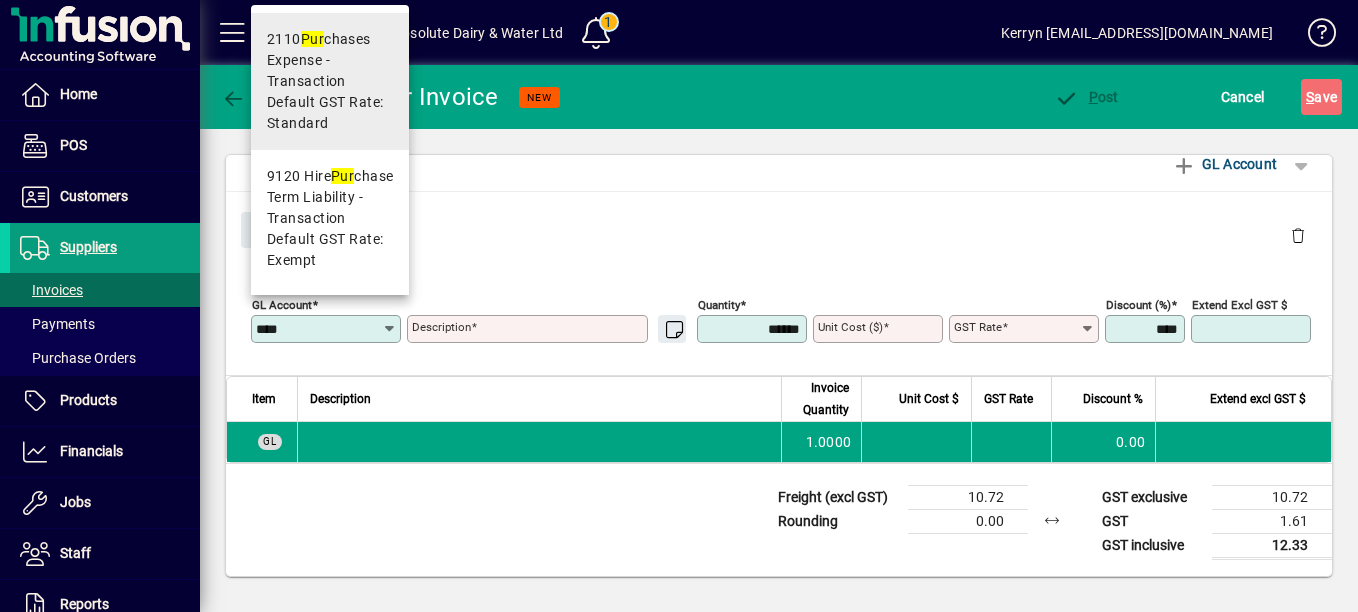 type on "*********" 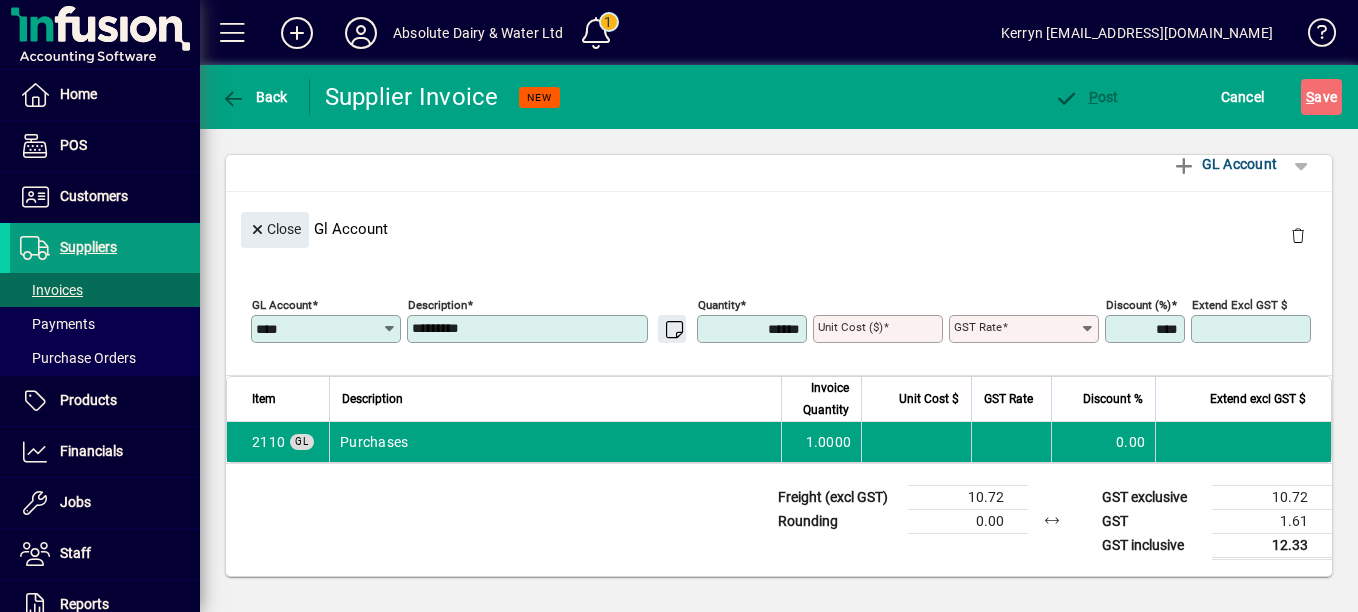 type on "****" 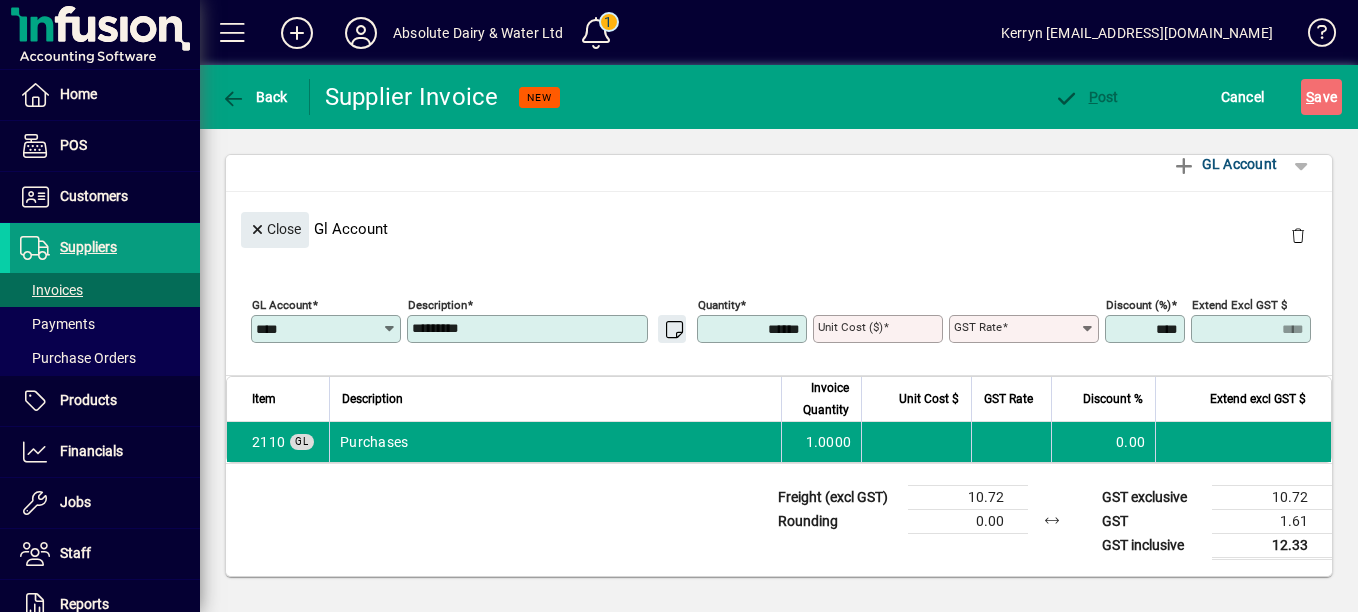type on "********" 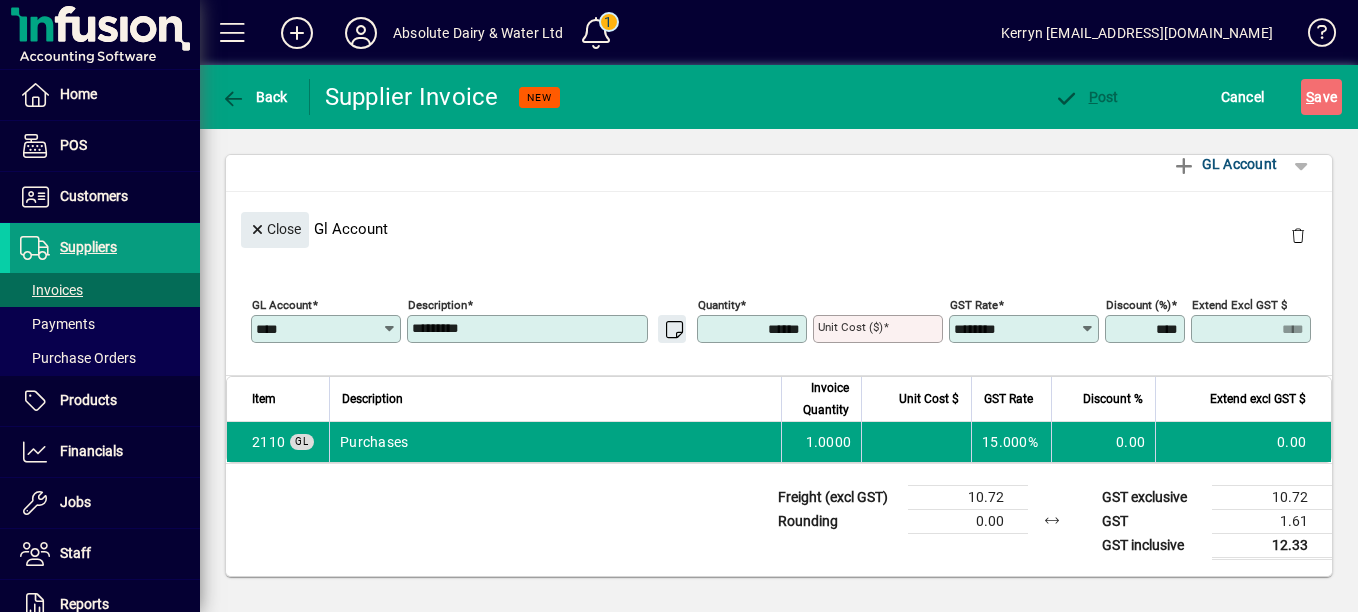 click on "*********" at bounding box center (529, 329) 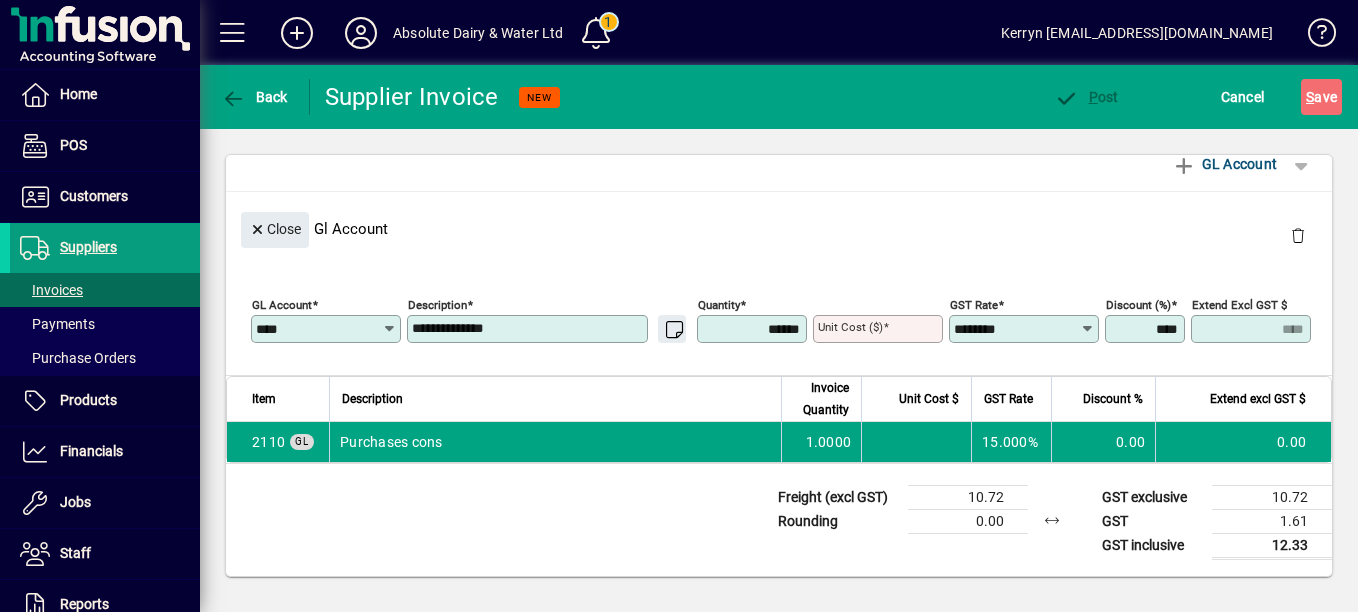 type on "**********" 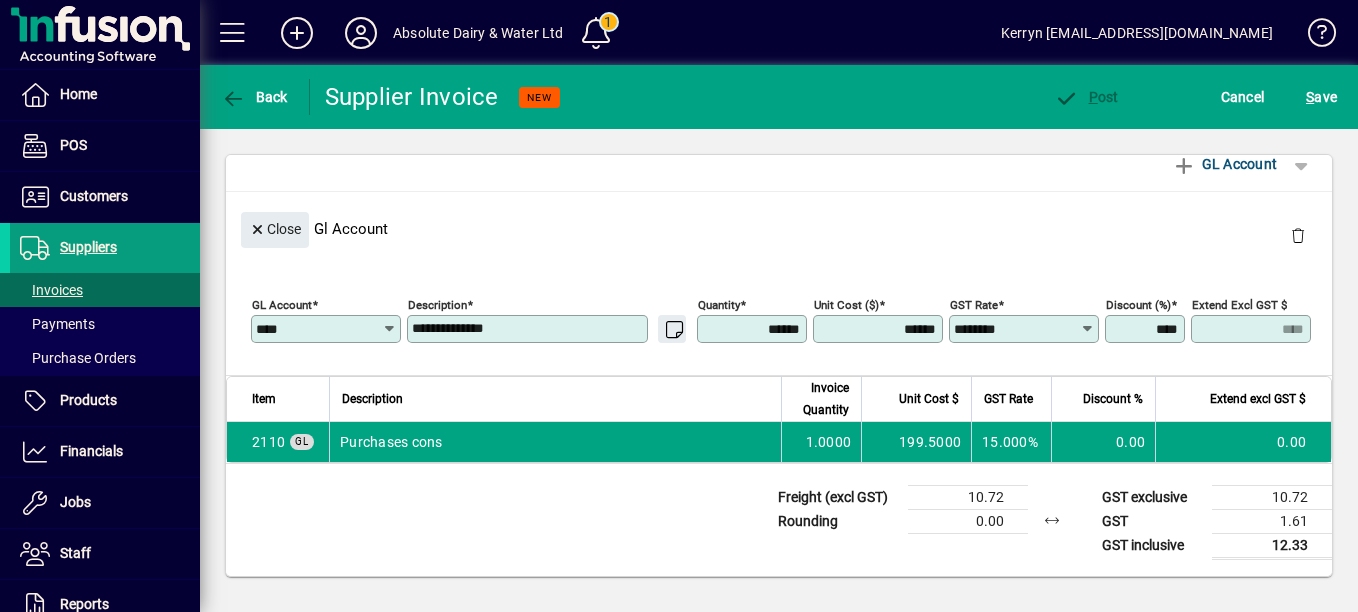 type on "********" 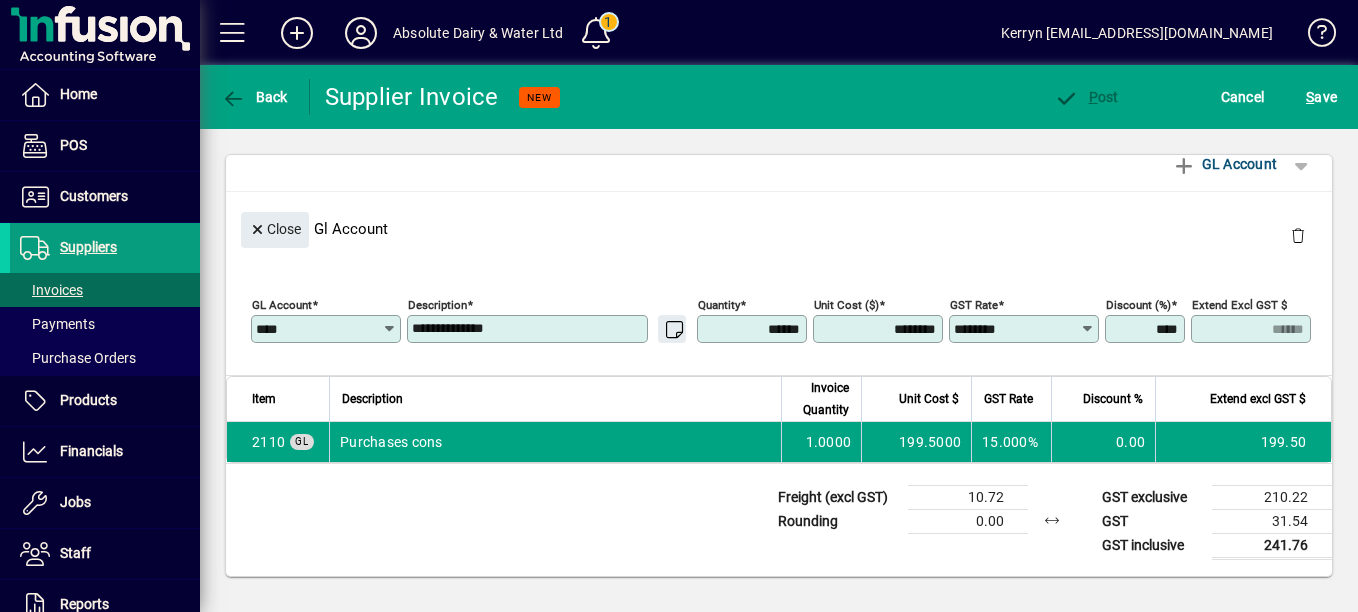 click on "**********" at bounding box center [529, 329] 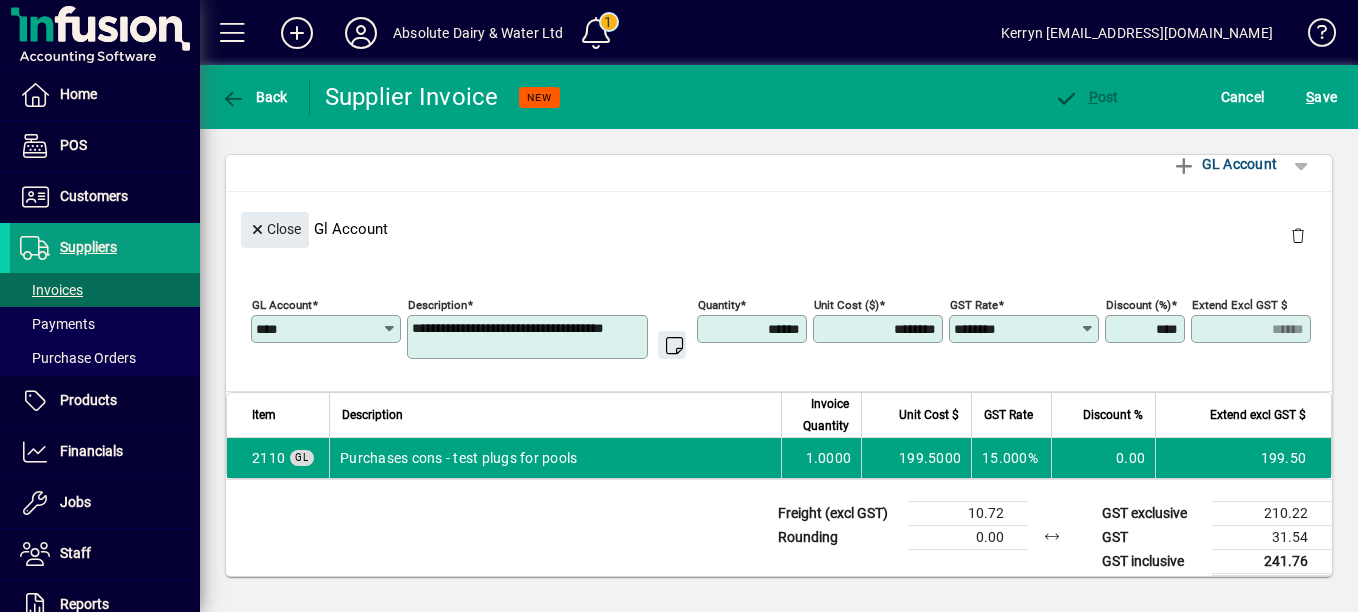 type on "**********" 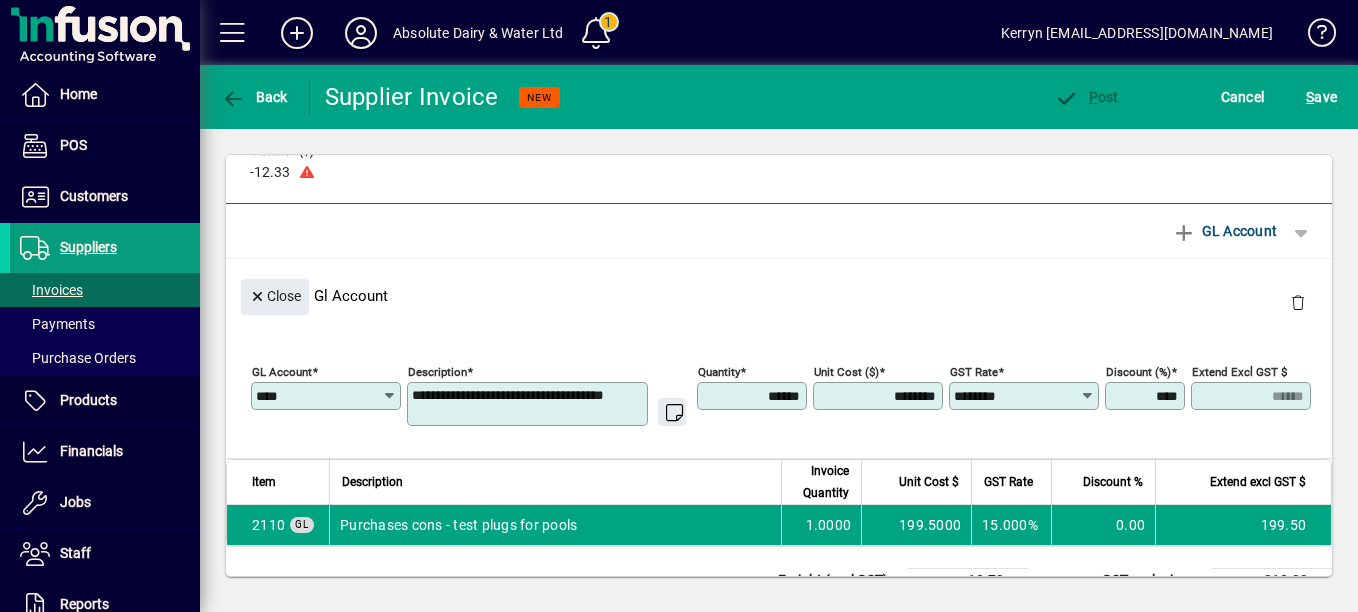 scroll, scrollTop: 179, scrollLeft: 0, axis: vertical 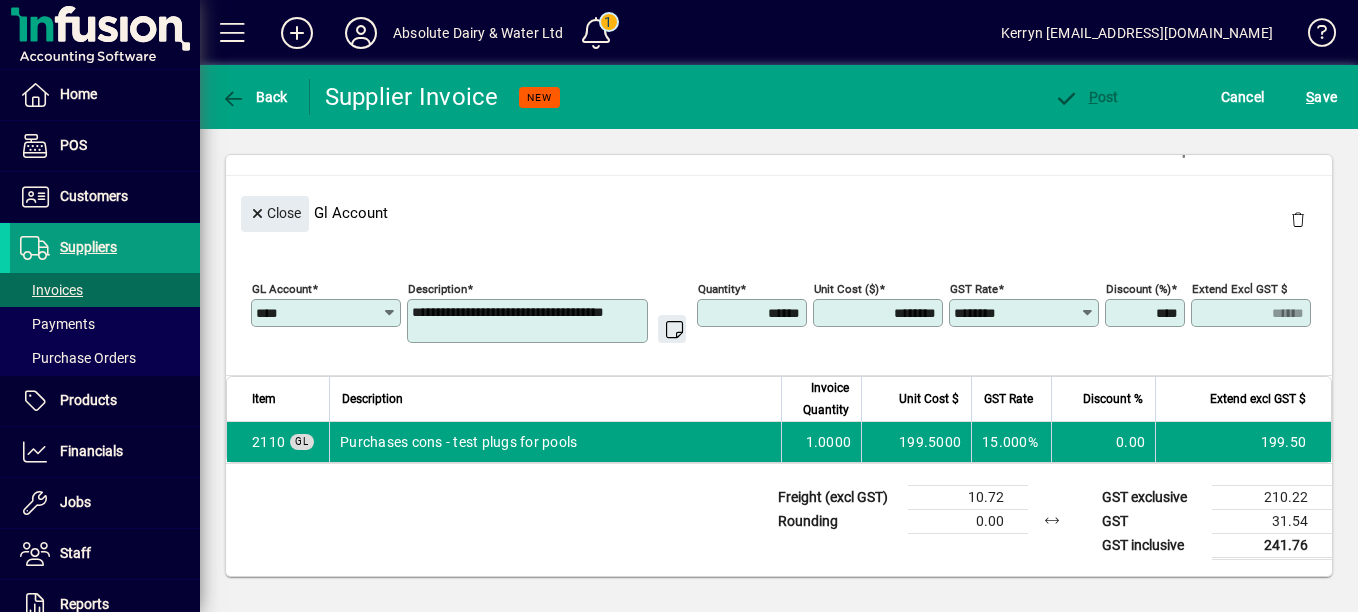 drag, startPoint x: 859, startPoint y: 315, endPoint x: 1031, endPoint y: 315, distance: 172 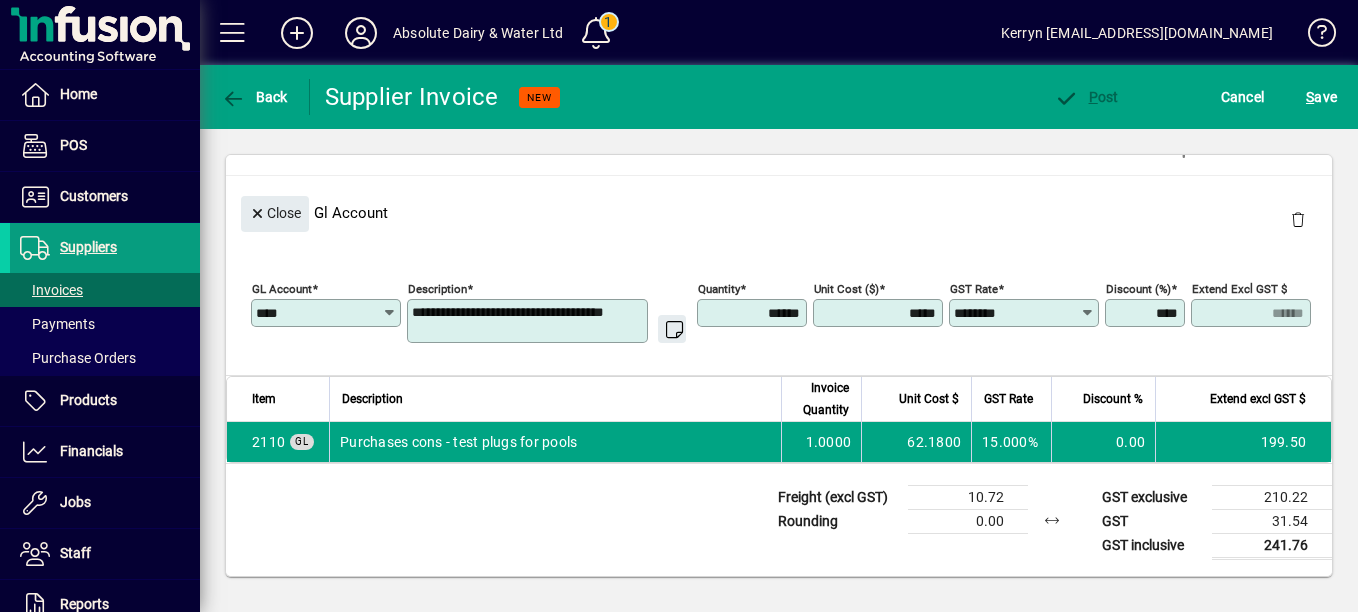 type on "*******" 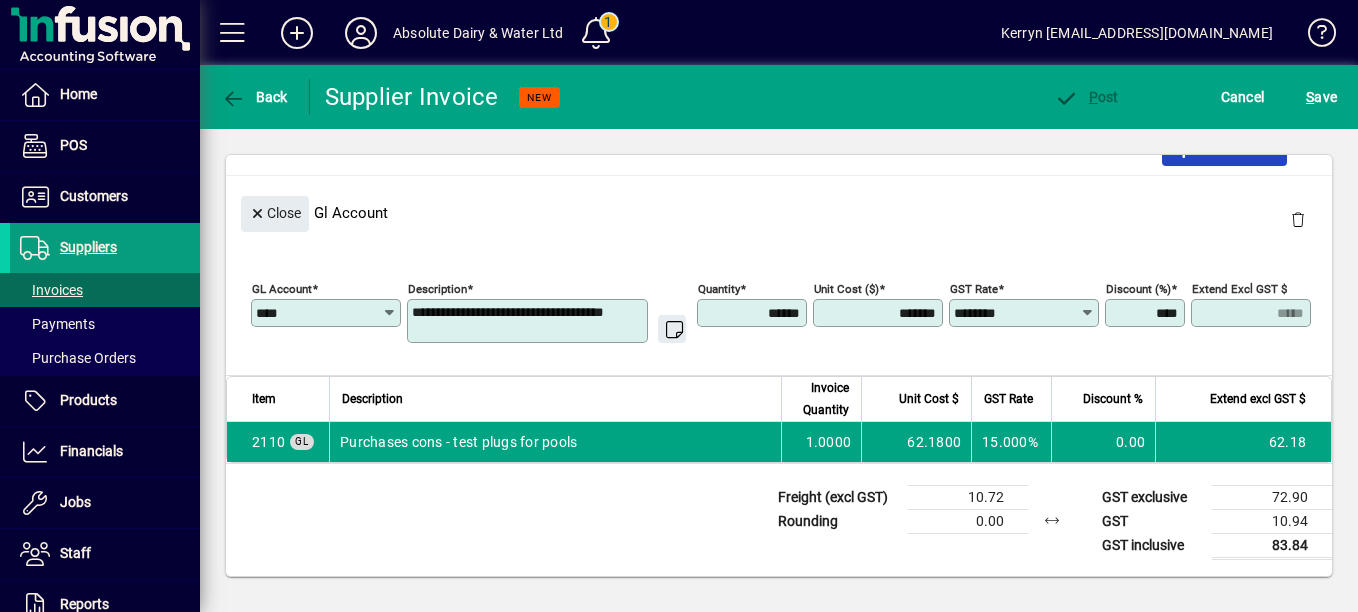 type 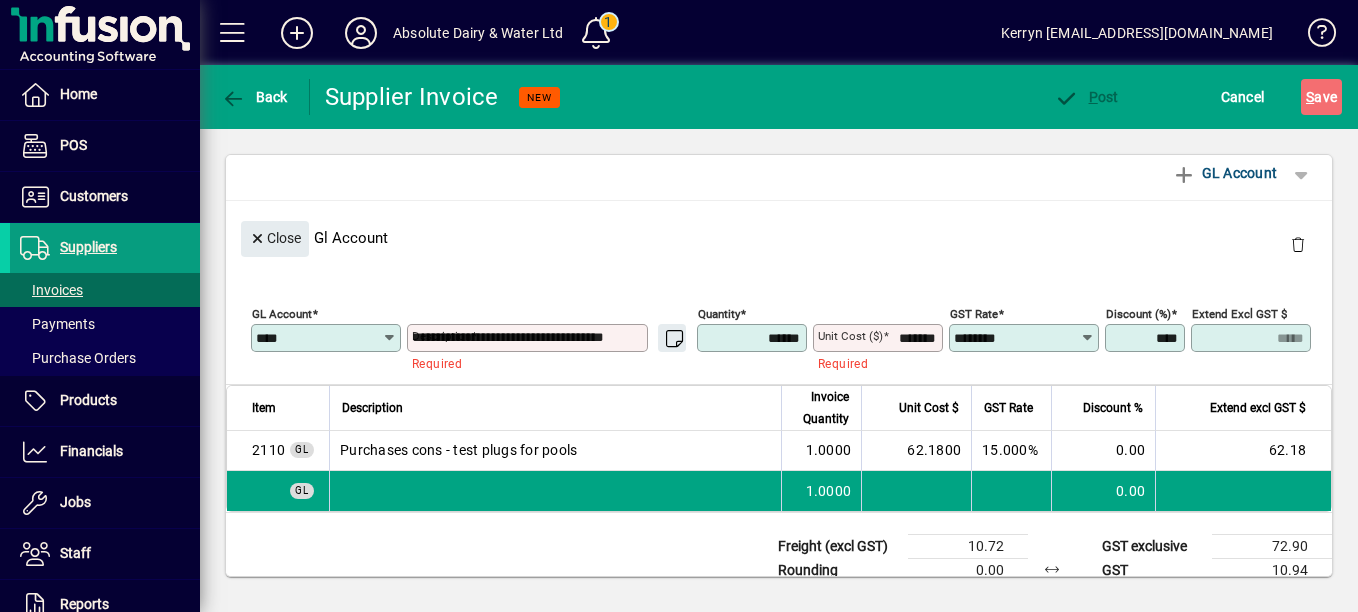 type 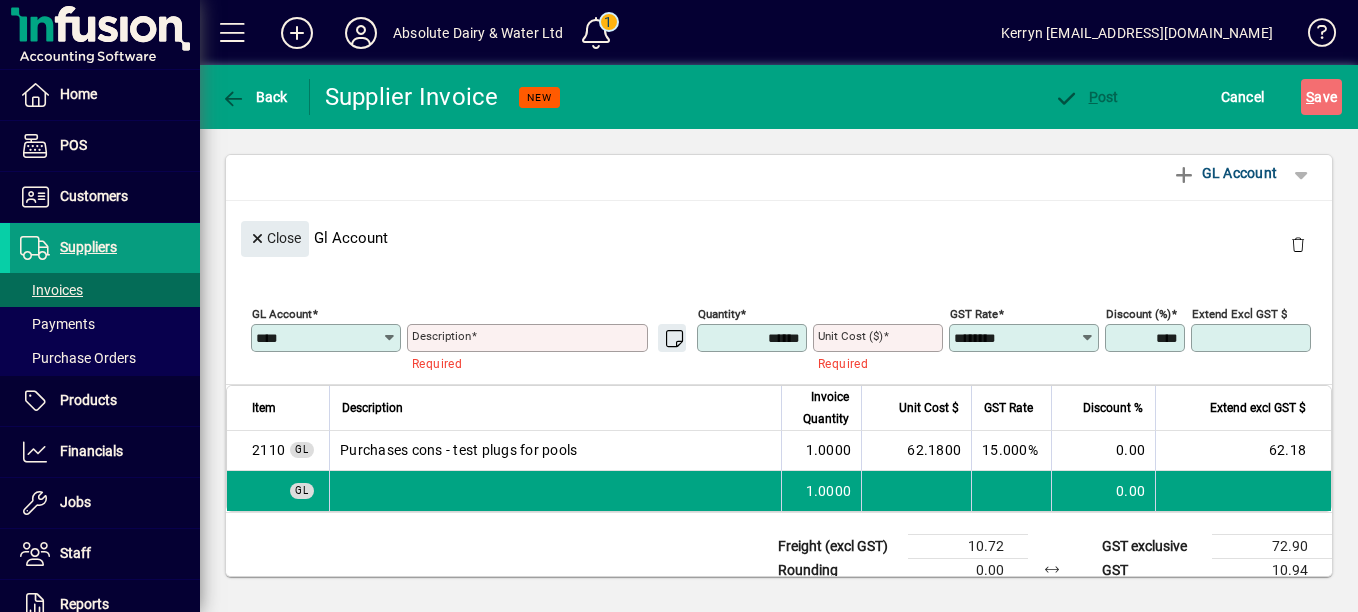 type 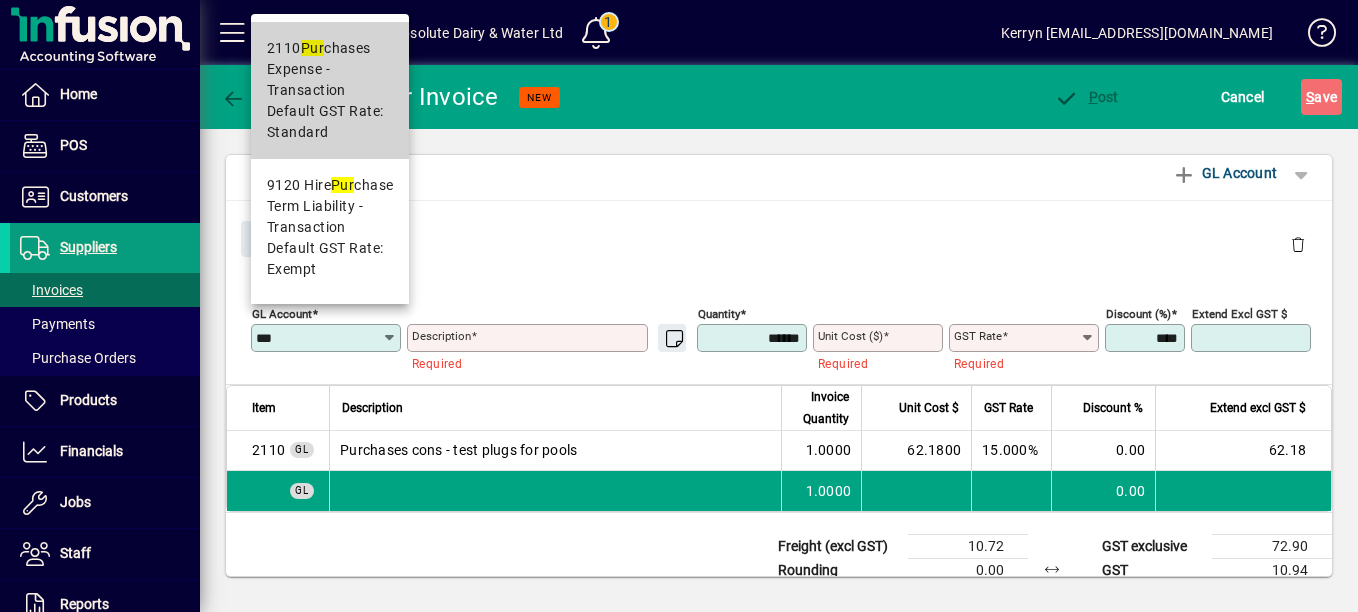 click on "Expense - Transaction" at bounding box center [330, 80] 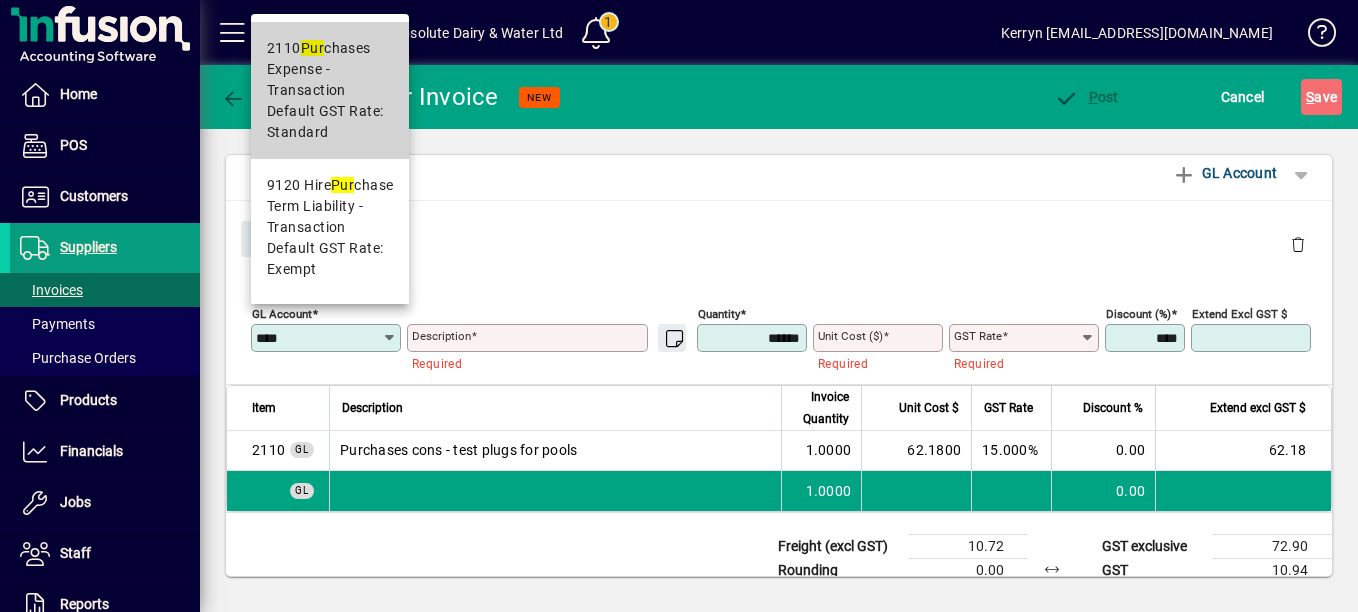 type on "*********" 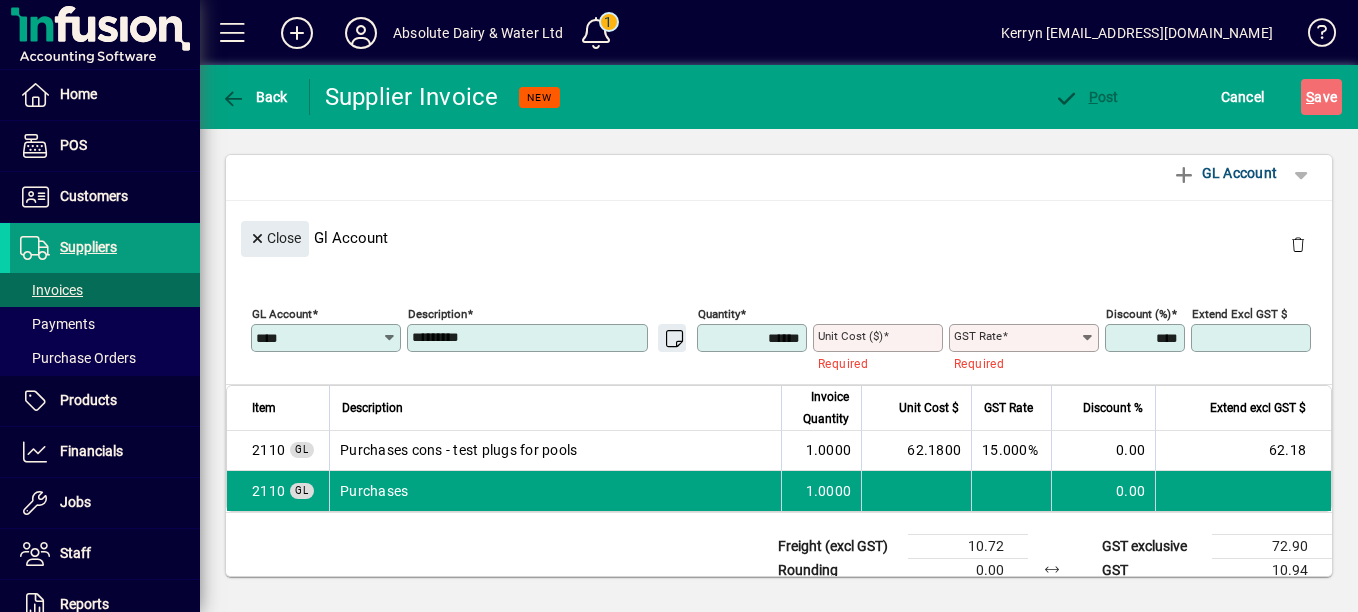 type on "****" 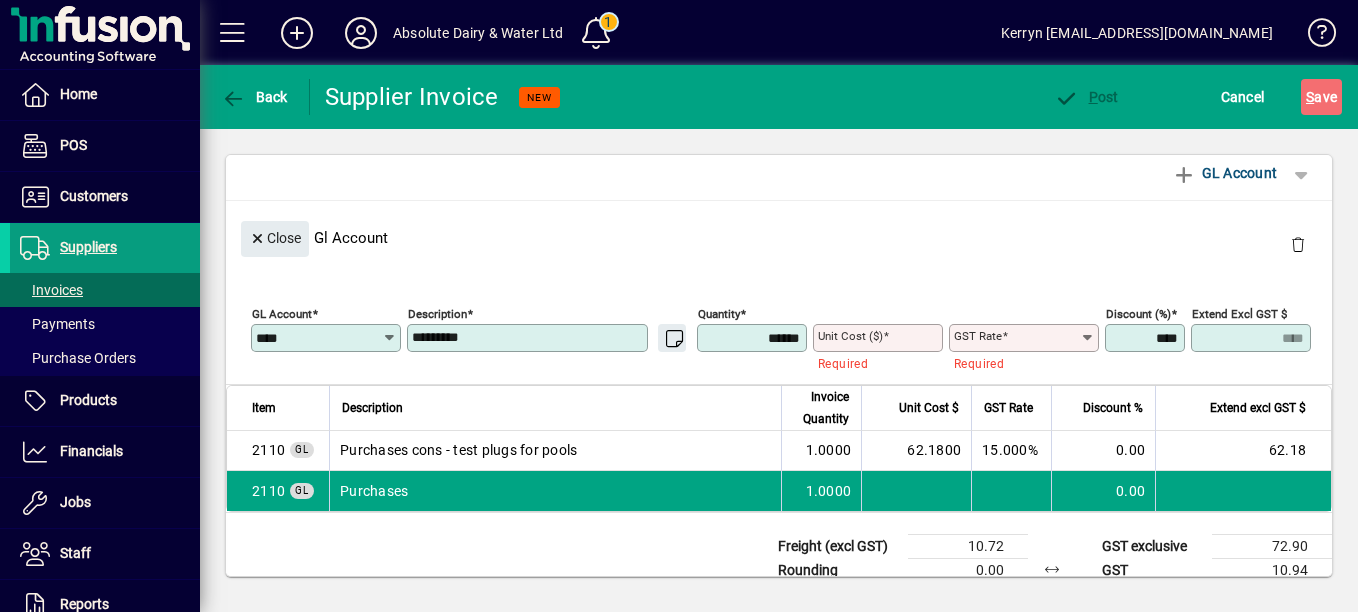 type on "********" 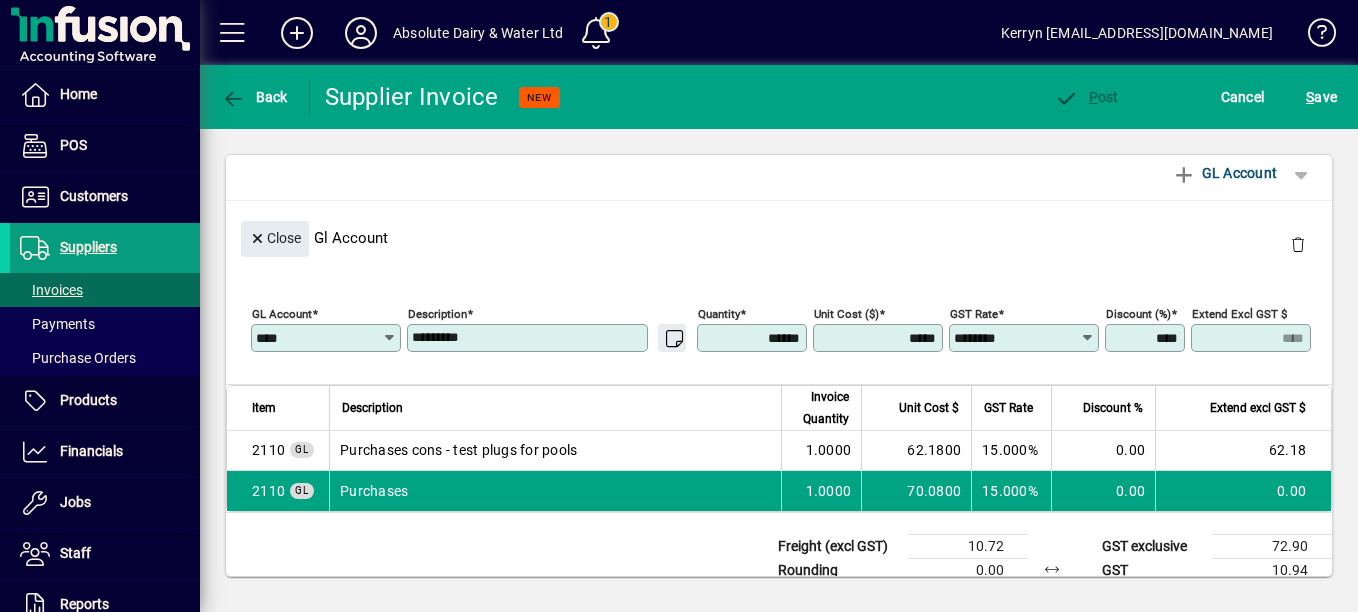 type on "*******" 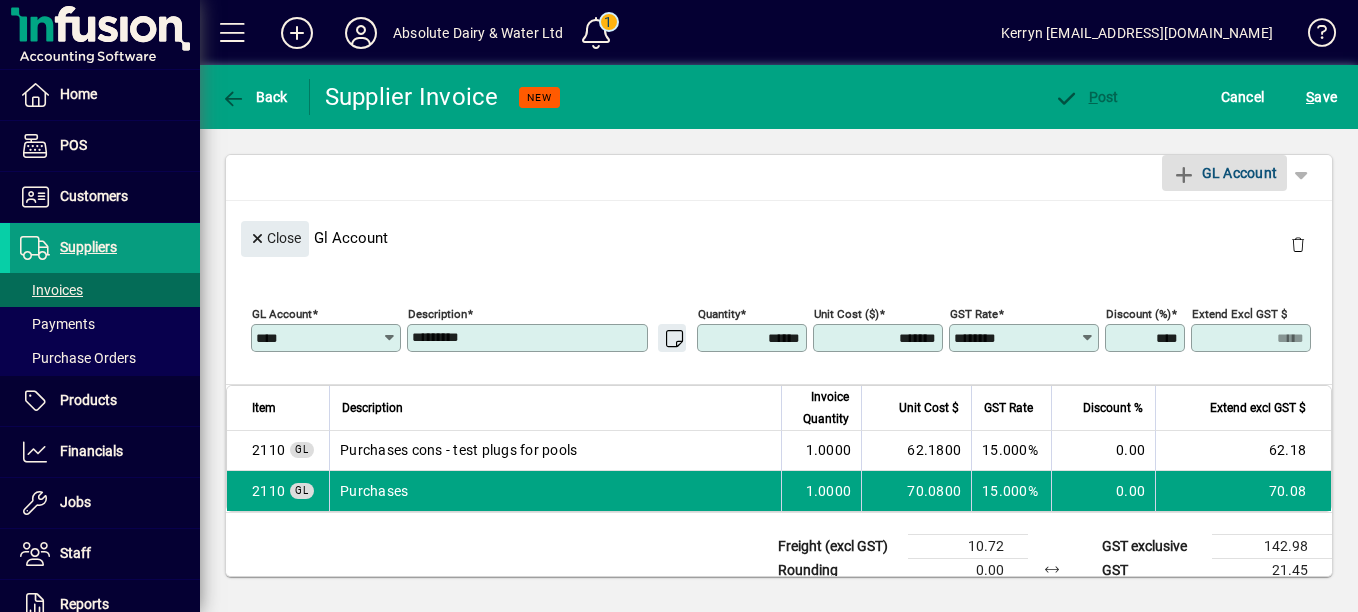 type 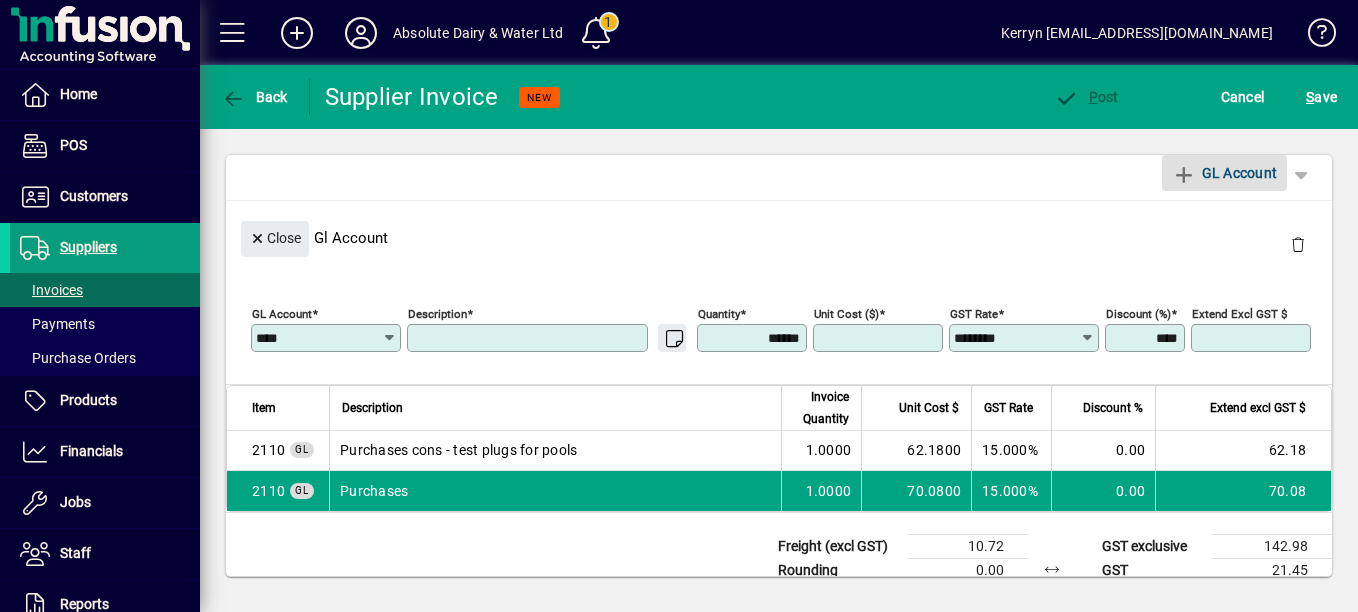 type 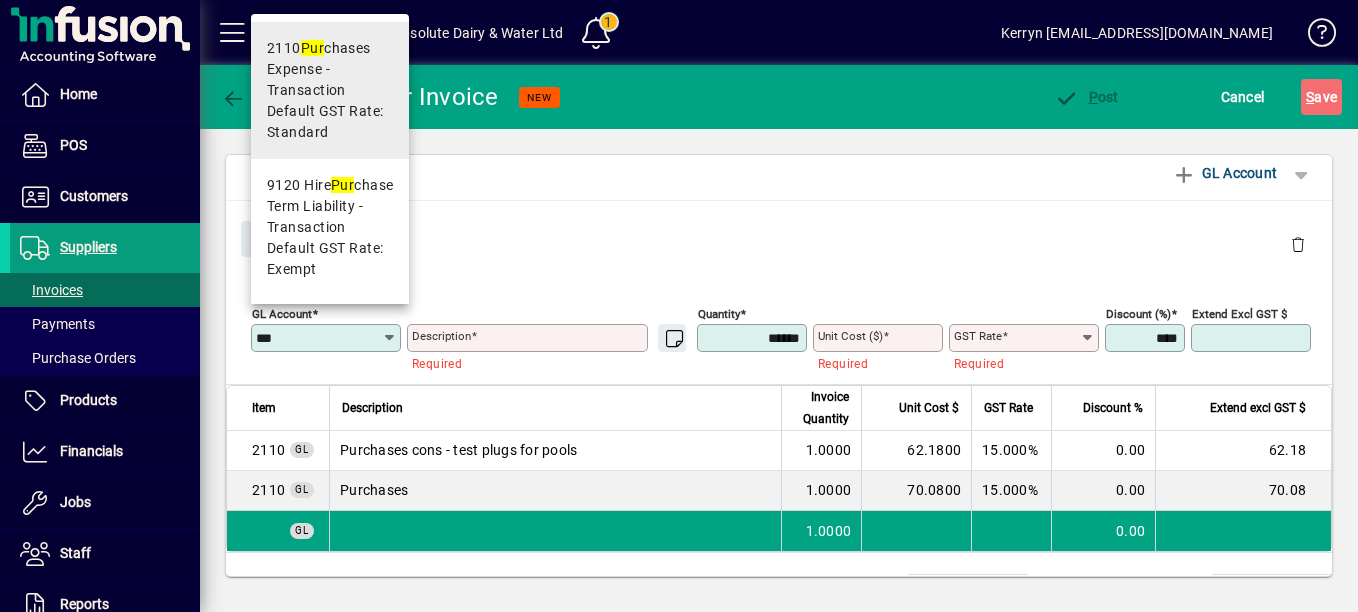 click on "Expense - Transaction" at bounding box center (330, 80) 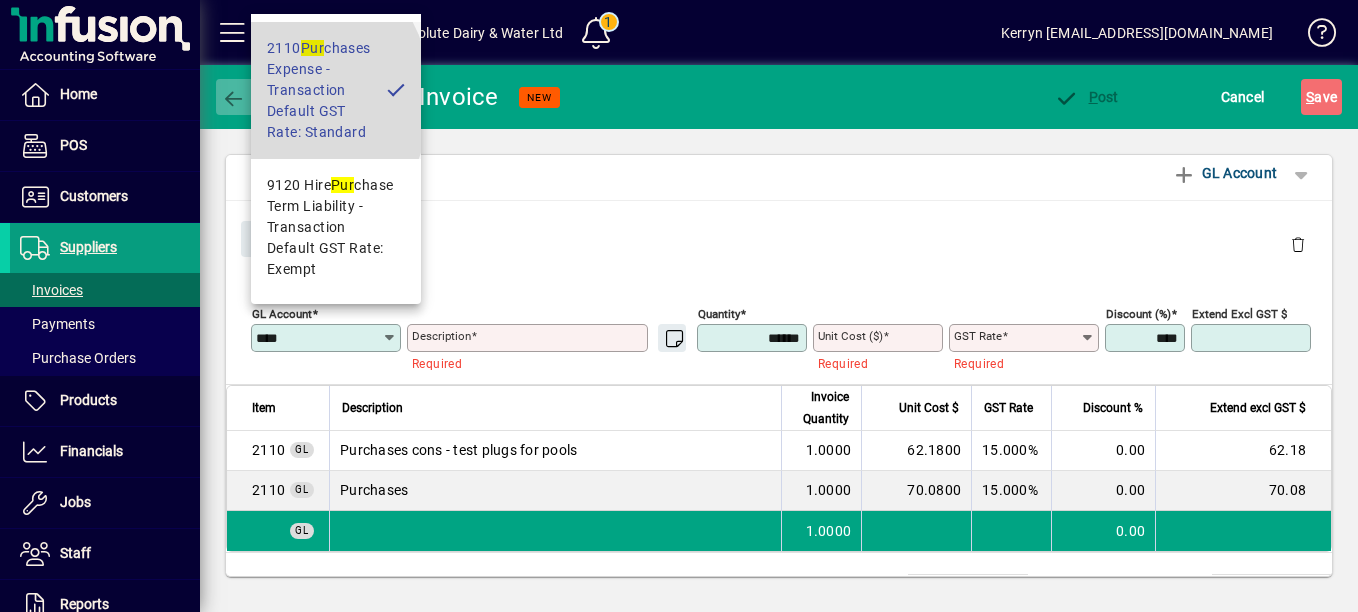 type on "*********" 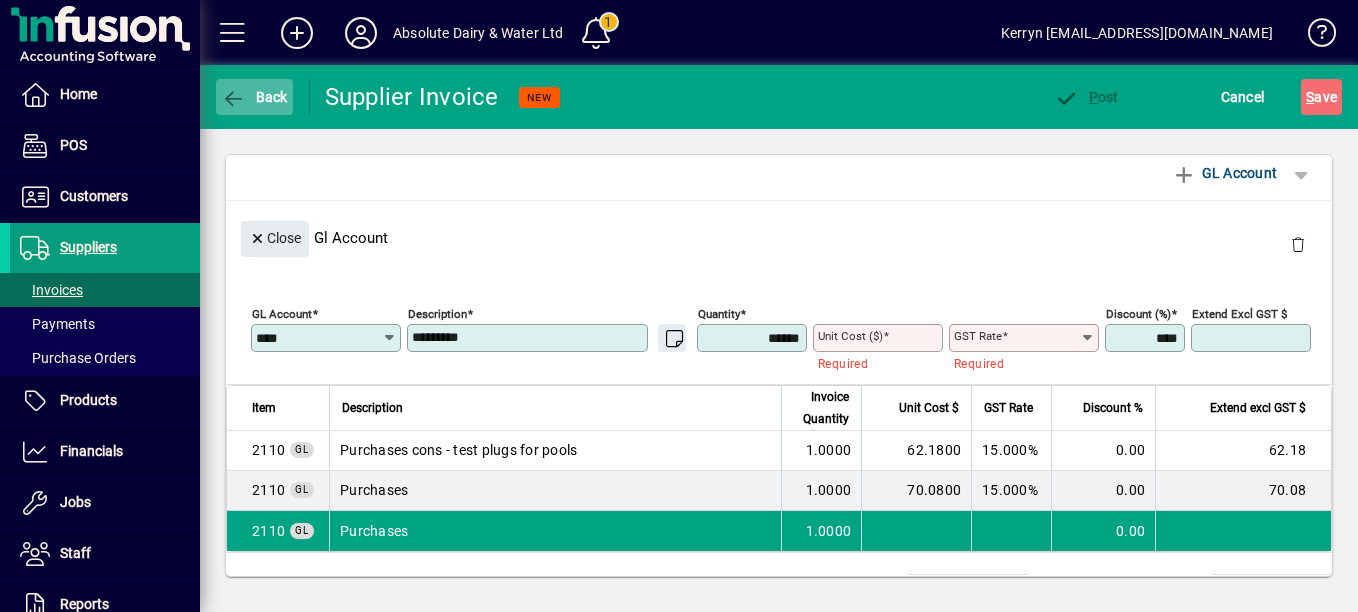 type on "****" 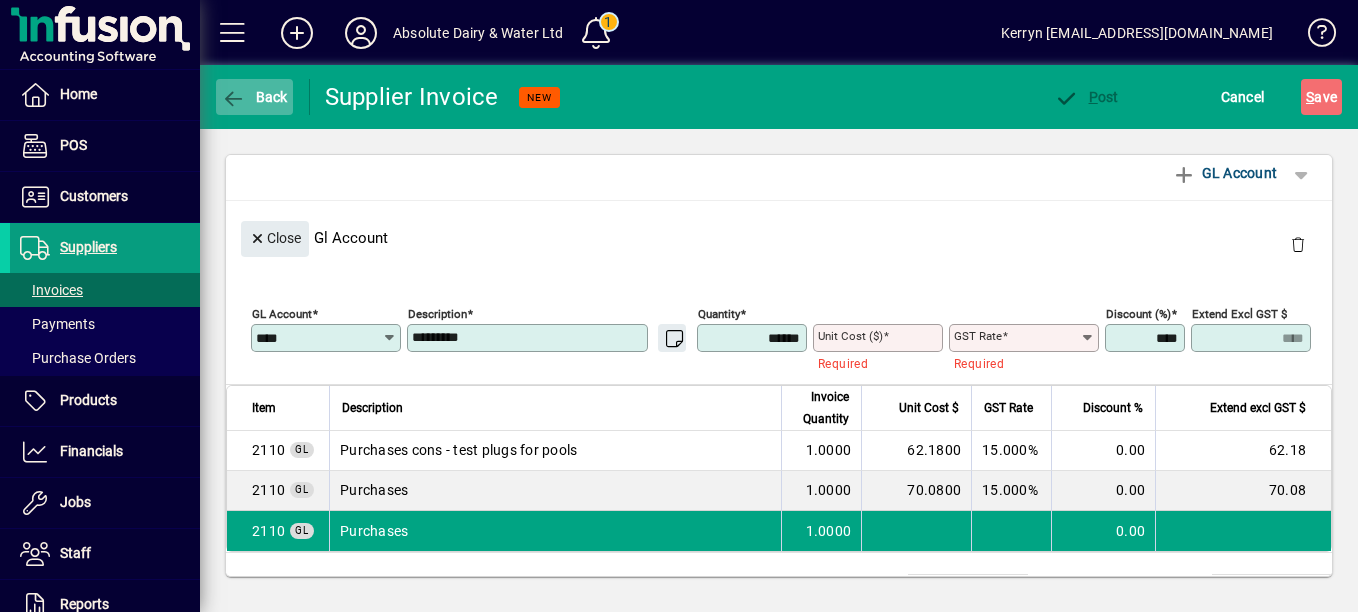 type on "********" 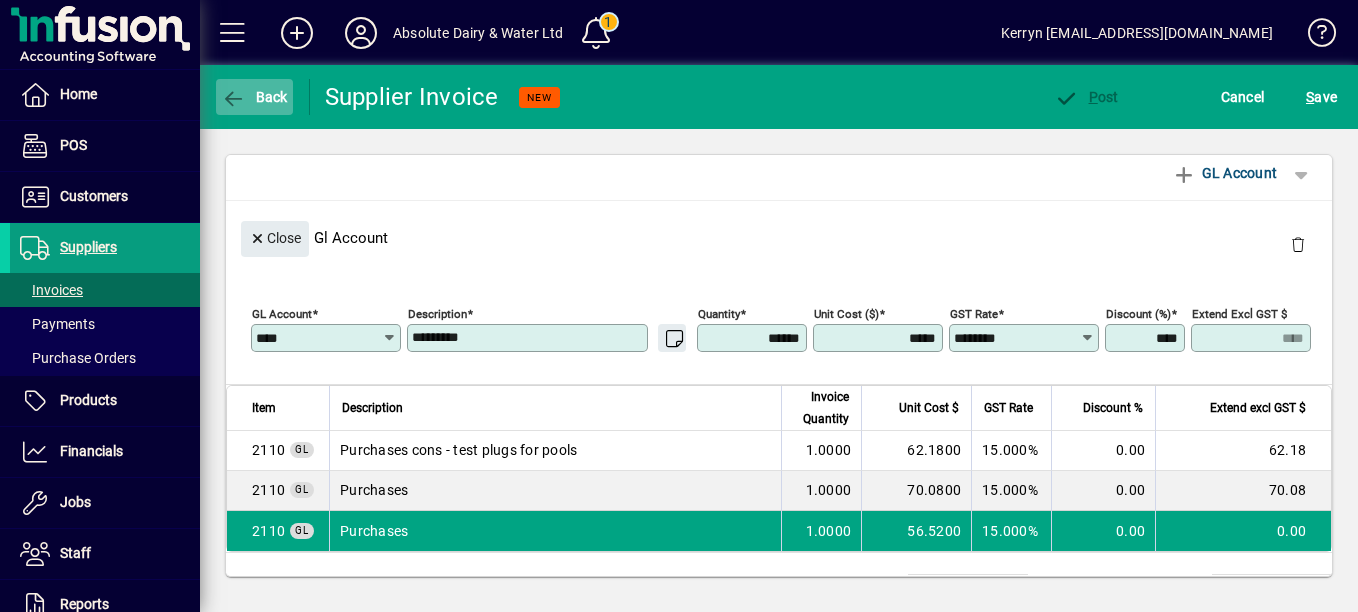 type on "*******" 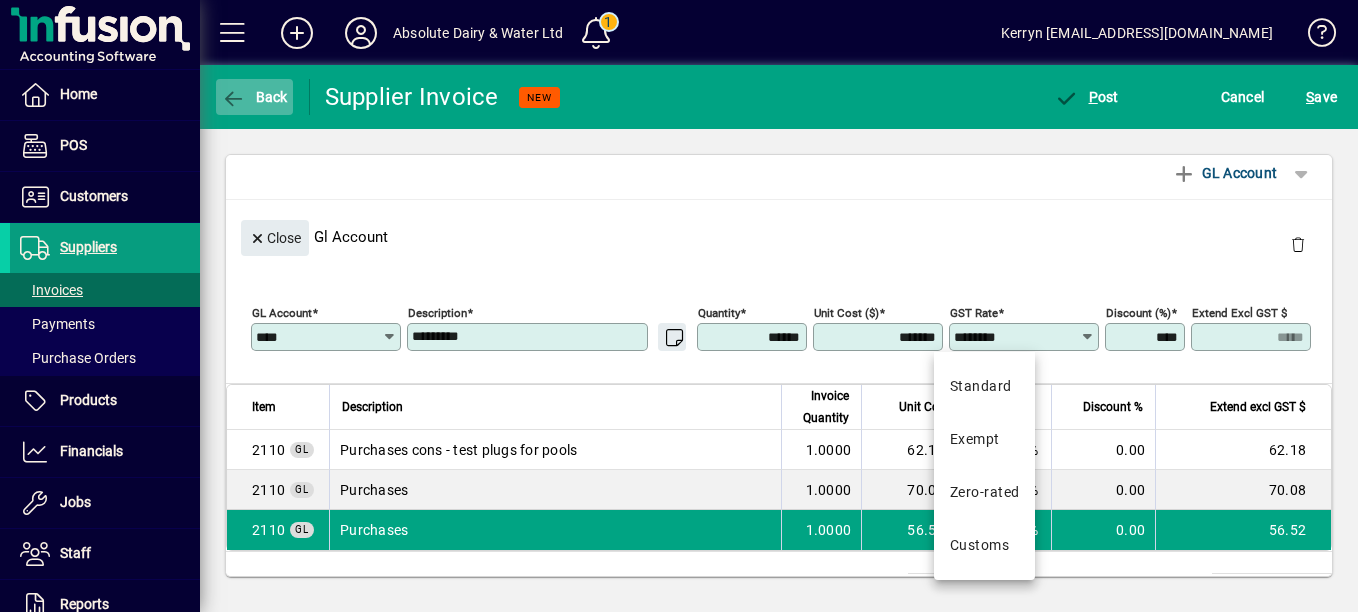 scroll, scrollTop: 153, scrollLeft: 0, axis: vertical 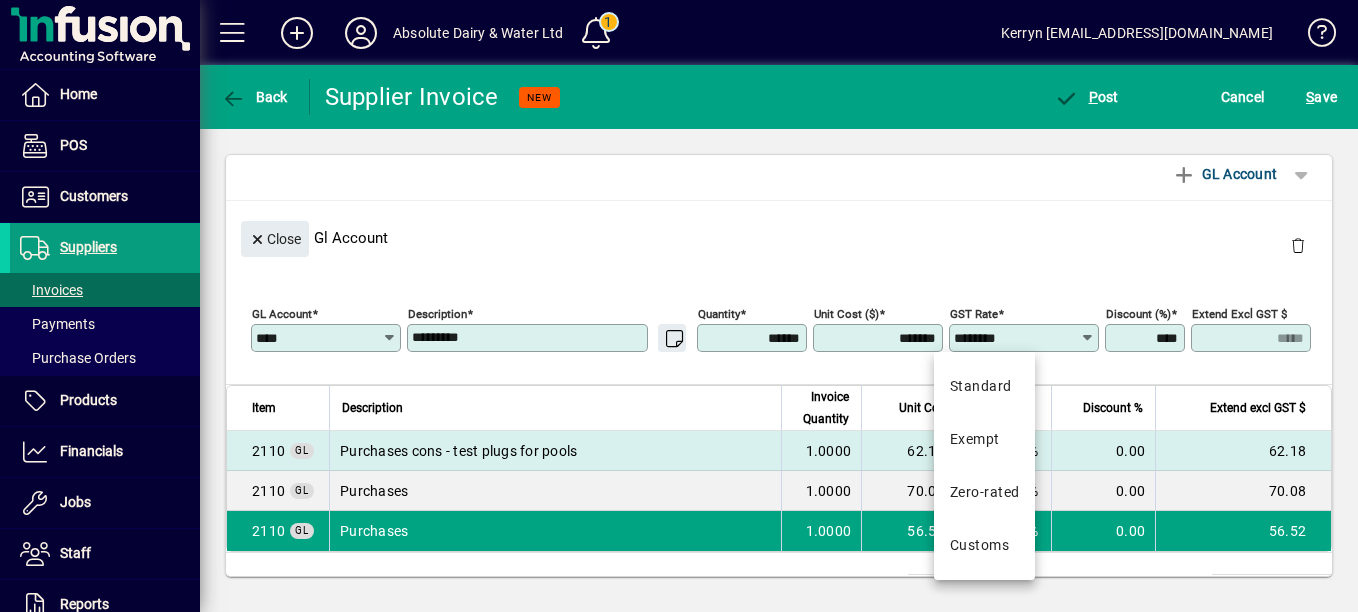 click on "Purchases cons - test plugs for pools" at bounding box center [555, 451] 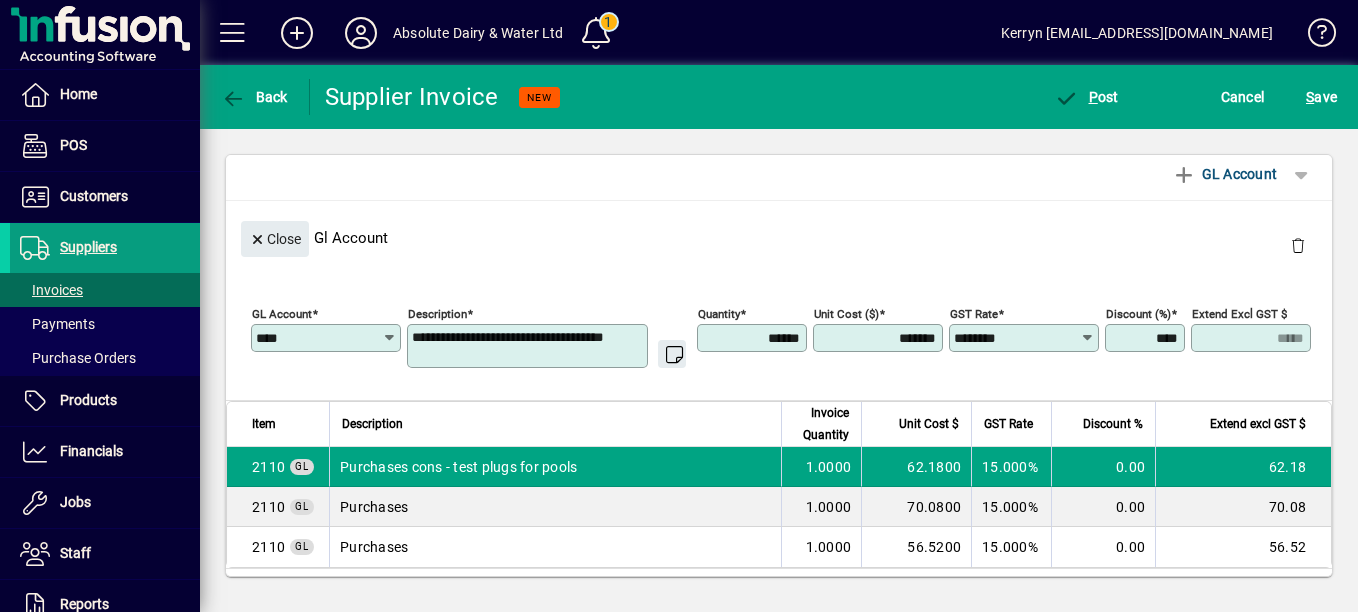 drag, startPoint x: 523, startPoint y: 358, endPoint x: 480, endPoint y: 324, distance: 54.81788 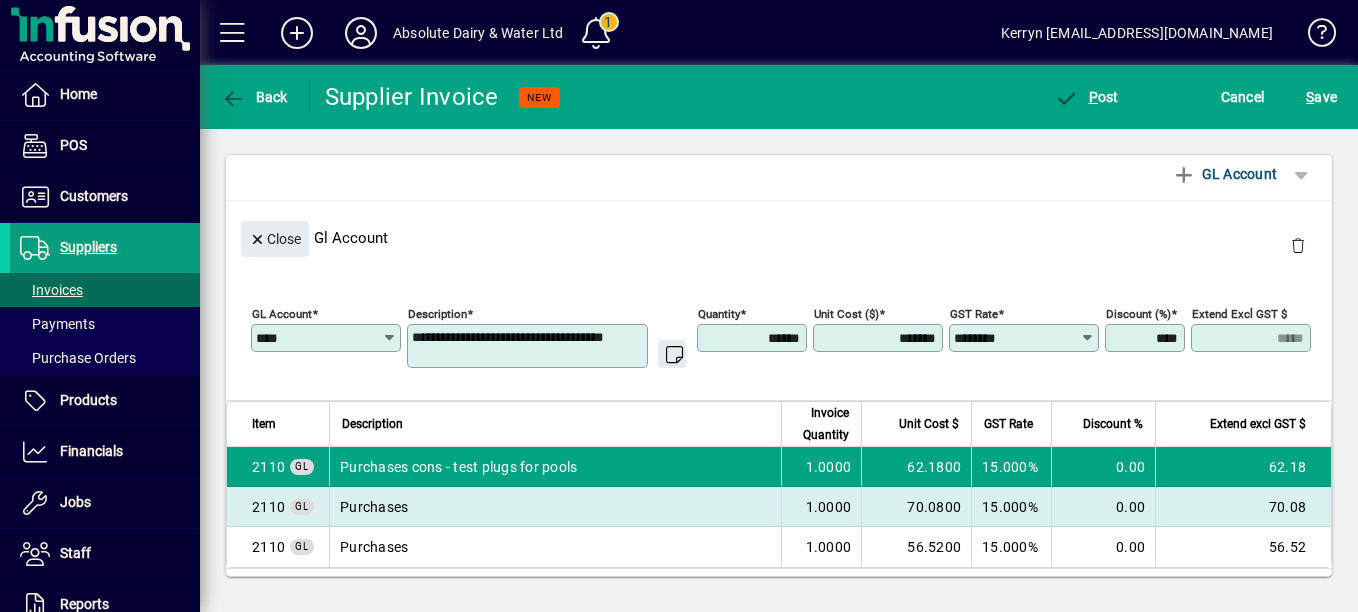 click on "Purchases" at bounding box center [555, 507] 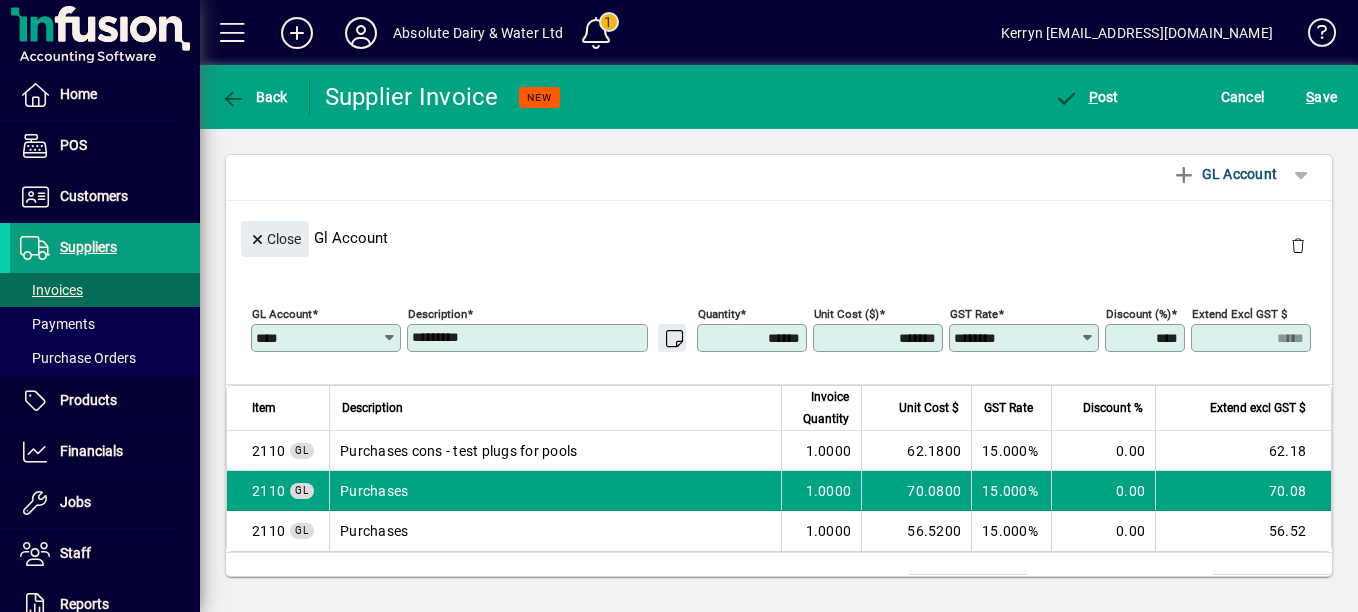 click on "*********" at bounding box center (529, 338) 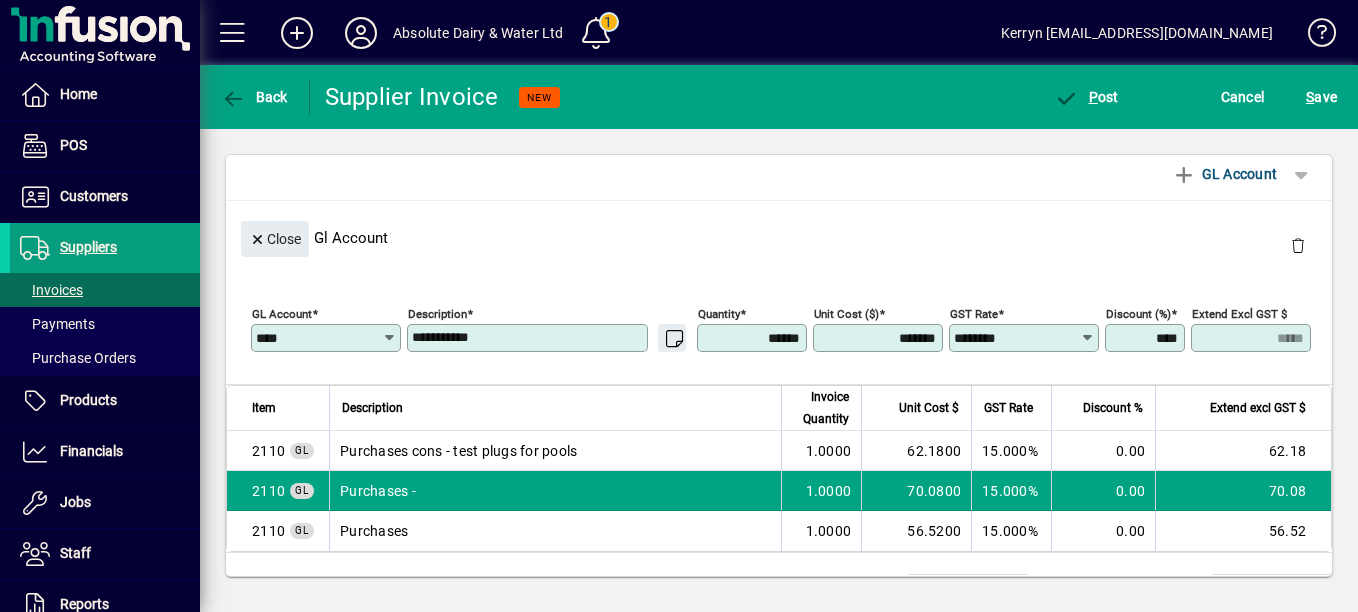 paste on "**********" 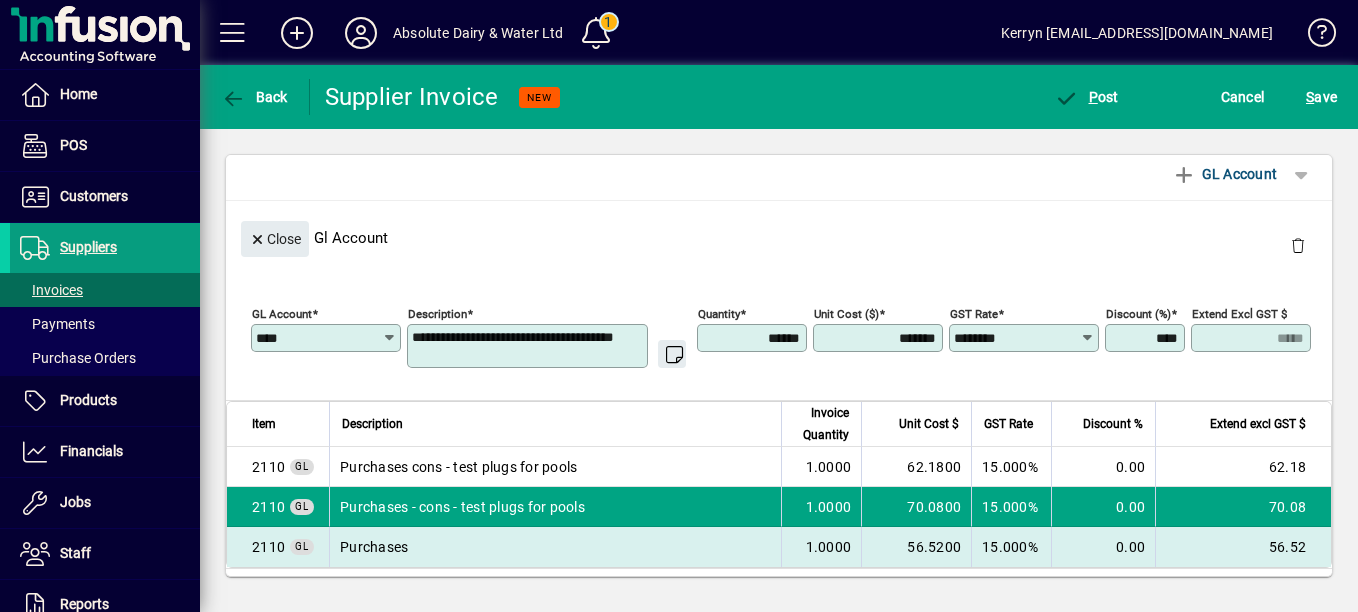 click on "Purchases" at bounding box center (555, 547) 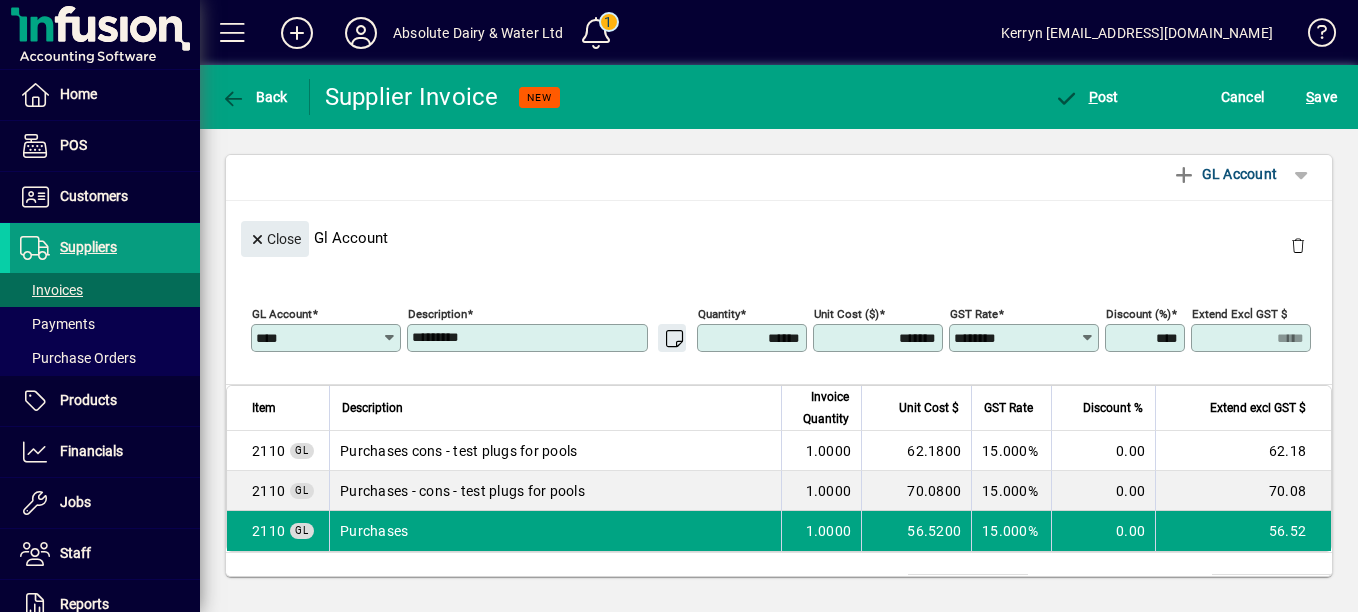 click on "Description *********" 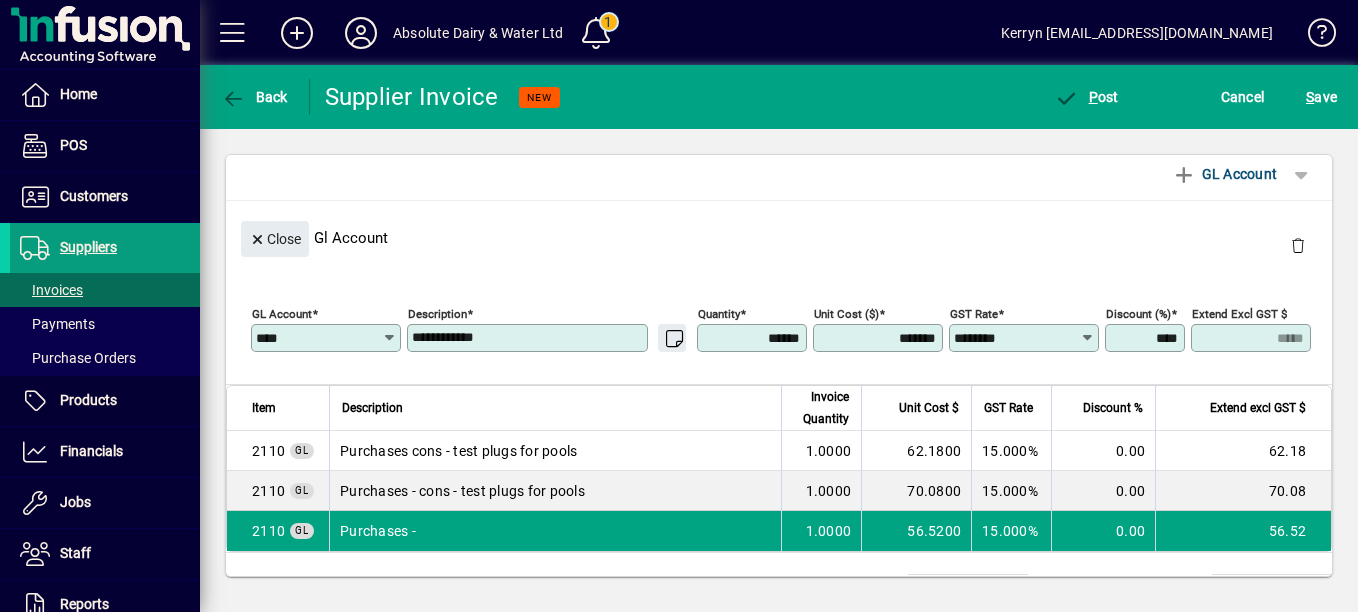 paste on "**********" 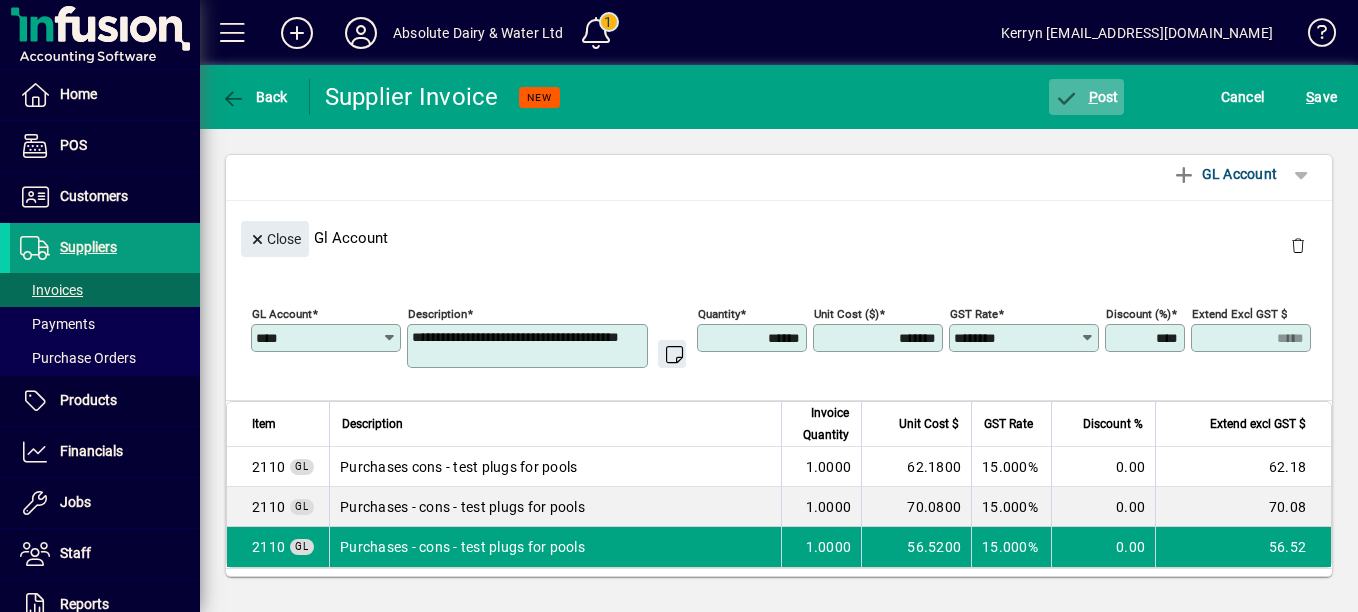 type on "**********" 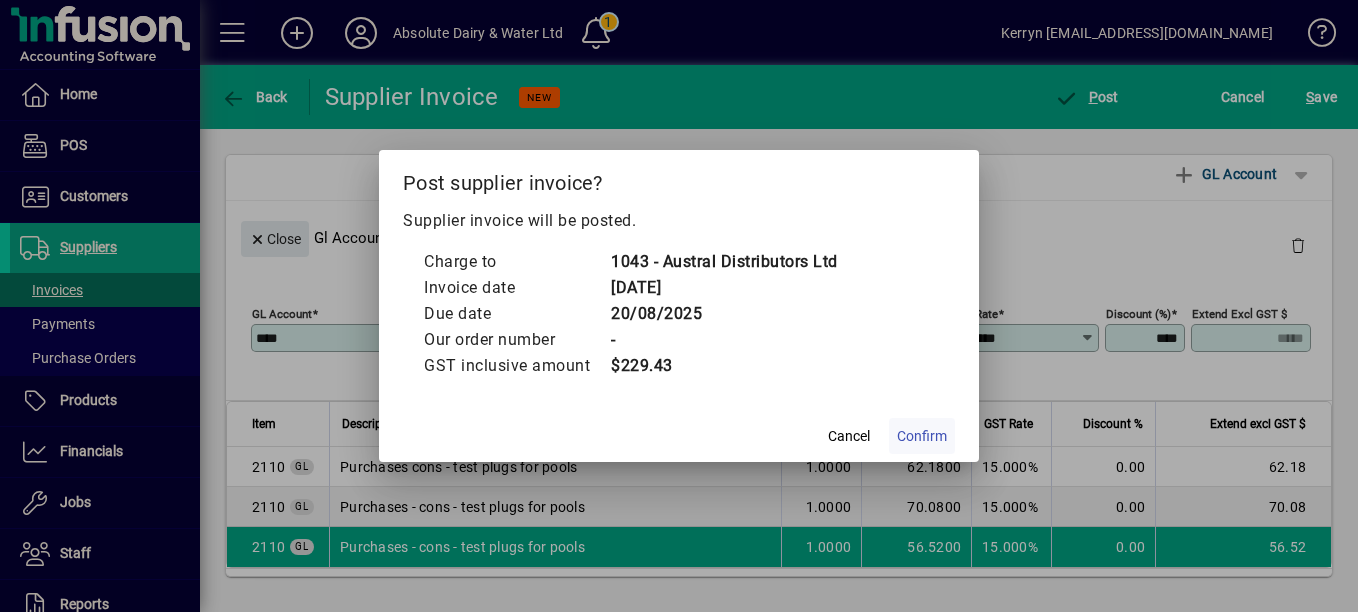 click on "Confirm" 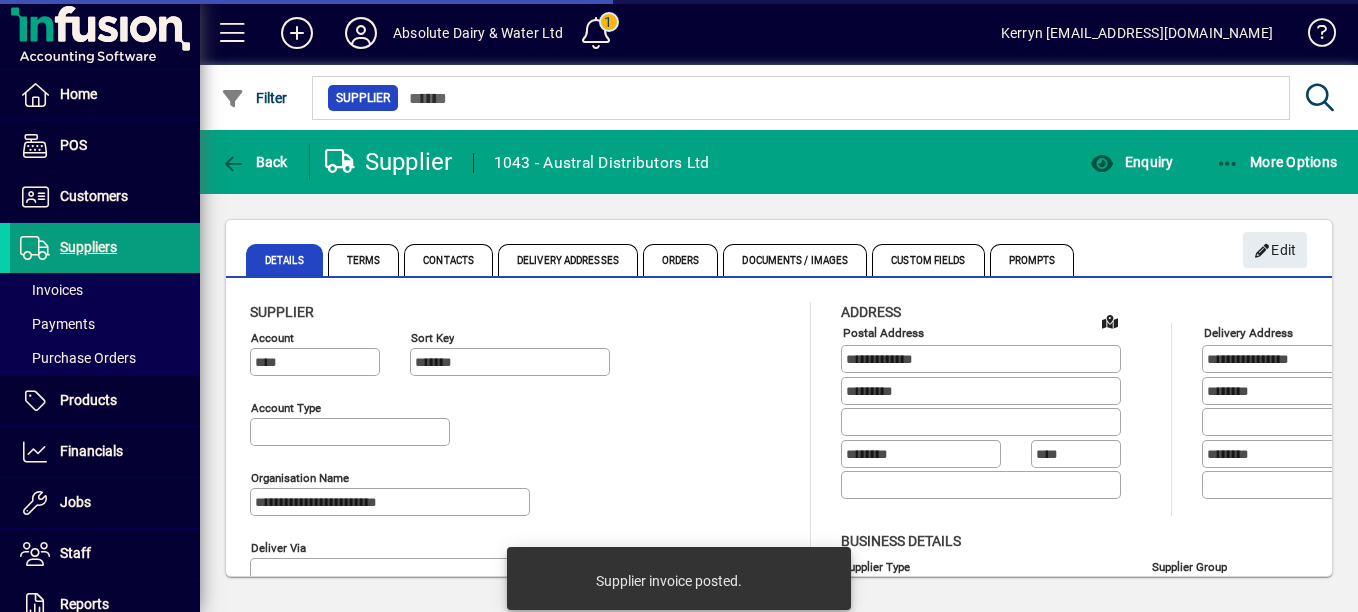 type on "**********" 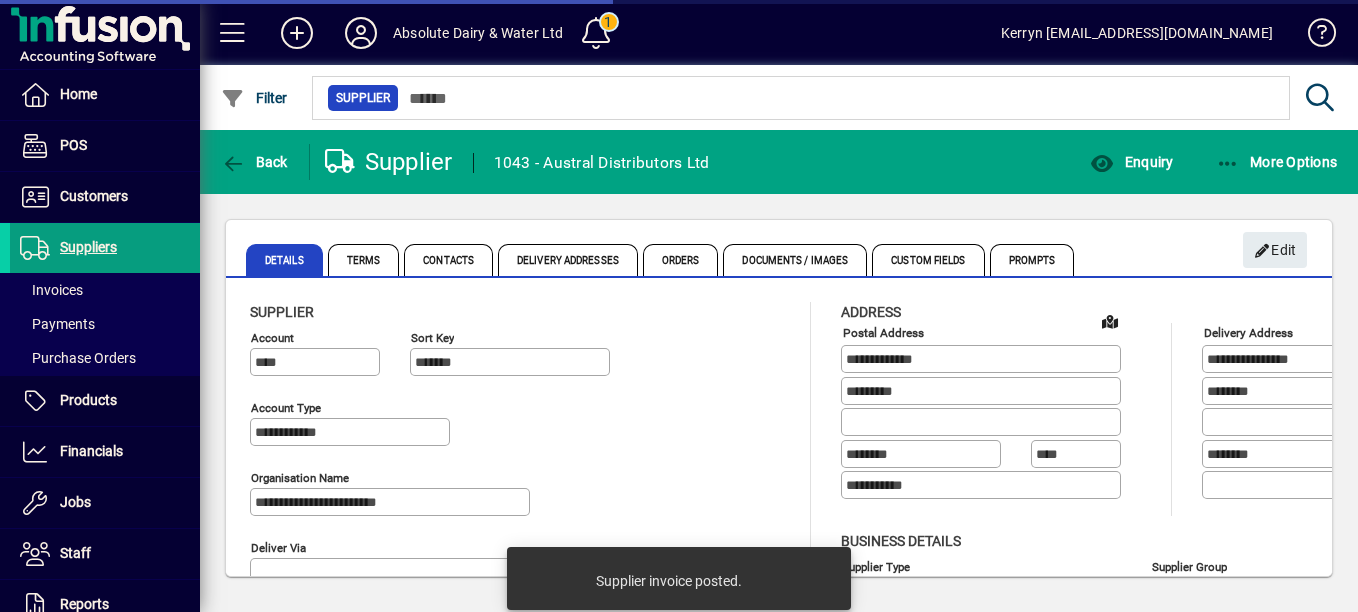 type on "**********" 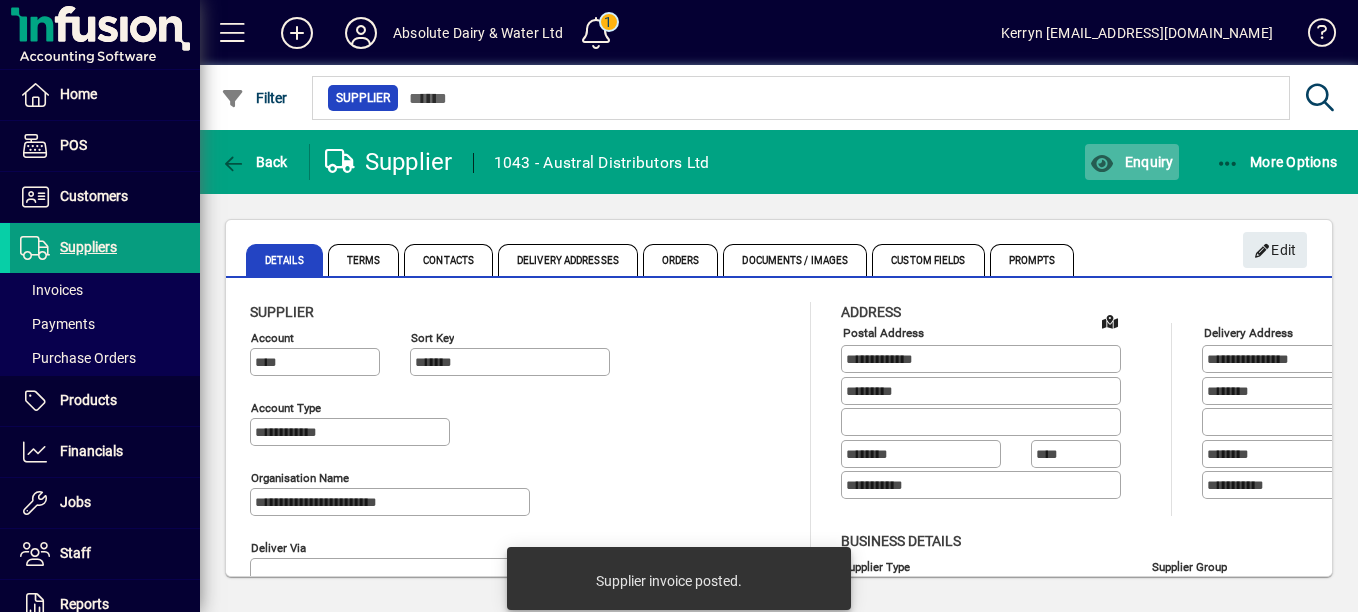 click on "Enquiry" 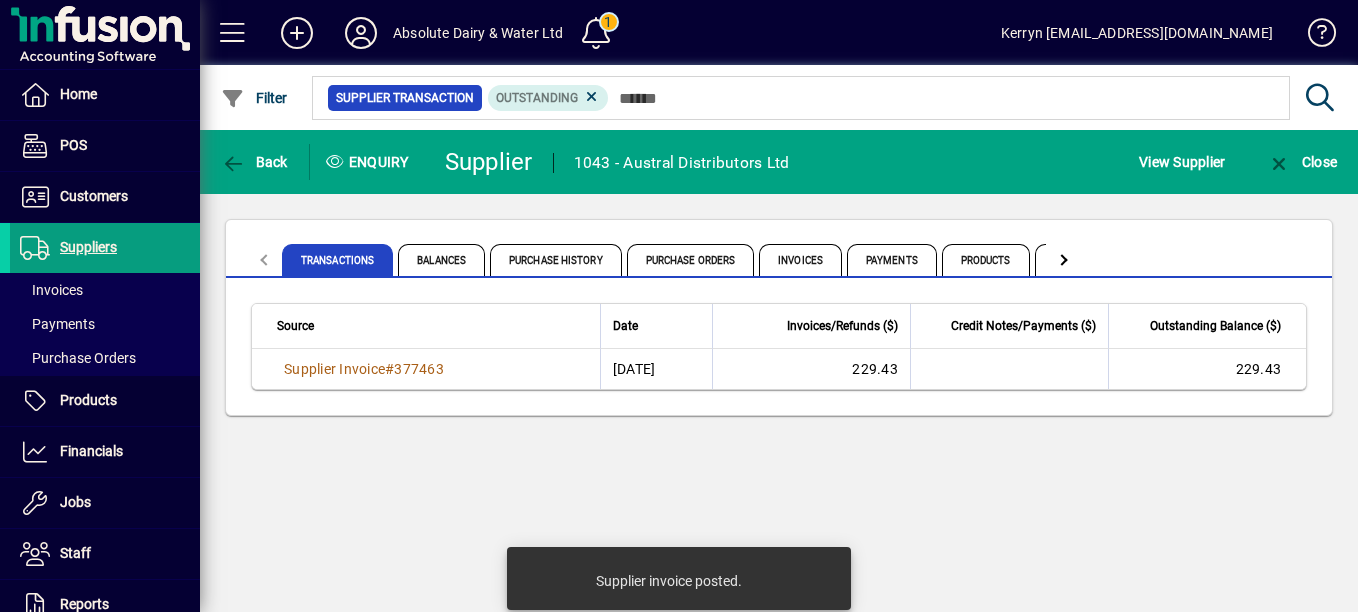 click on "Source   Date   Invoices/Refunds ($)   Credit Notes/Payments ($)   Outstanding Balance ($)  Supplier Invoice  # 377463  [DATE]   229.43   229.43" 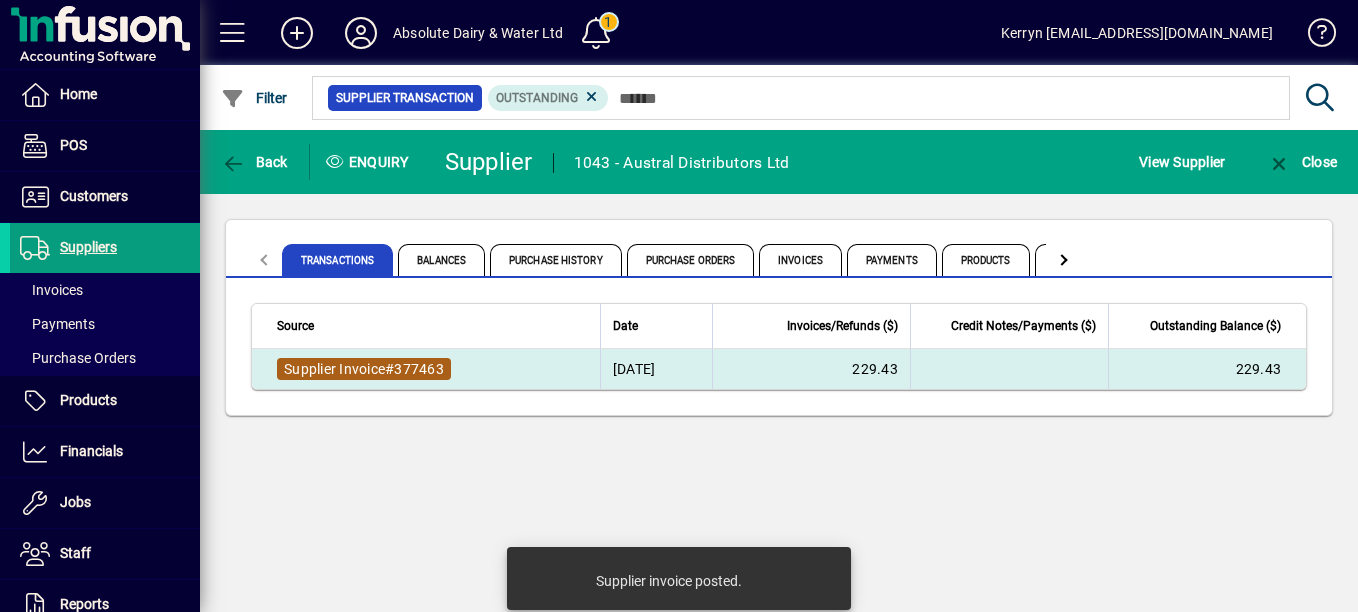 click on "Supplier Invoice" at bounding box center (334, 369) 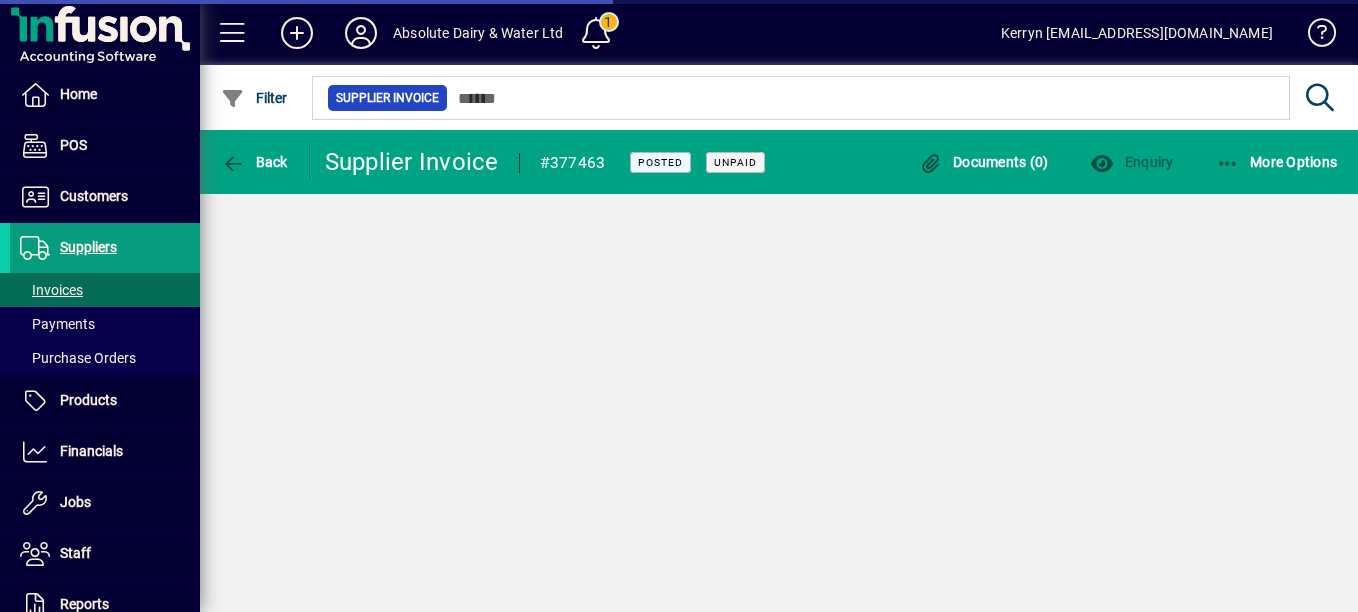 click on "Supplier Invoice" 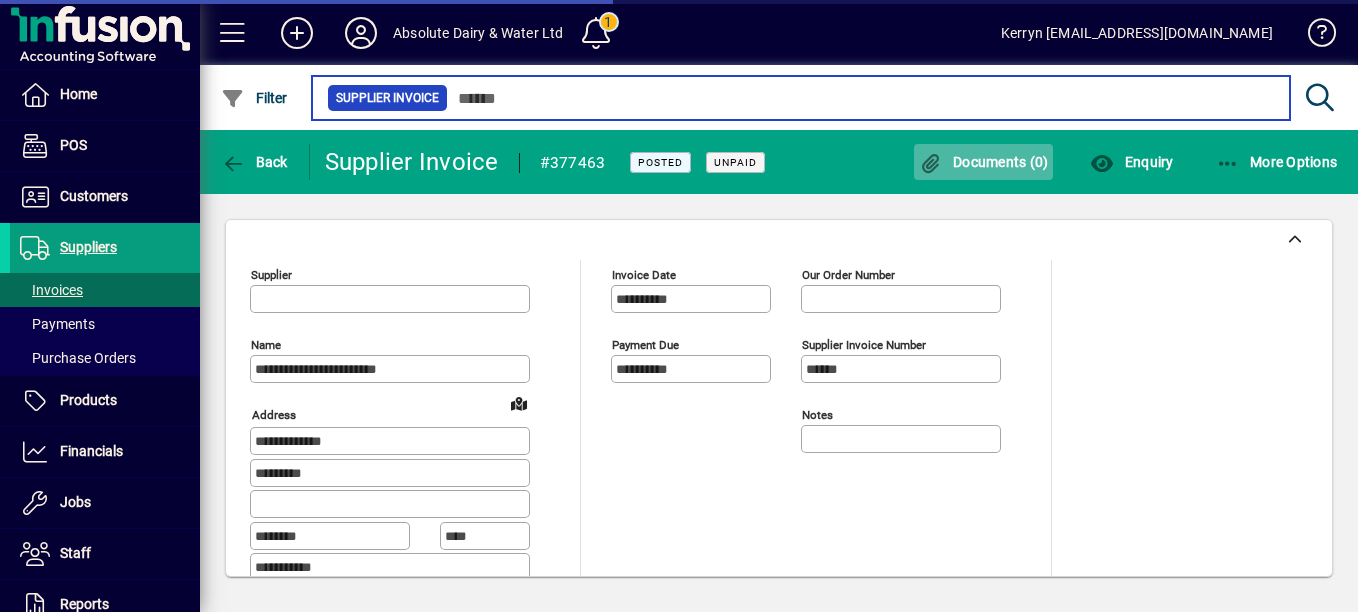 type on "**********" 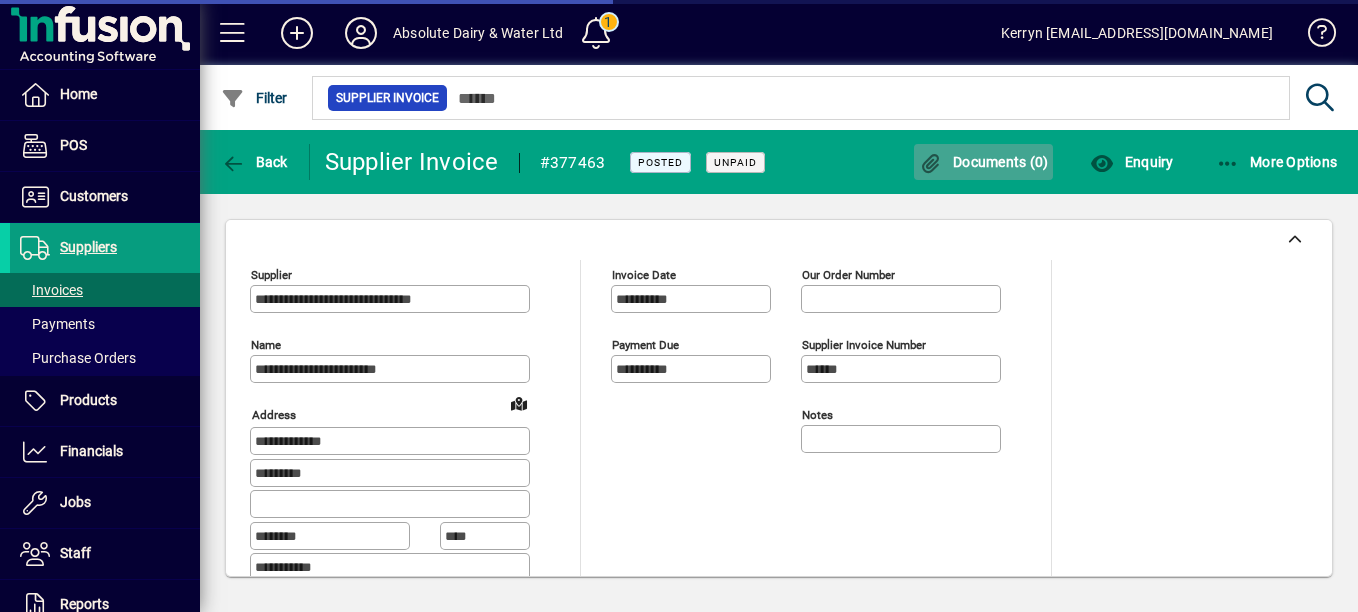 click 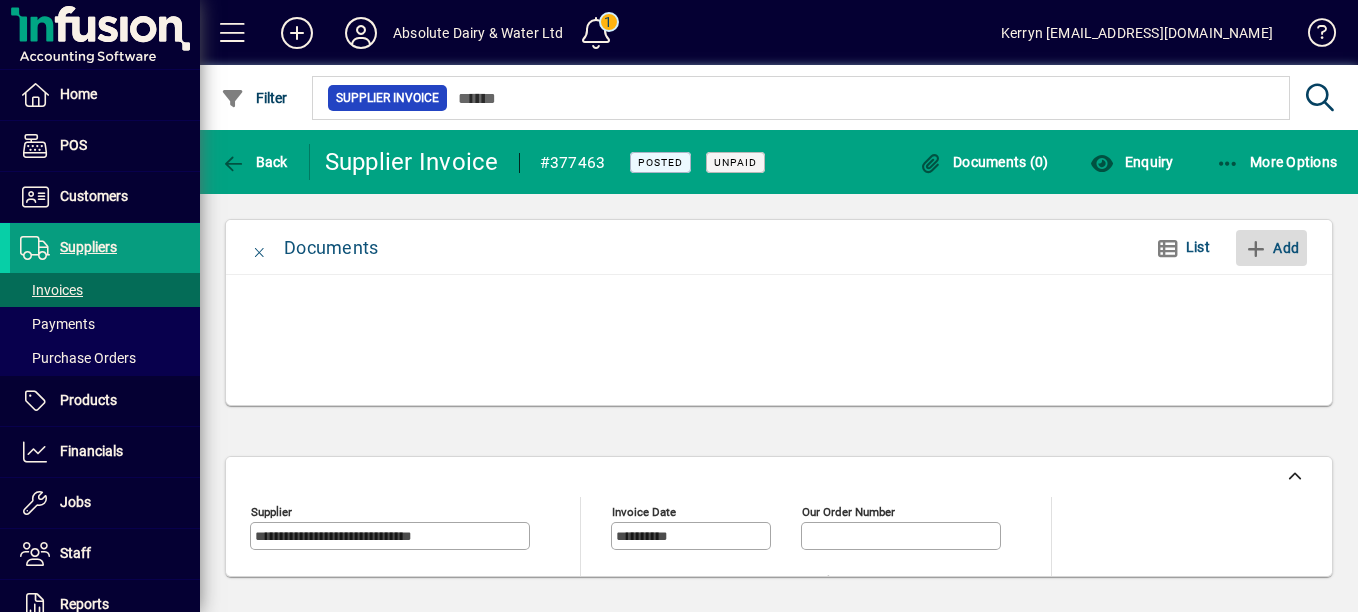 click on "Add" 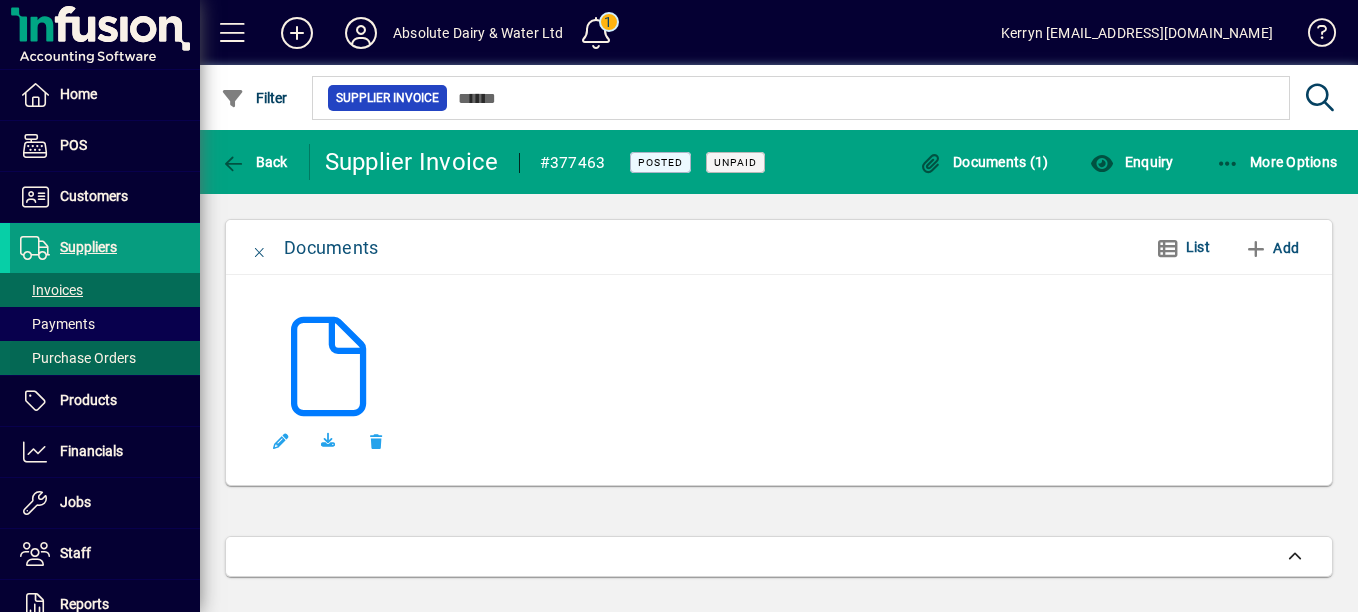 click on "Purchase Orders" at bounding box center [78, 358] 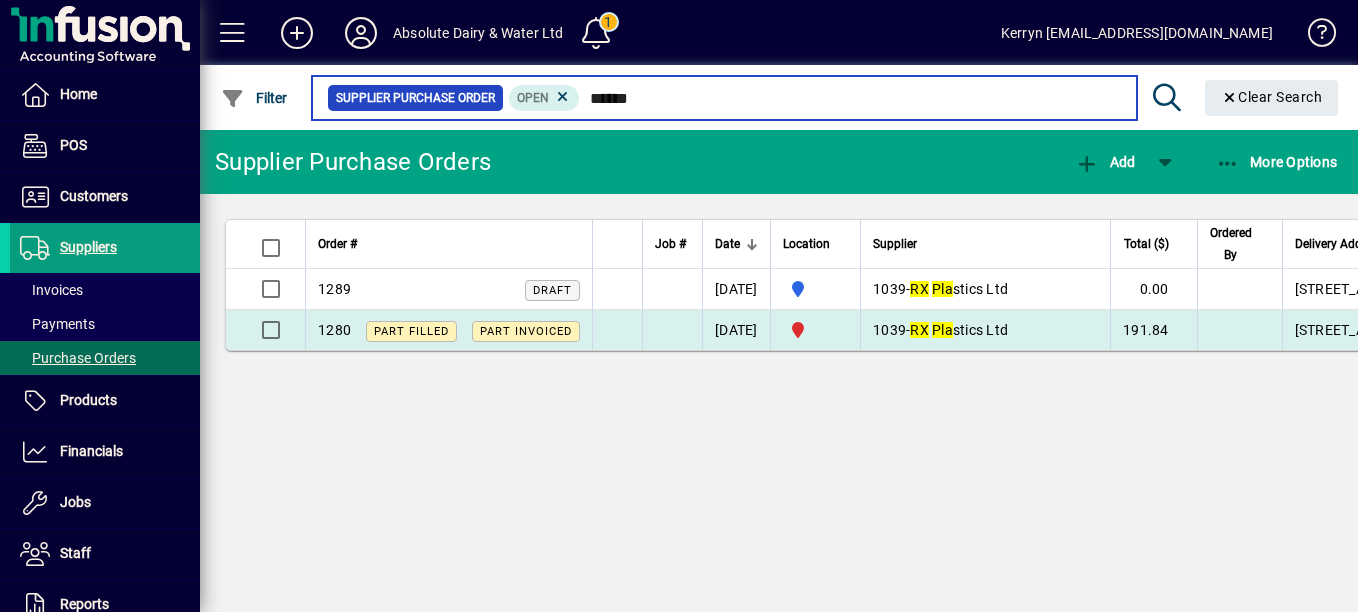 type on "******" 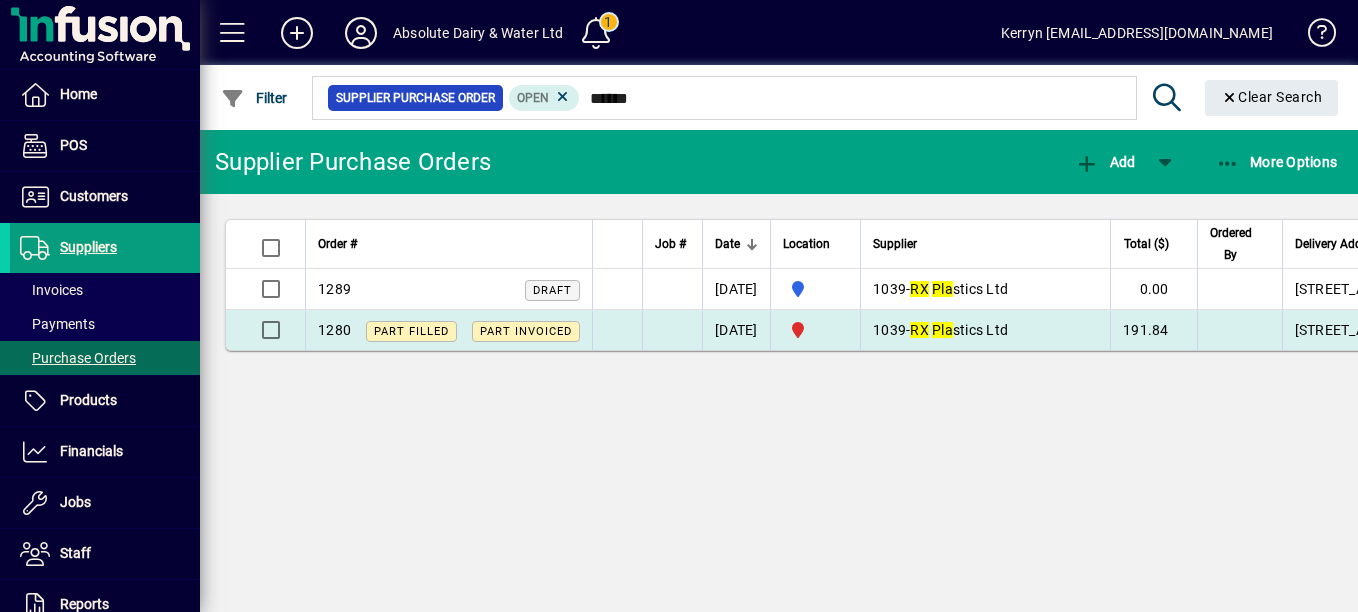 click on "RX   Pla stics Ltd" at bounding box center [959, 330] 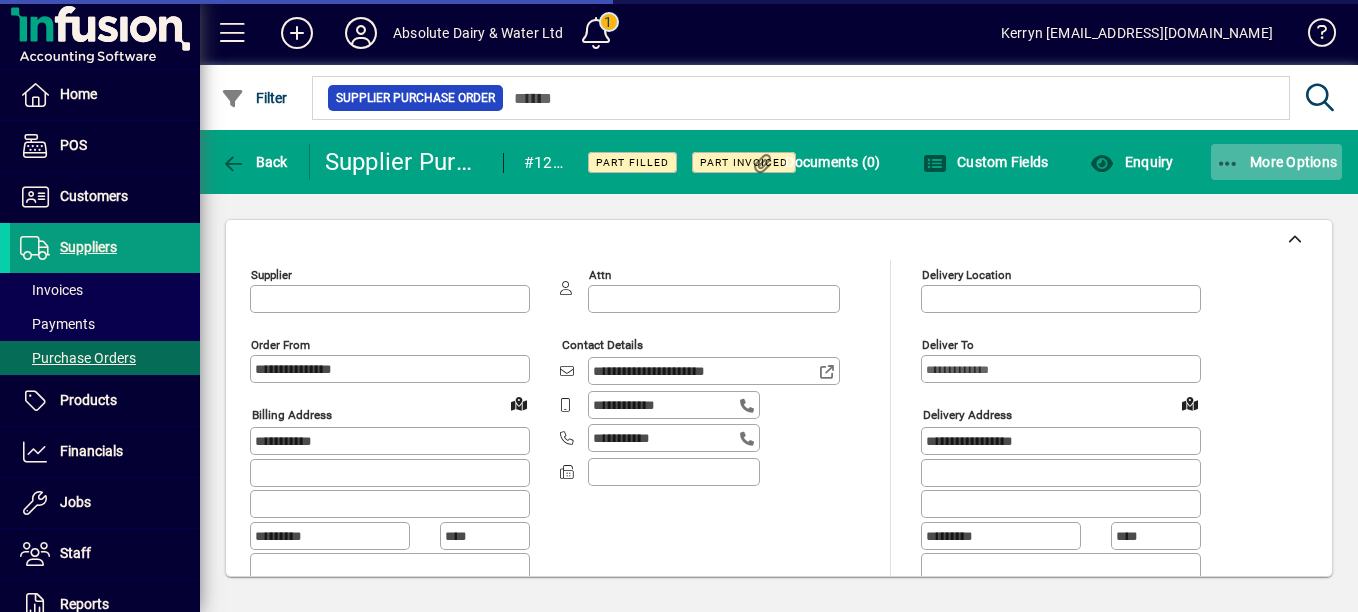 type on "**********" 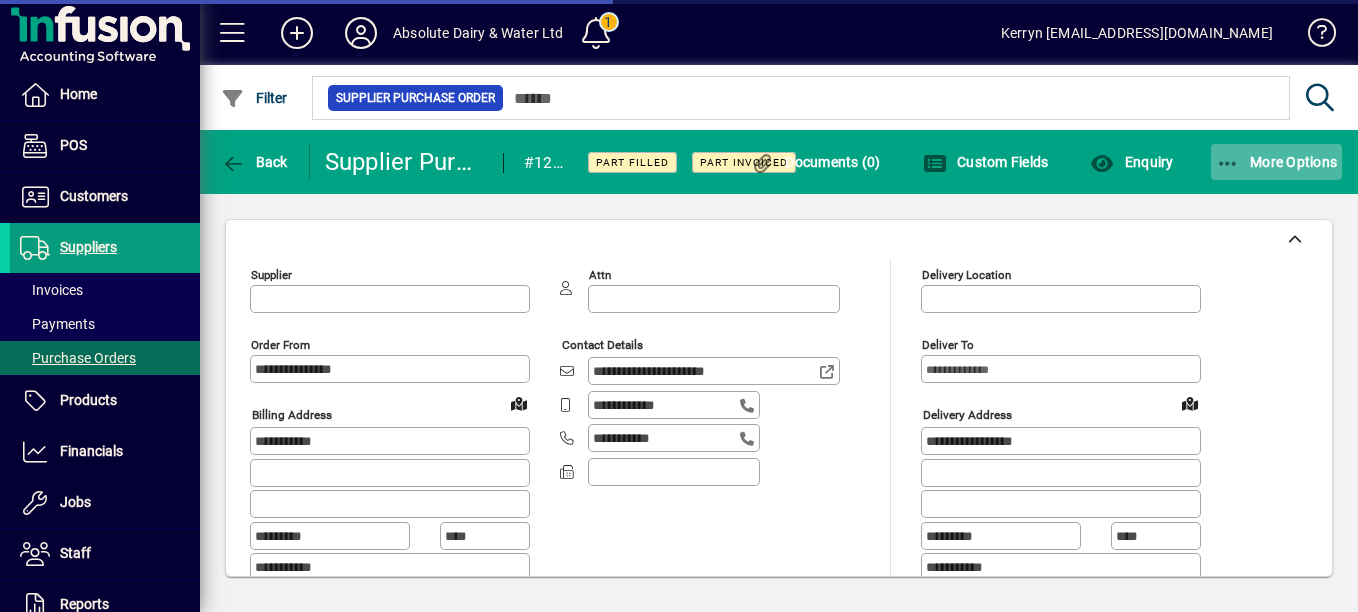 type on "********" 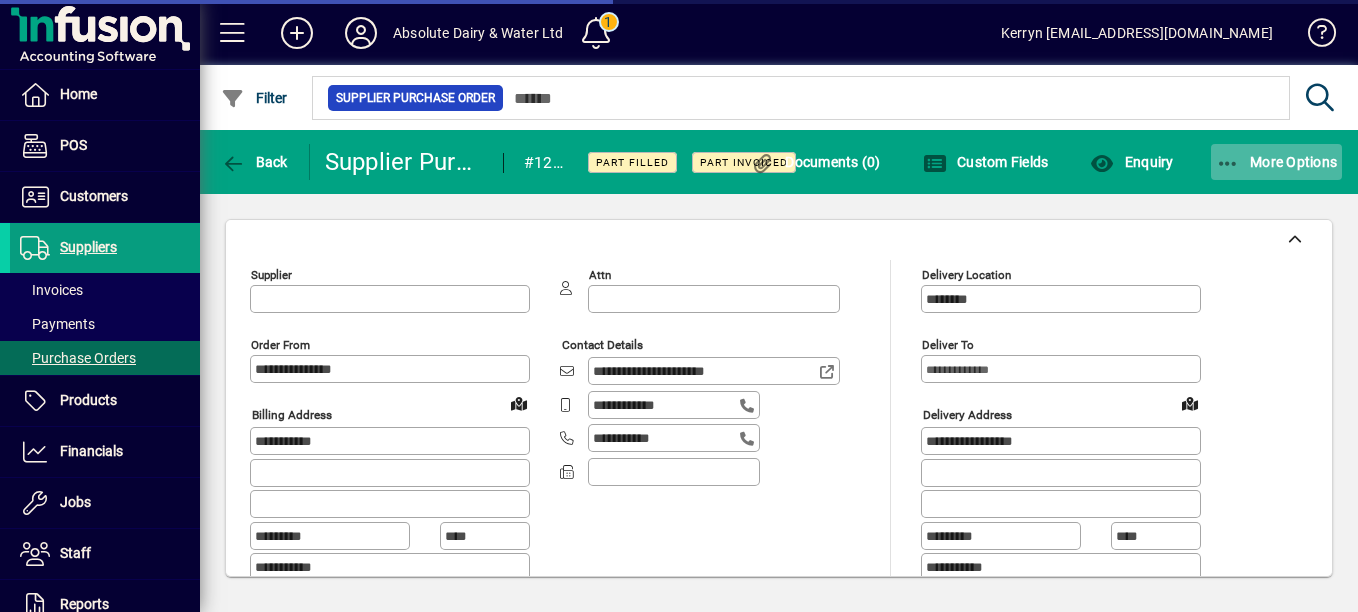 type on "**********" 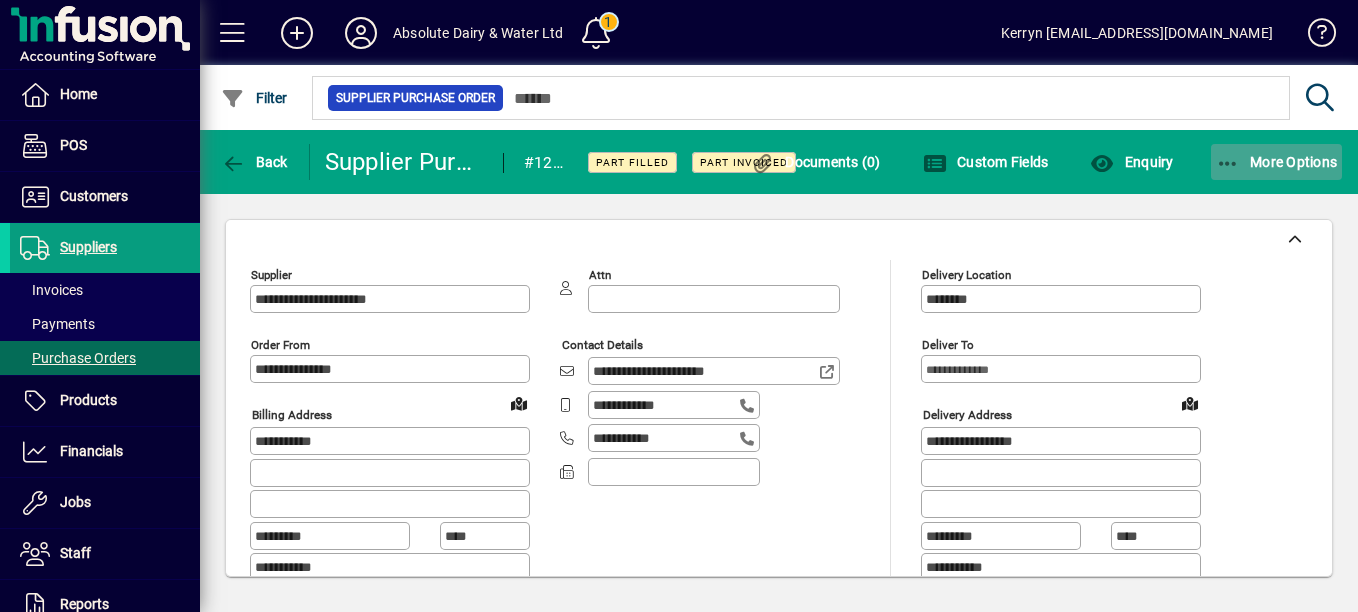click 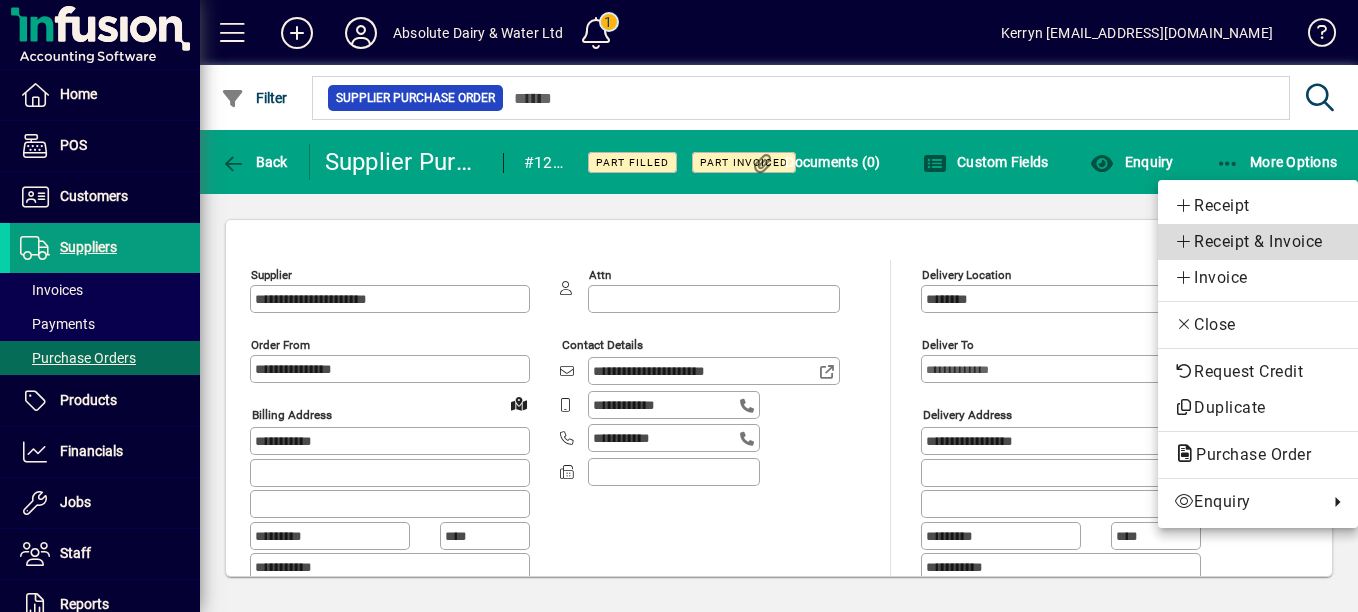 click on "Receipt & Invoice" at bounding box center (1258, 242) 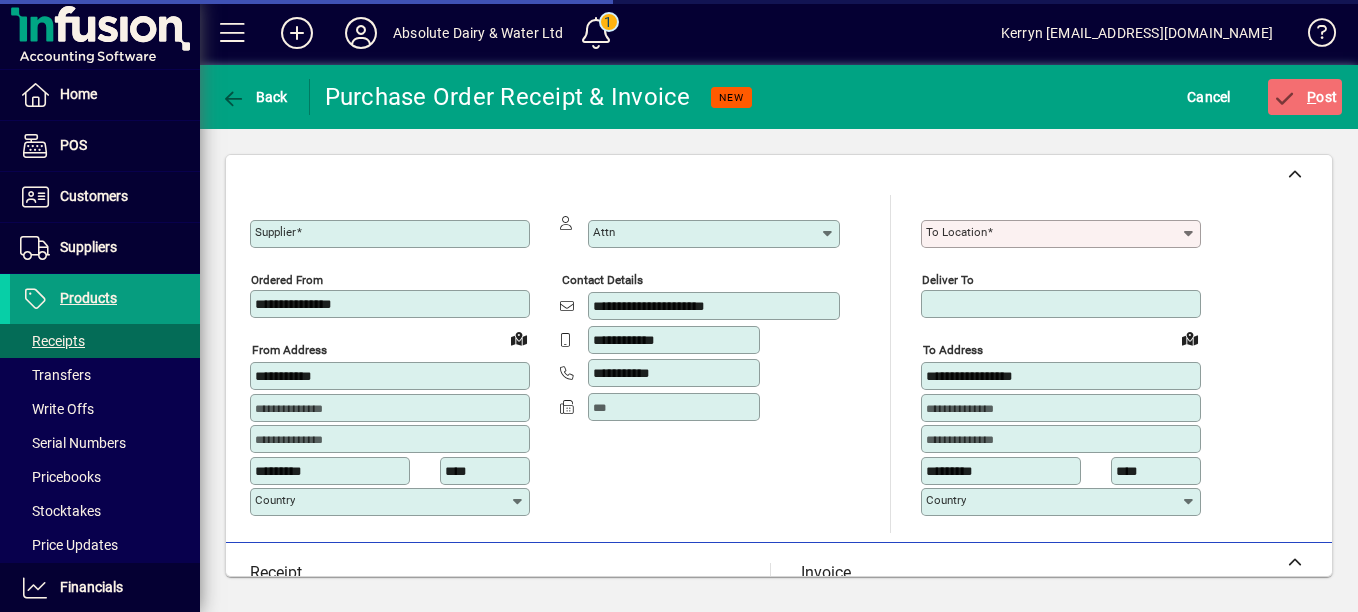 type on "**********" 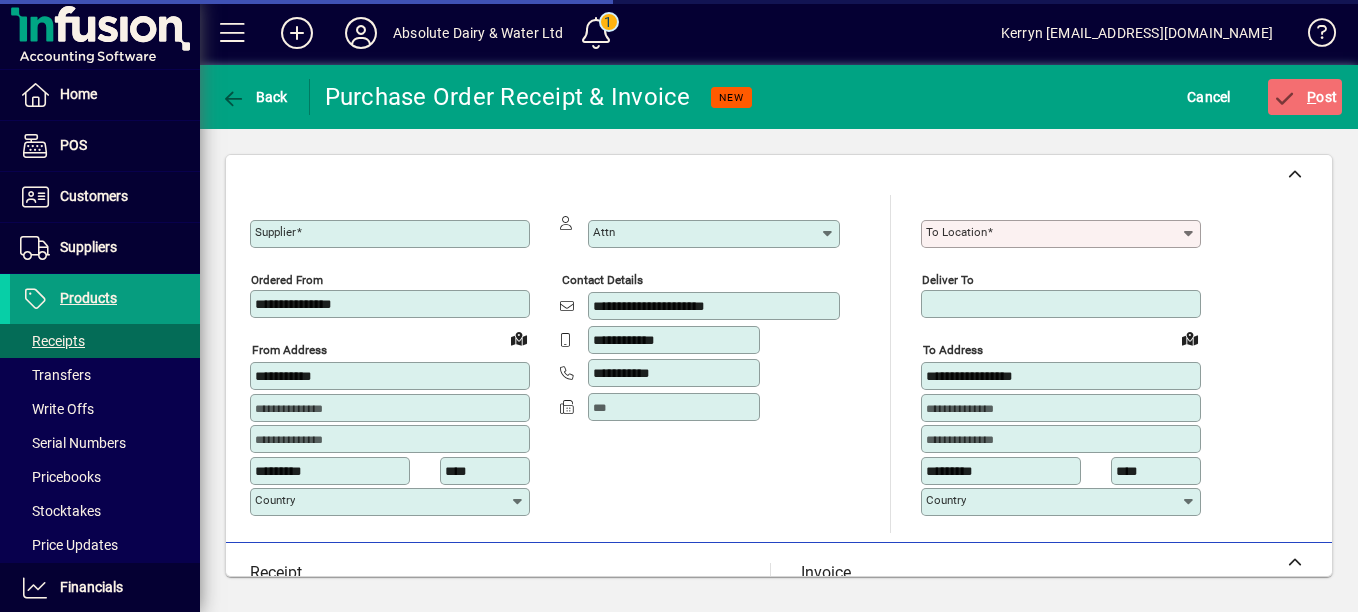 type on "**********" 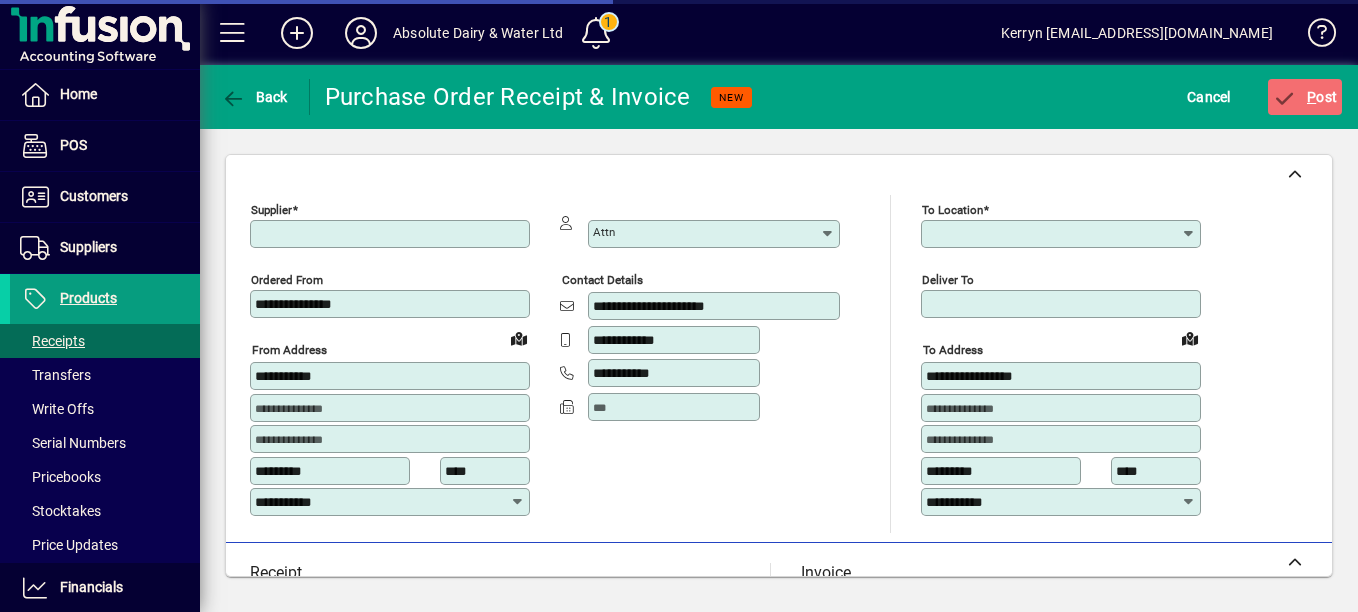 type on "**********" 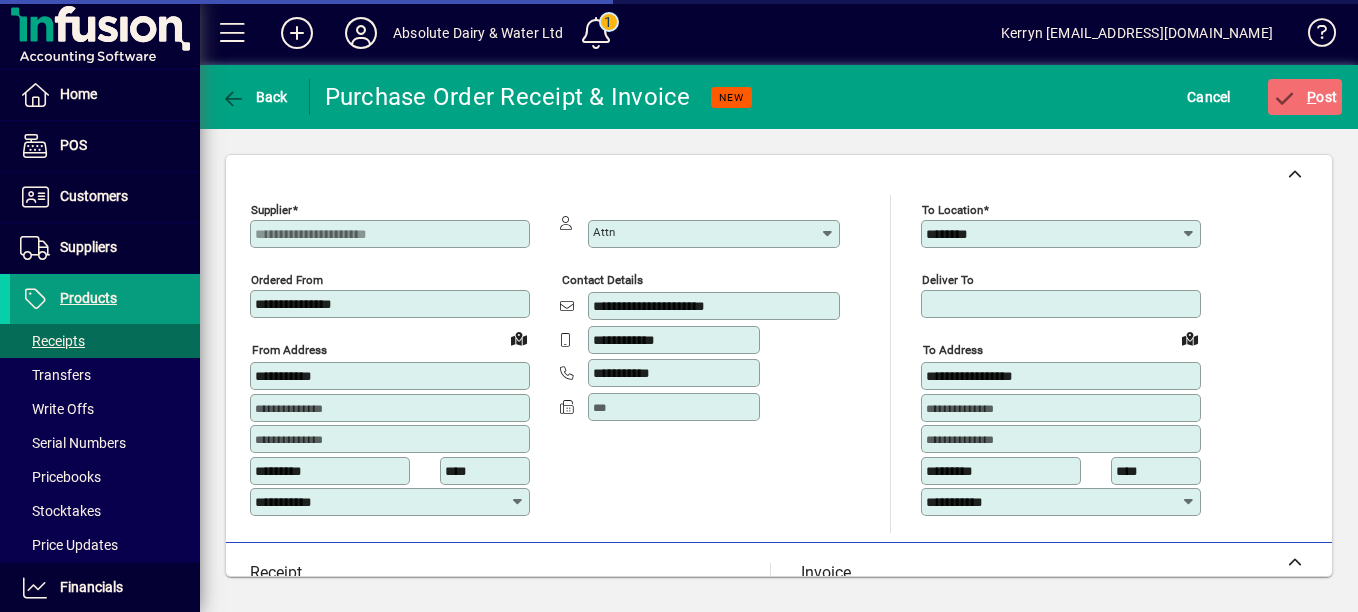 click on "To location ********" 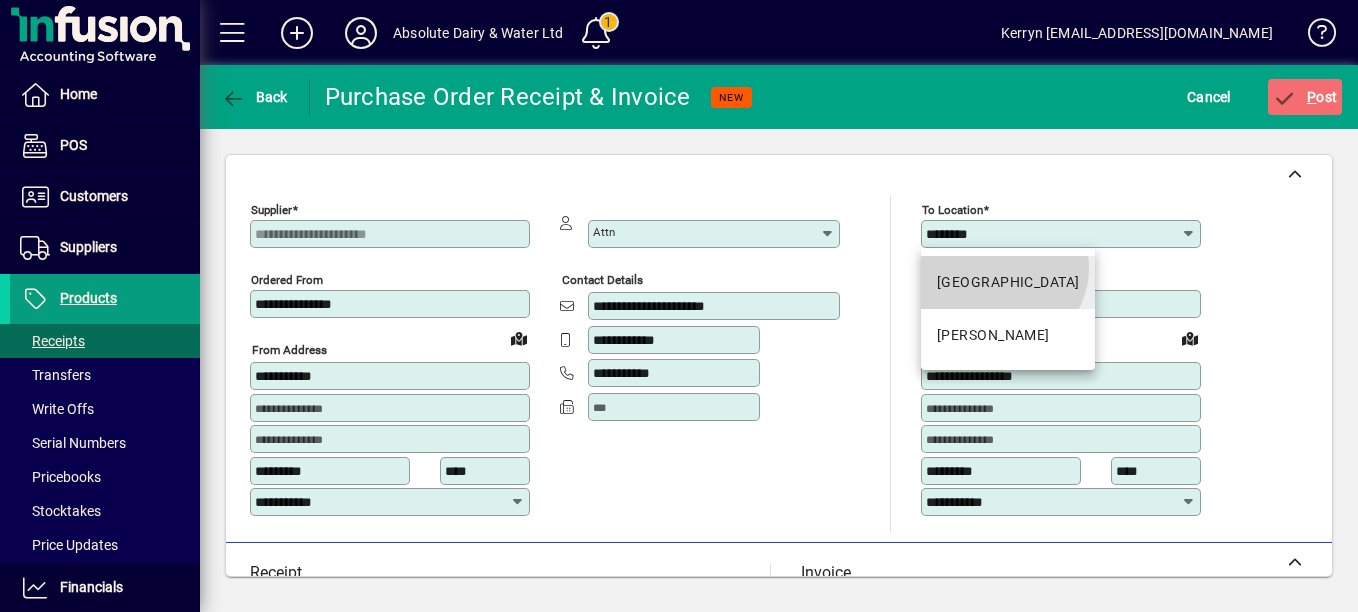 click on "[GEOGRAPHIC_DATA]" at bounding box center (1008, 282) 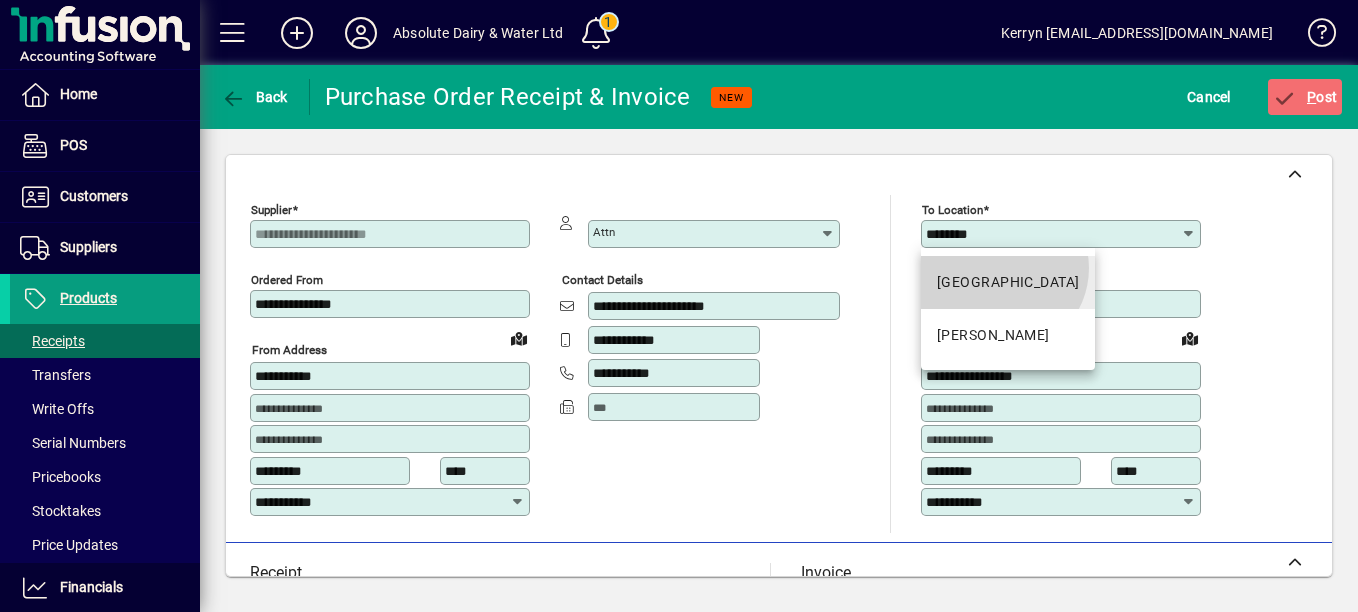 type on "**********" 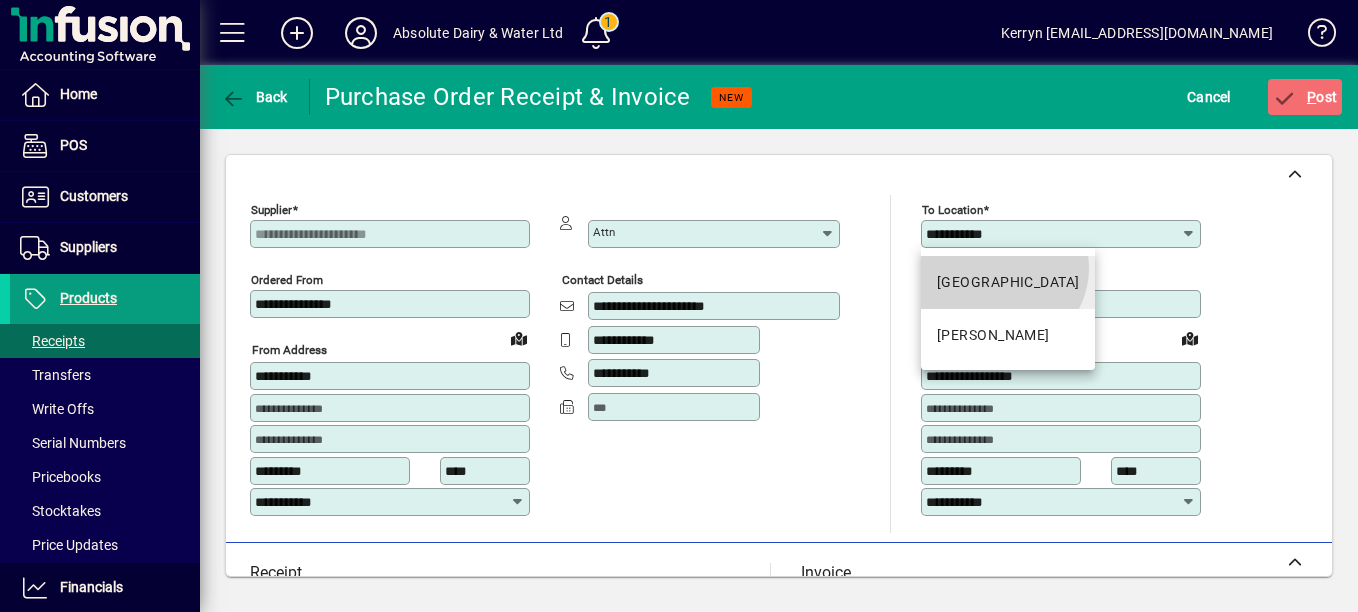 type on "**********" 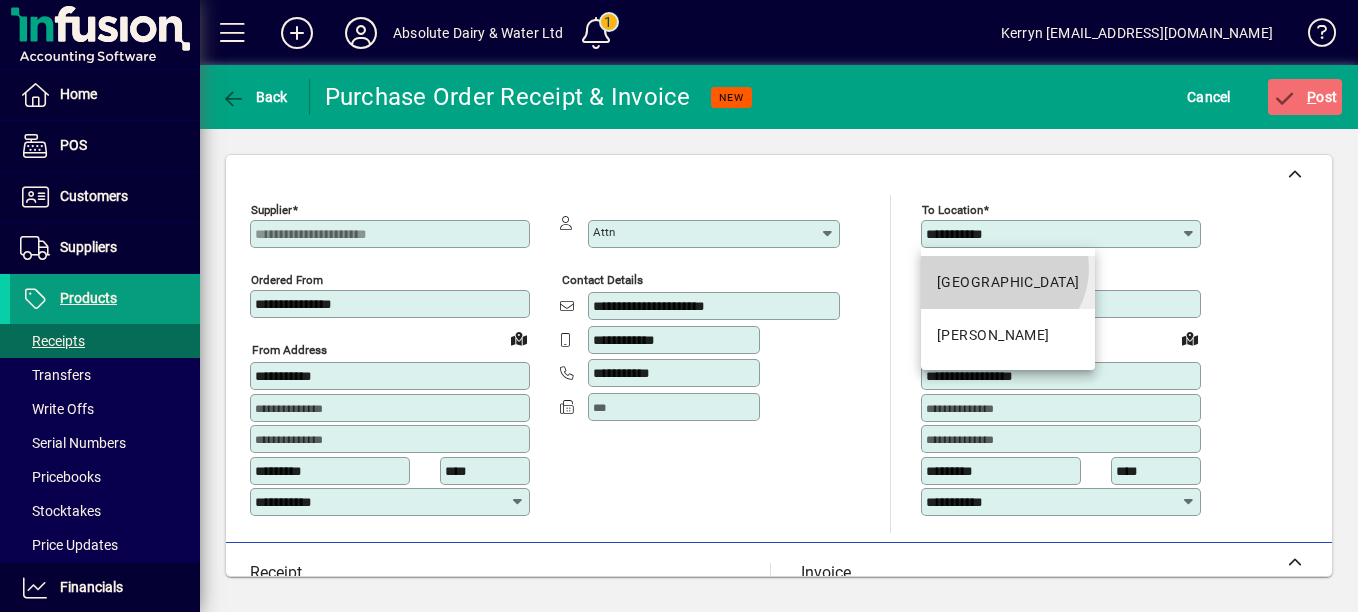 type on "*****" 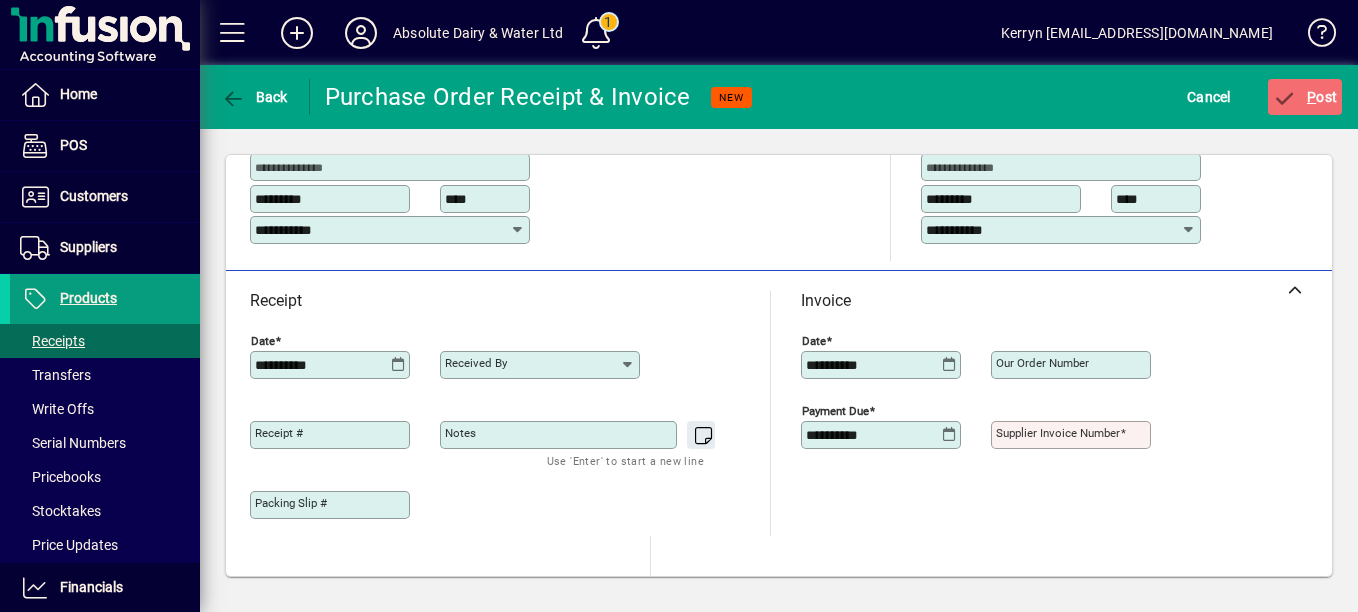 scroll, scrollTop: 300, scrollLeft: 0, axis: vertical 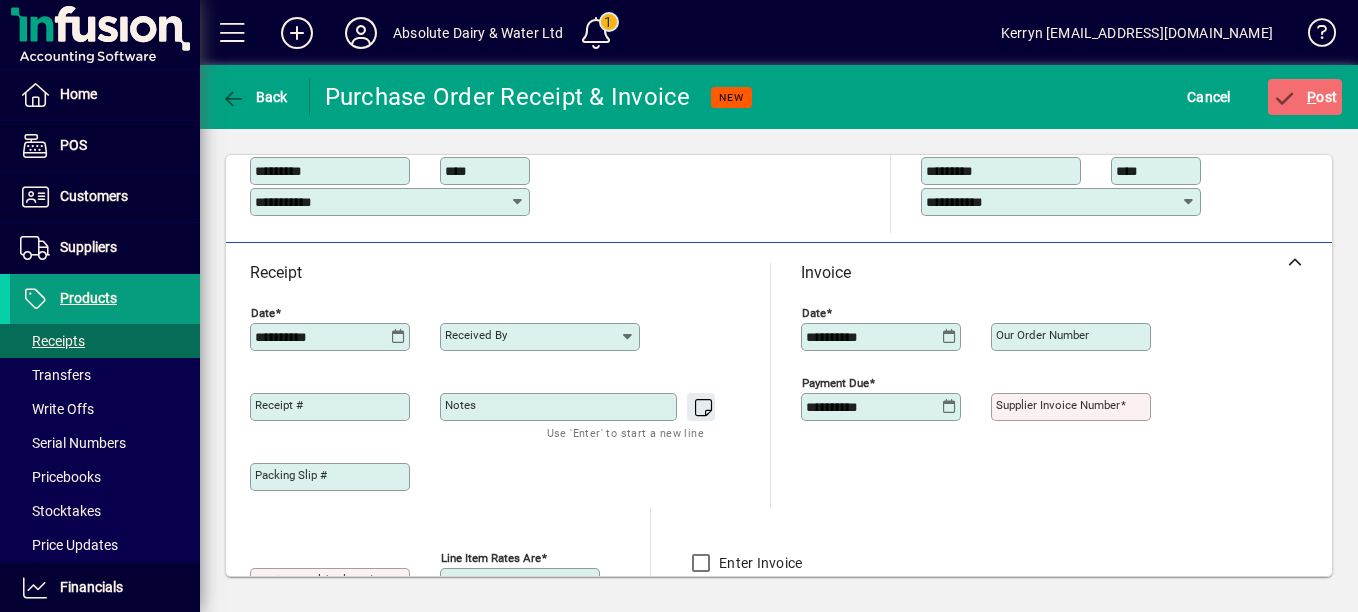 click 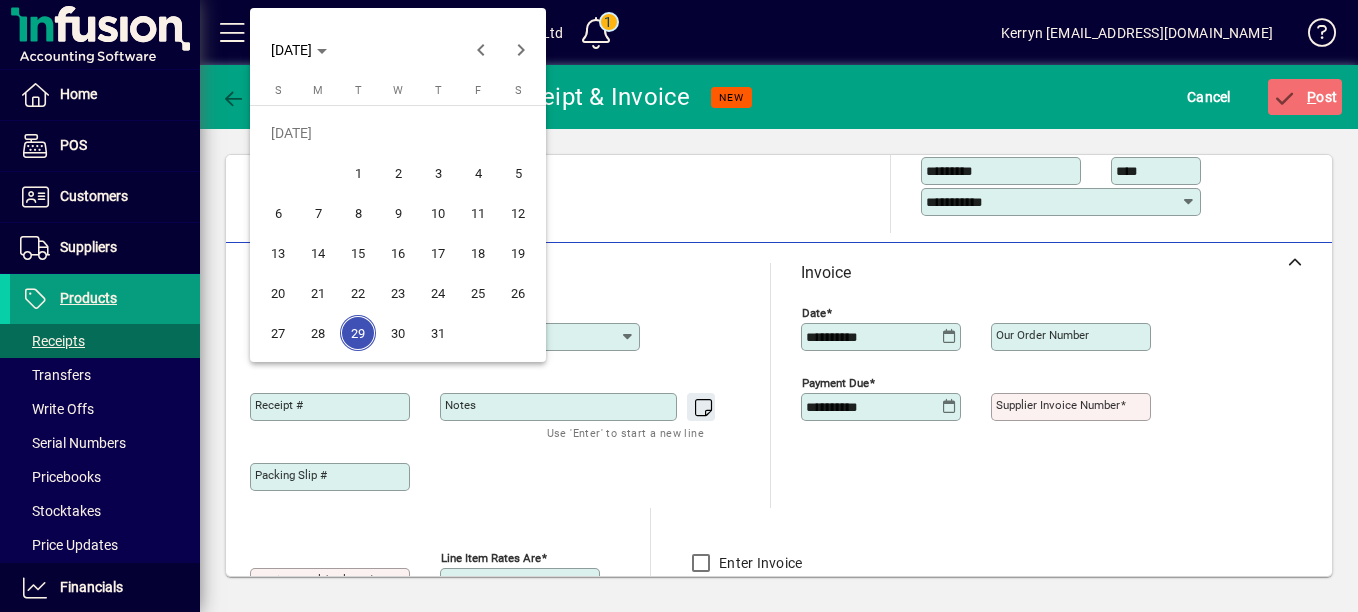 click on "28" at bounding box center [318, 333] 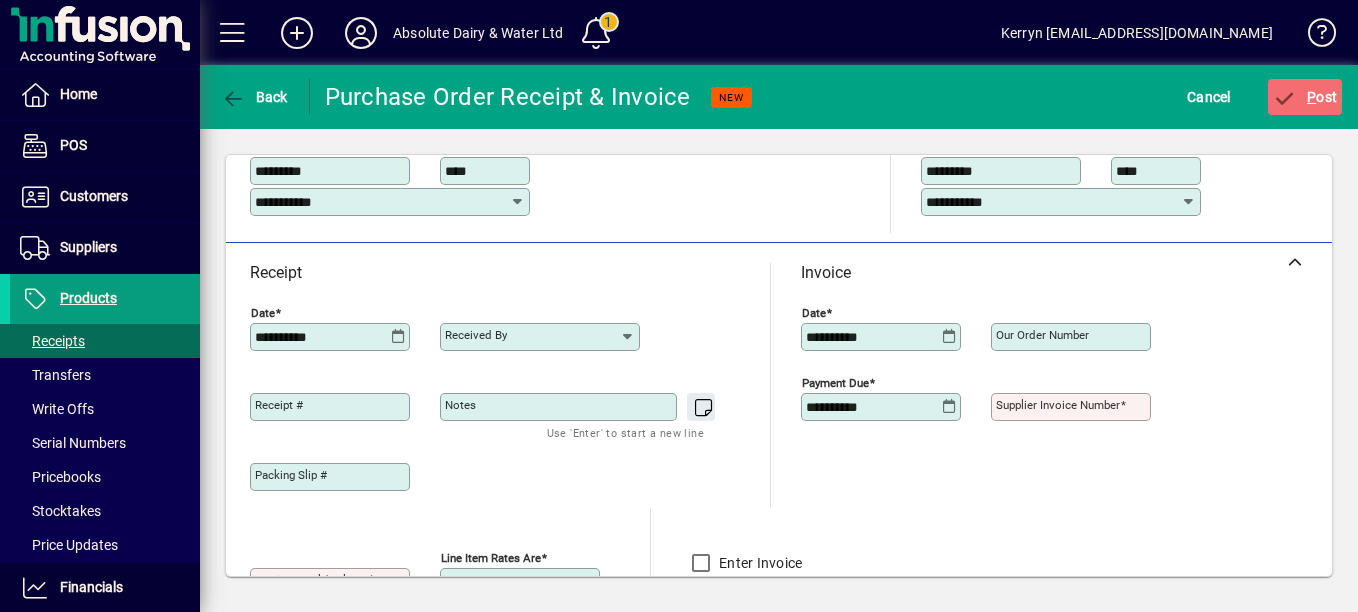 click 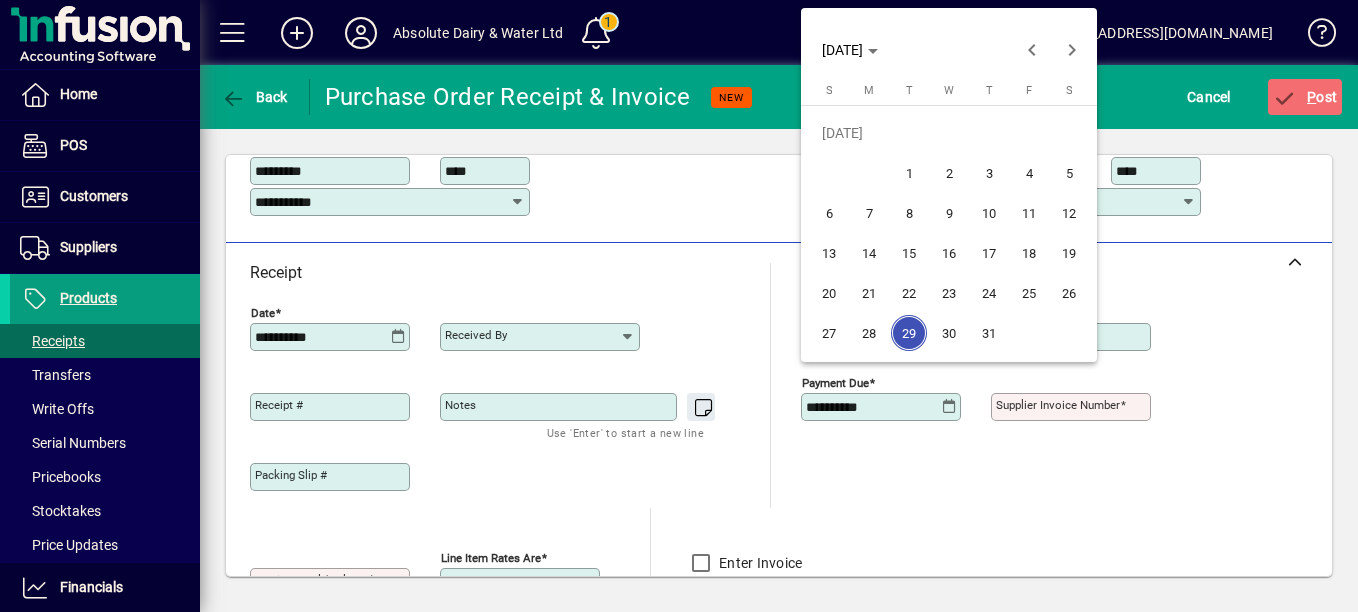 click on "28" at bounding box center (869, 333) 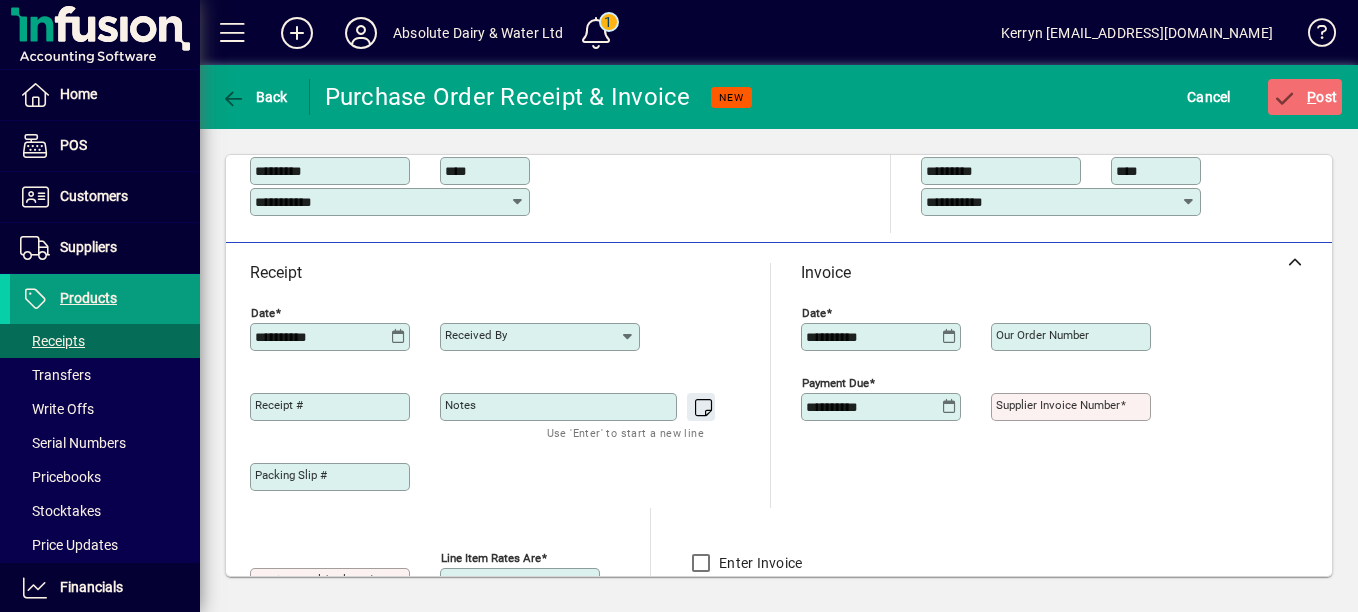 click on "Supplier invoice number" at bounding box center [1058, 405] 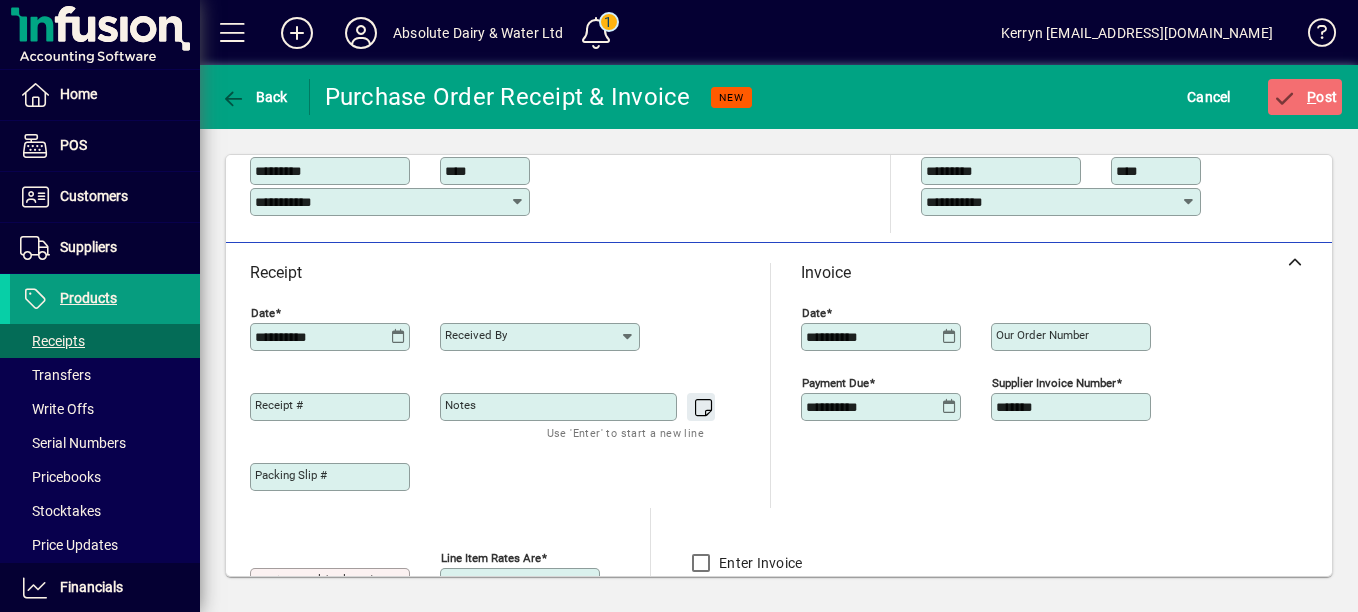 type on "*******" 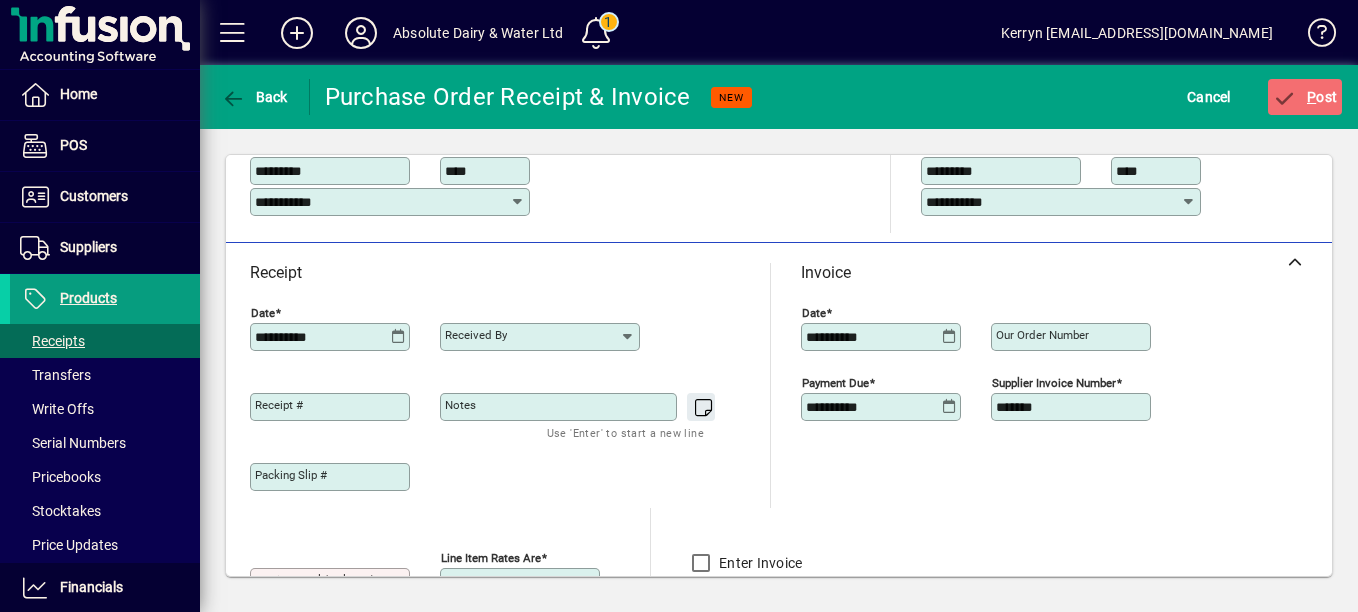 scroll, scrollTop: 314, scrollLeft: 0, axis: vertical 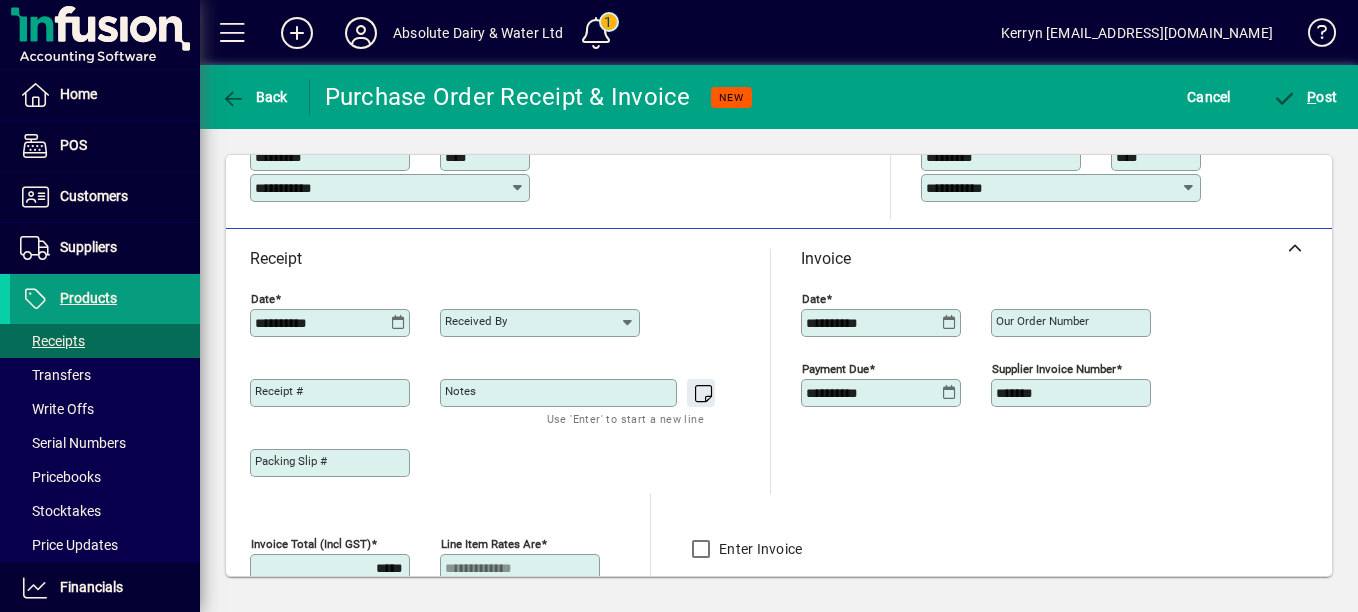 type on "*****" 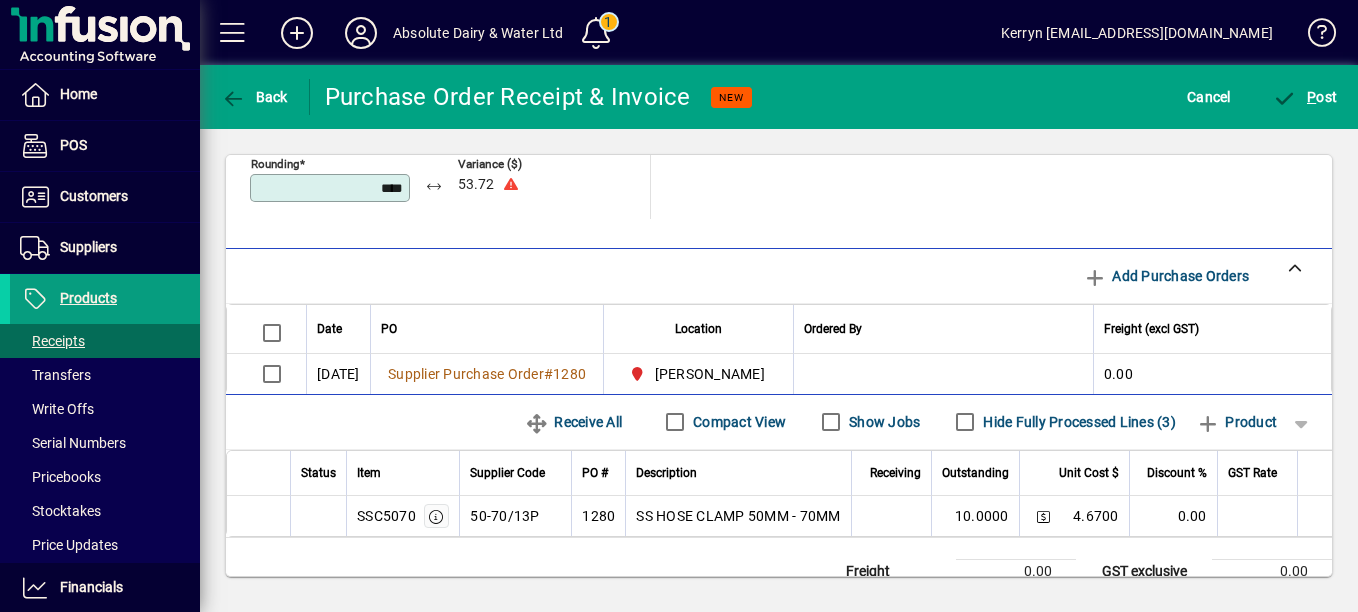 scroll, scrollTop: 908, scrollLeft: 0, axis: vertical 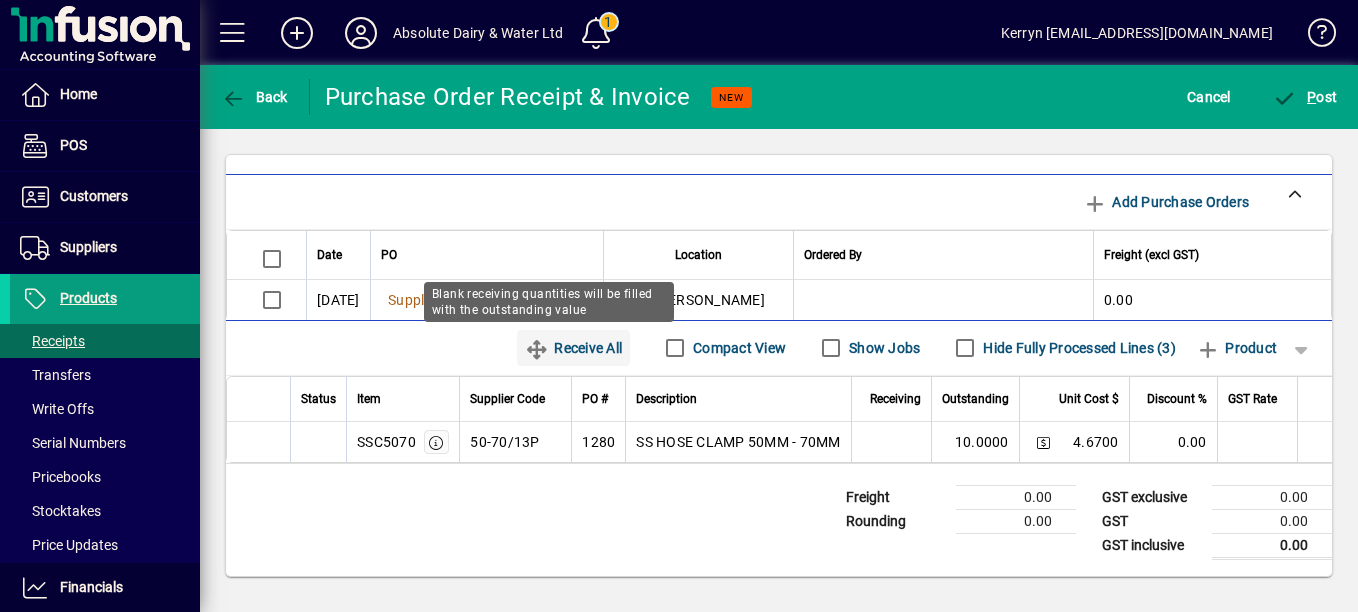 click 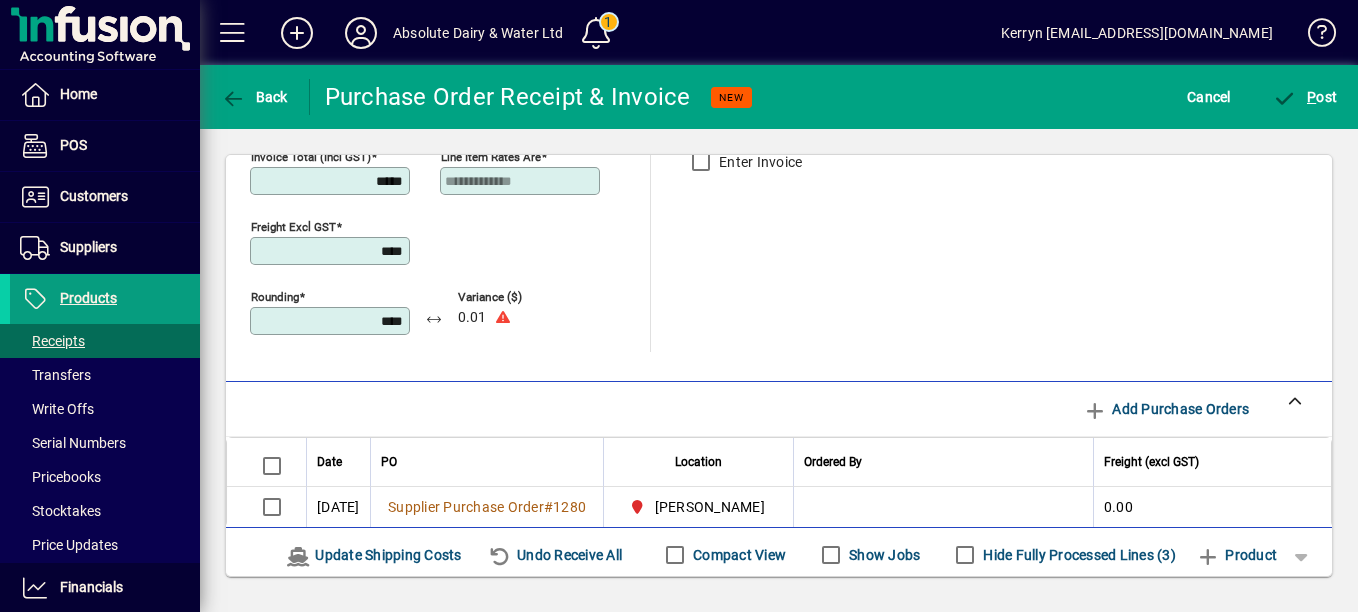 scroll, scrollTop: 508, scrollLeft: 0, axis: vertical 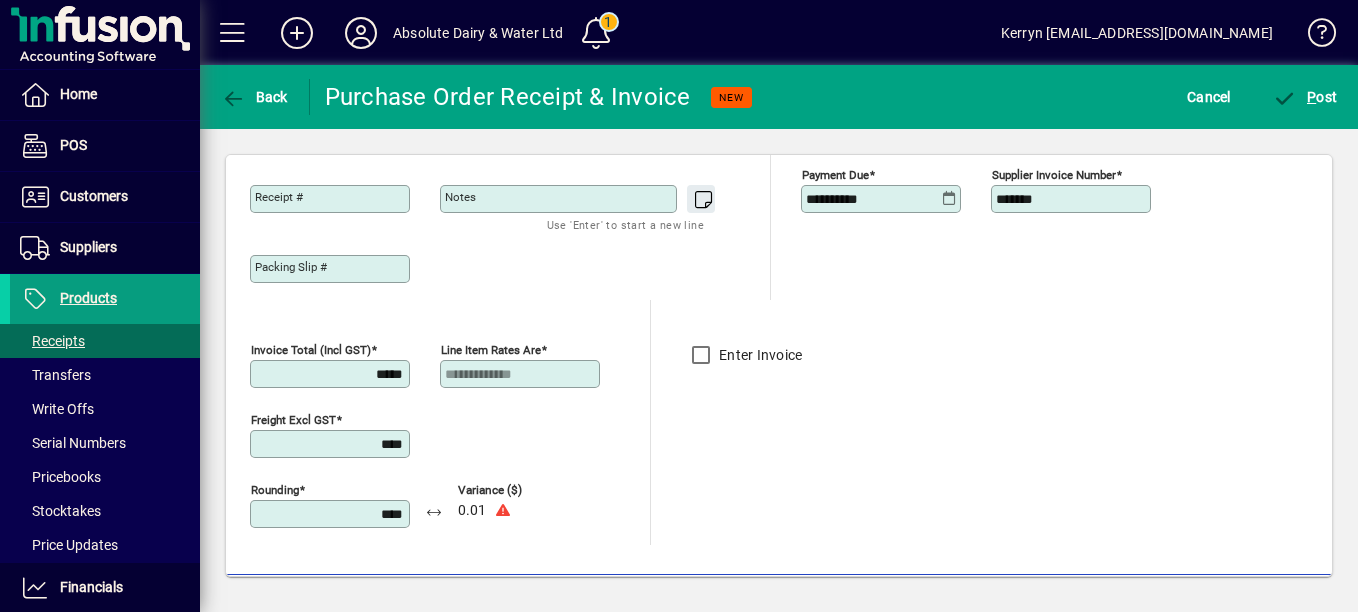 drag, startPoint x: 340, startPoint y: 514, endPoint x: 467, endPoint y: 534, distance: 128.56516 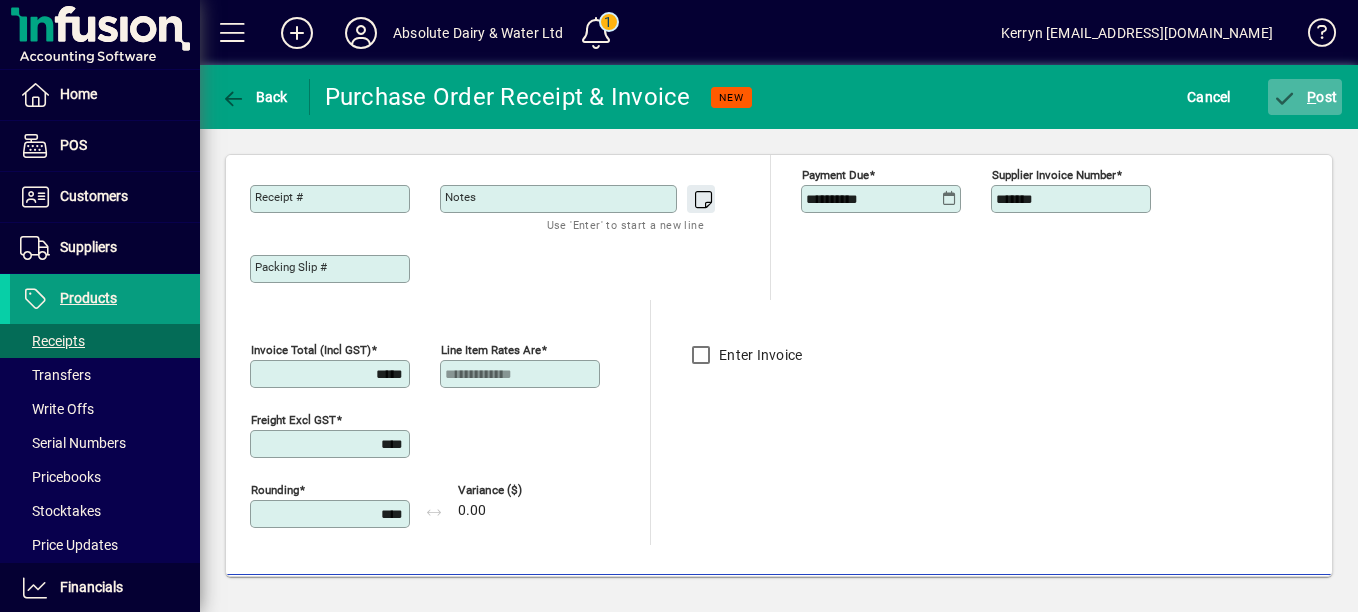 type on "****" 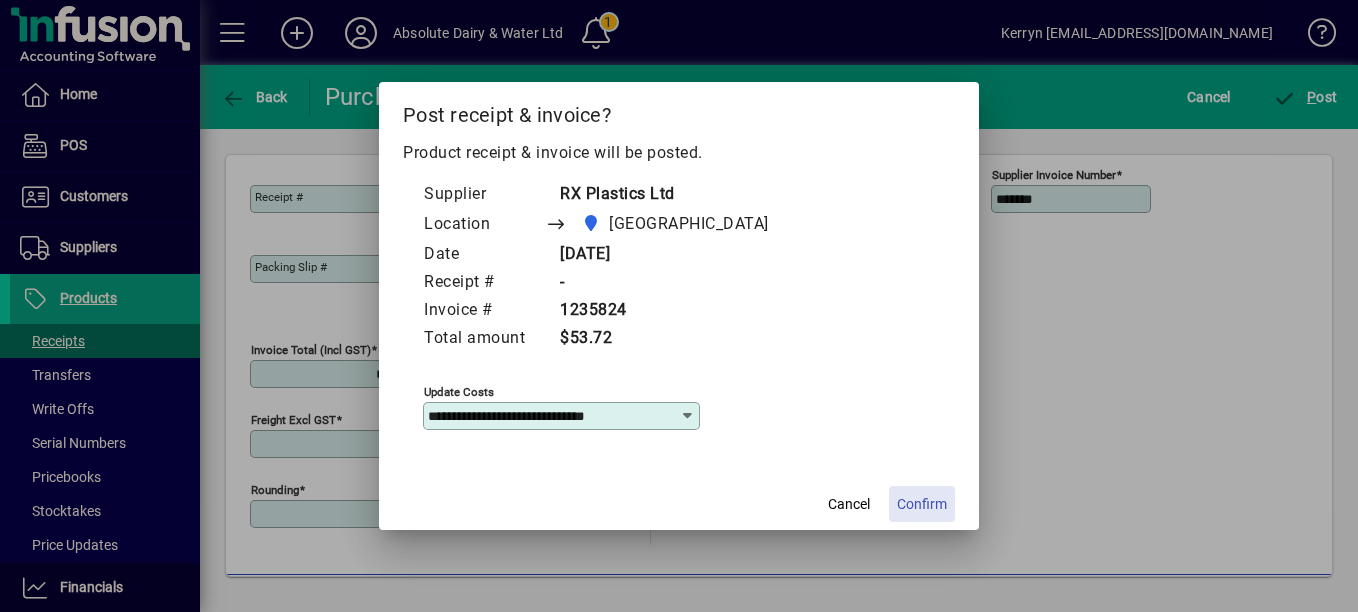 click 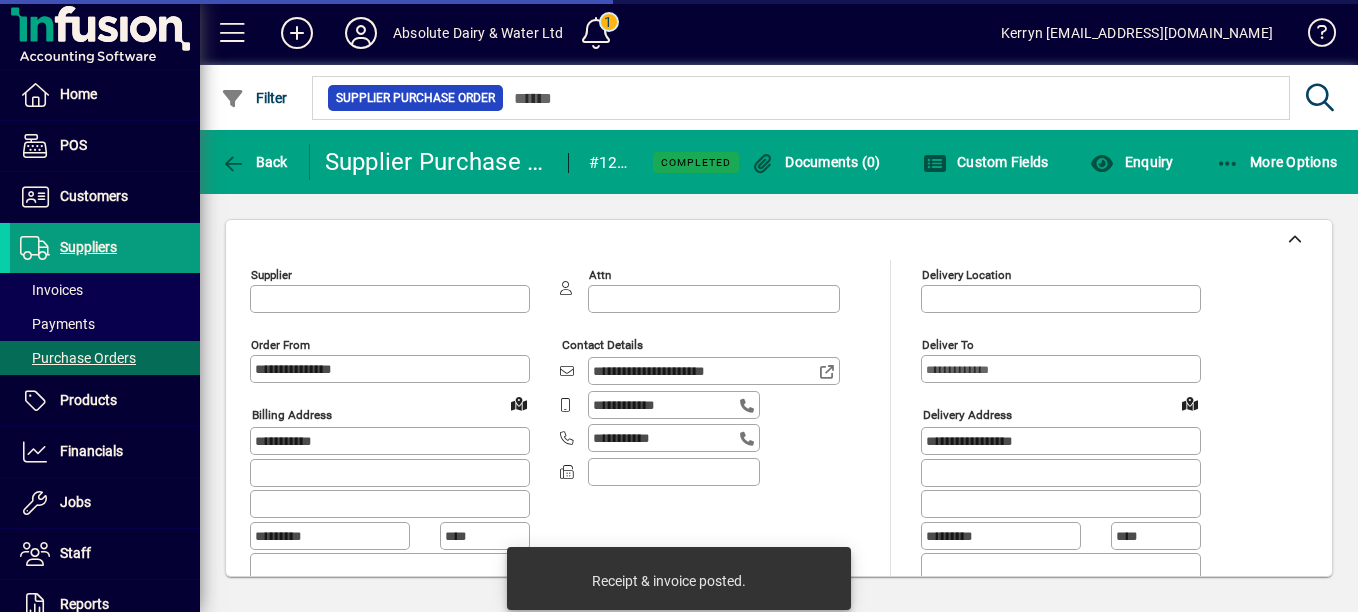 type on "**********" 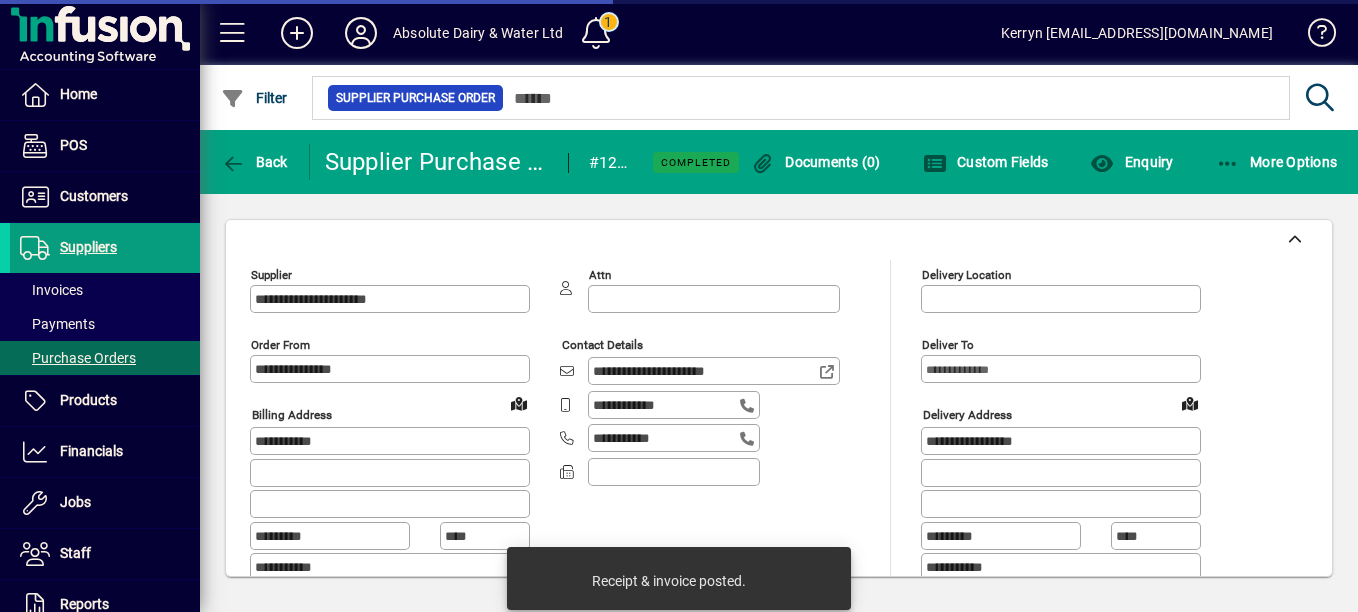 type on "********" 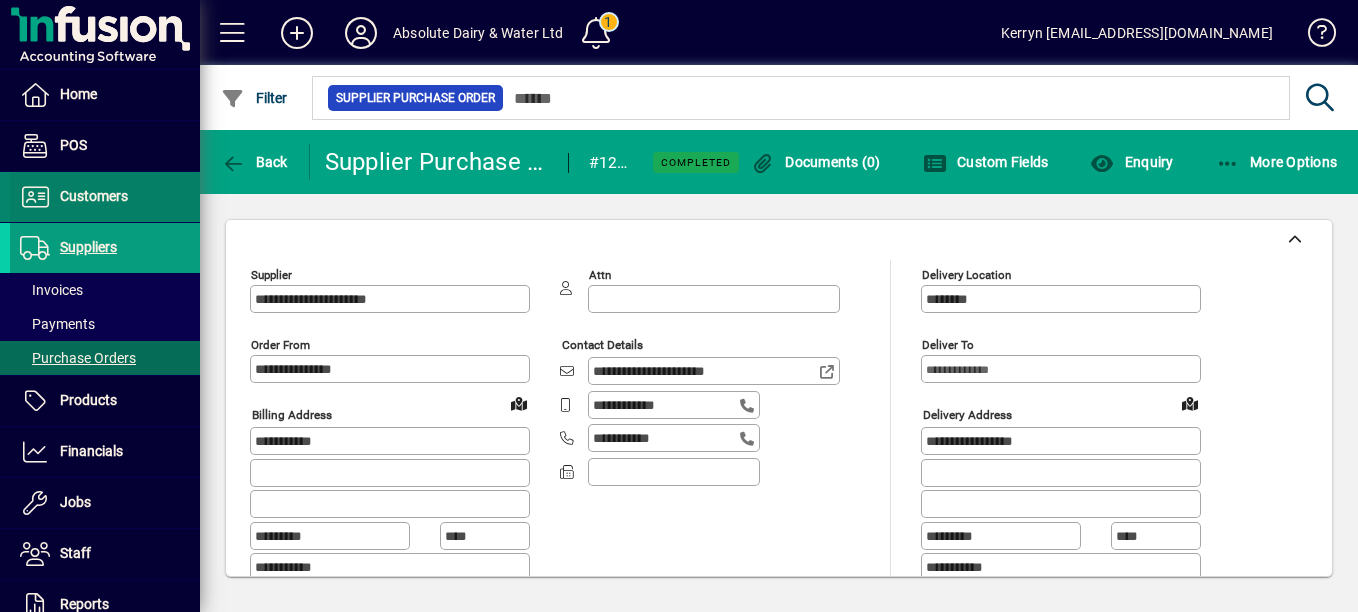 click on "Customers" at bounding box center [94, 196] 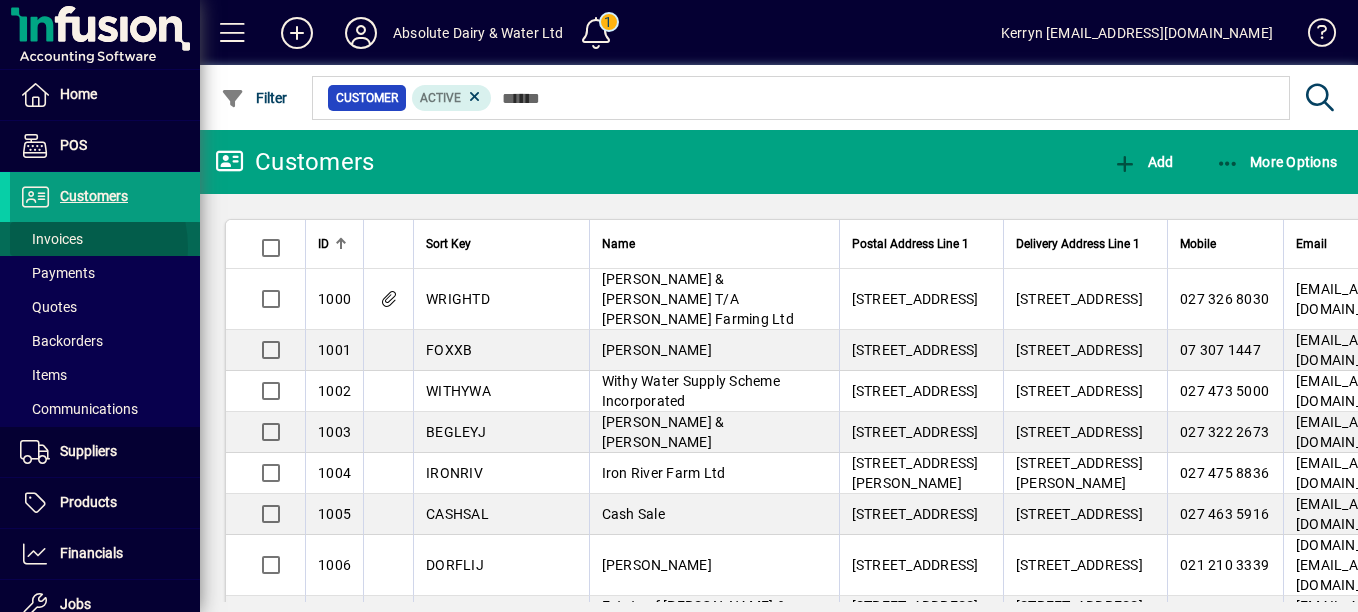 click on "Invoices" at bounding box center [46, 239] 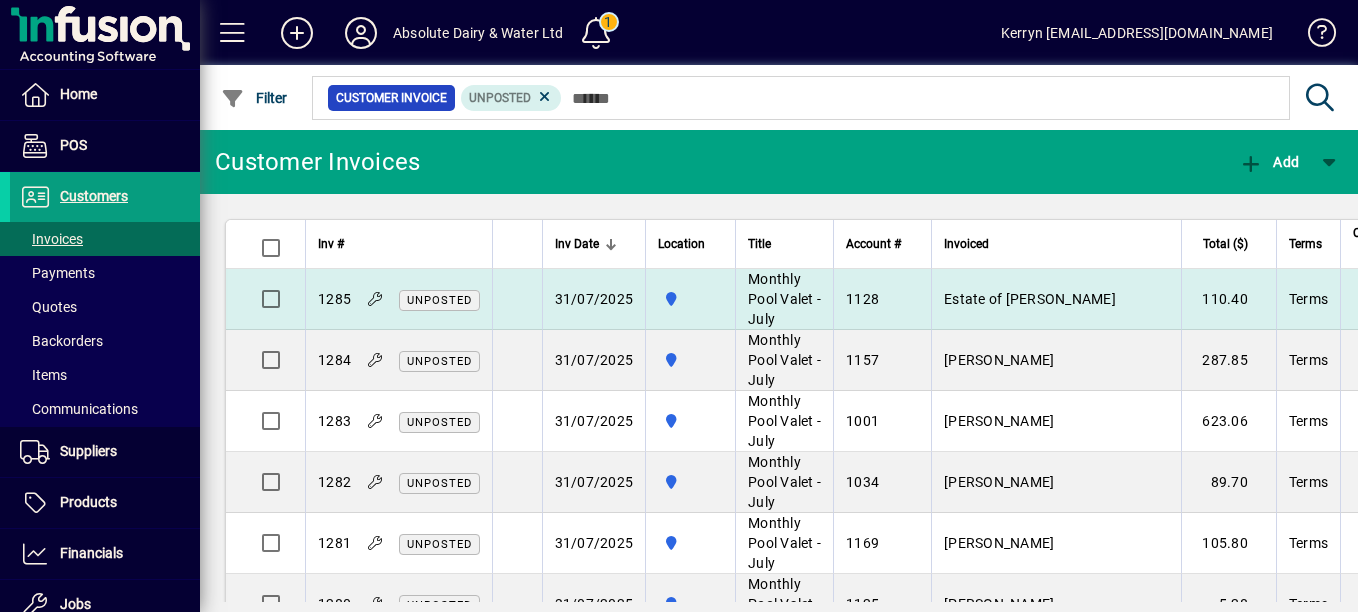 click on "31/07/2025" at bounding box center [594, 299] 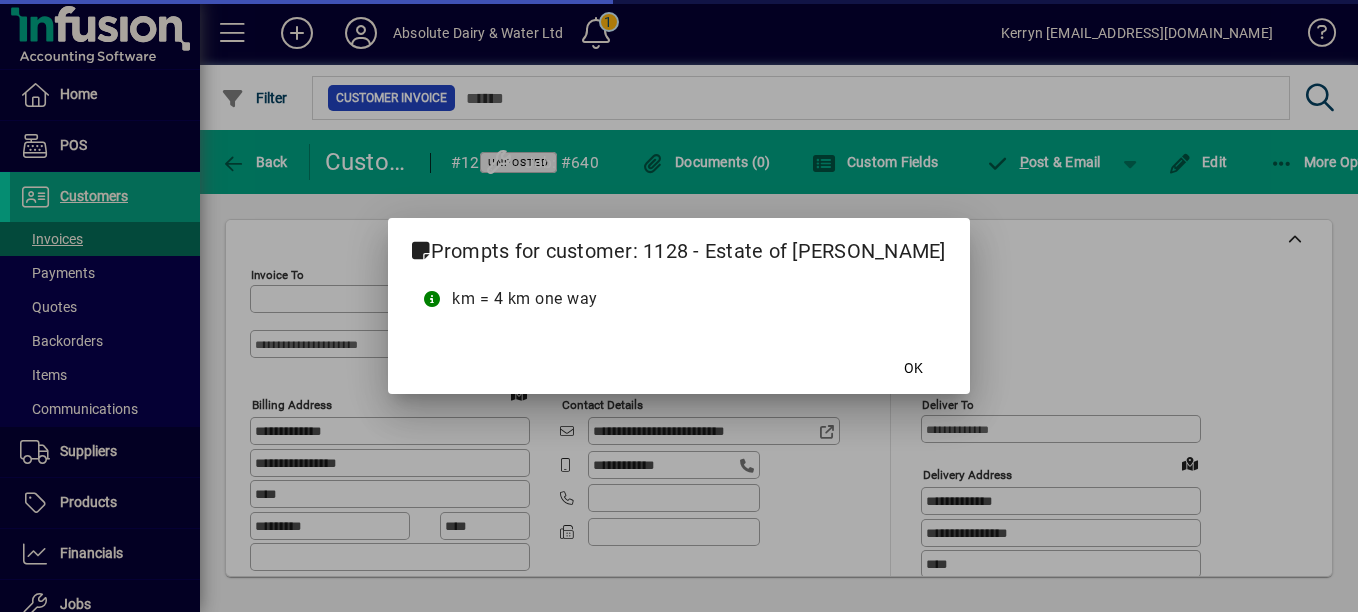 type on "**********" 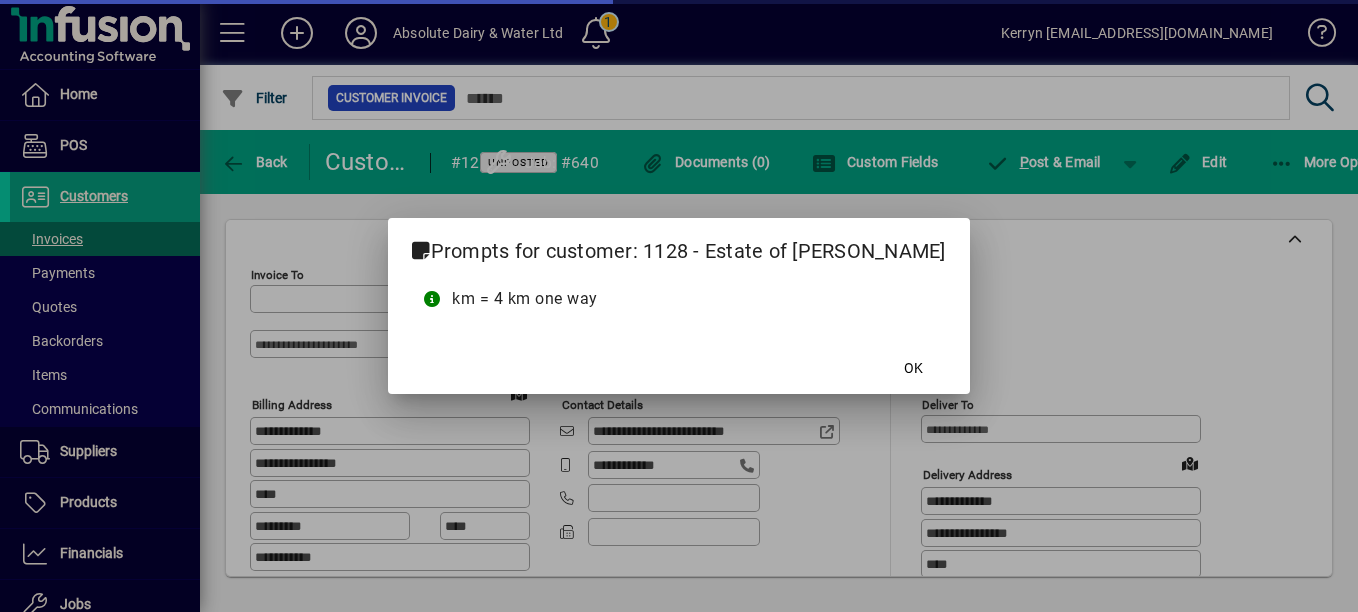 type on "**********" 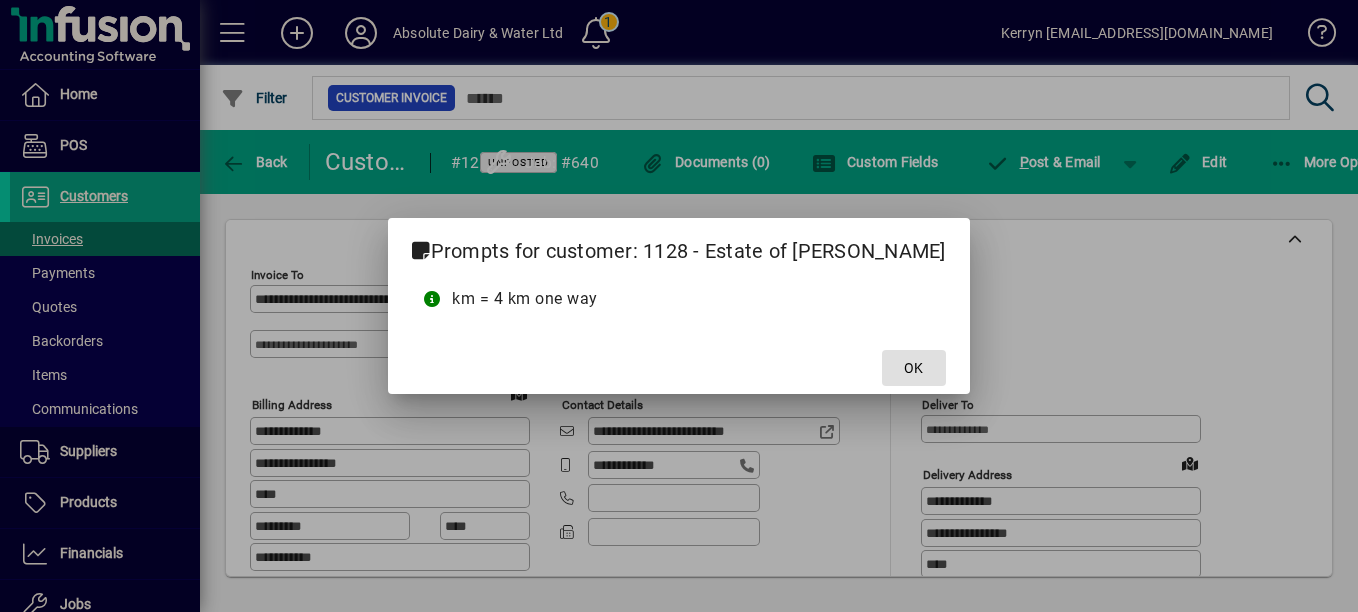 click on "OK" 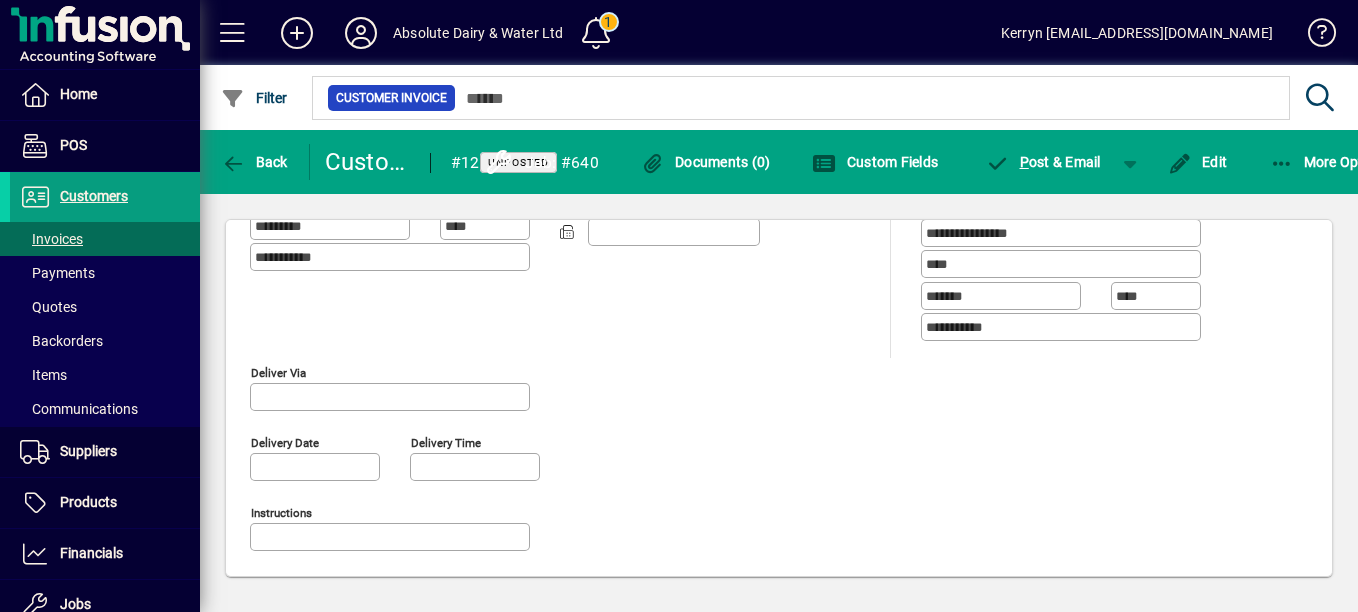 scroll, scrollTop: 100, scrollLeft: 0, axis: vertical 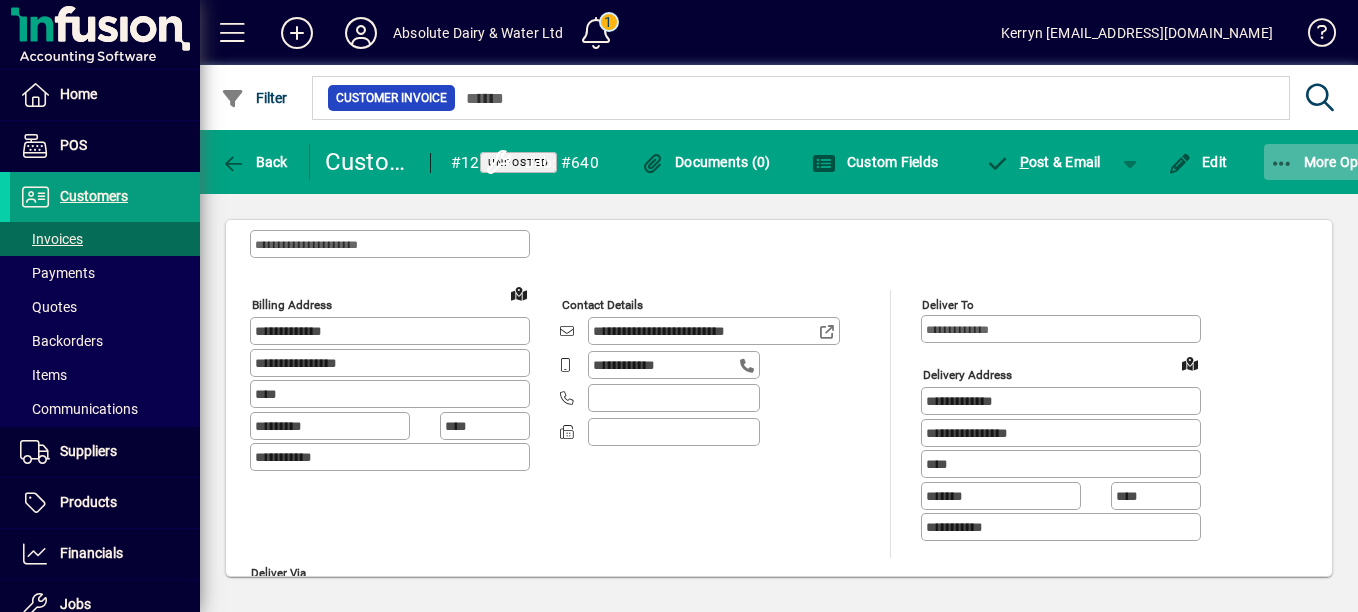 click 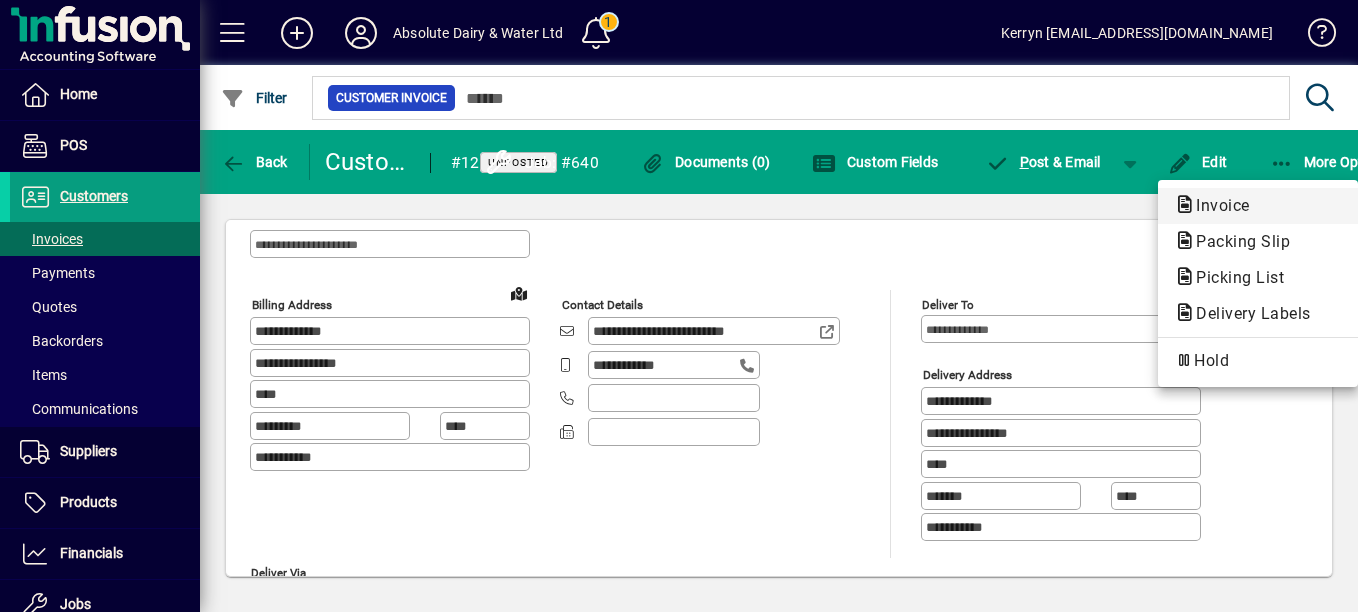 click on "Invoice" at bounding box center (1237, 241) 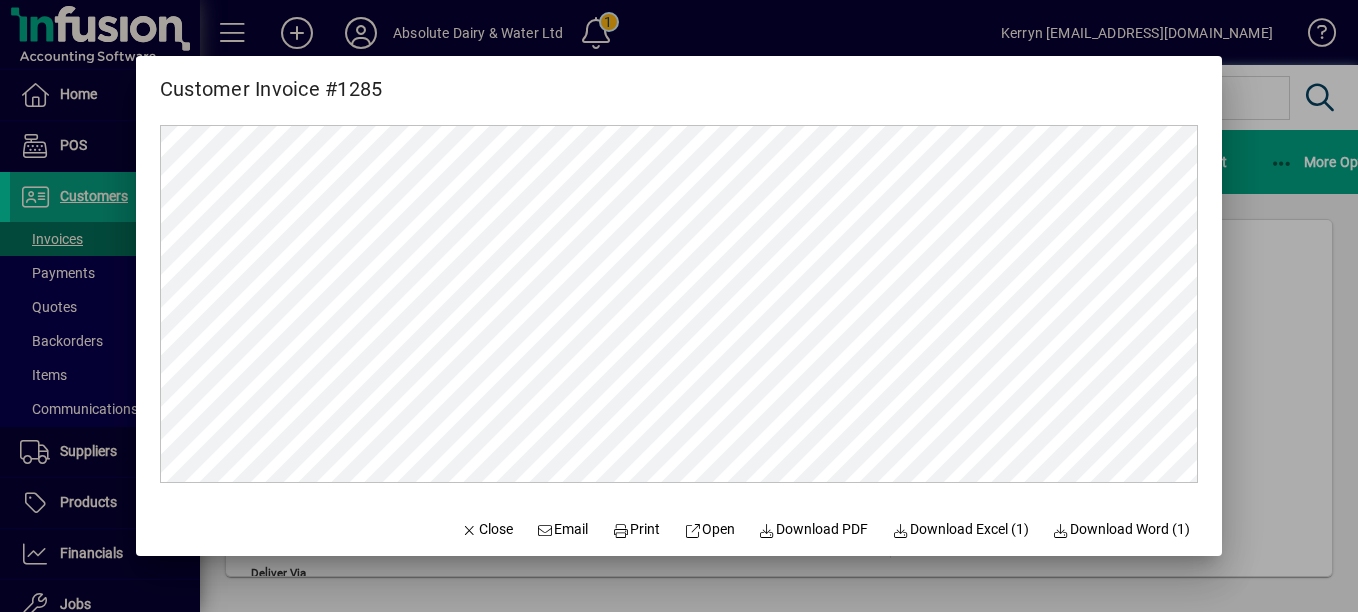scroll, scrollTop: 0, scrollLeft: 0, axis: both 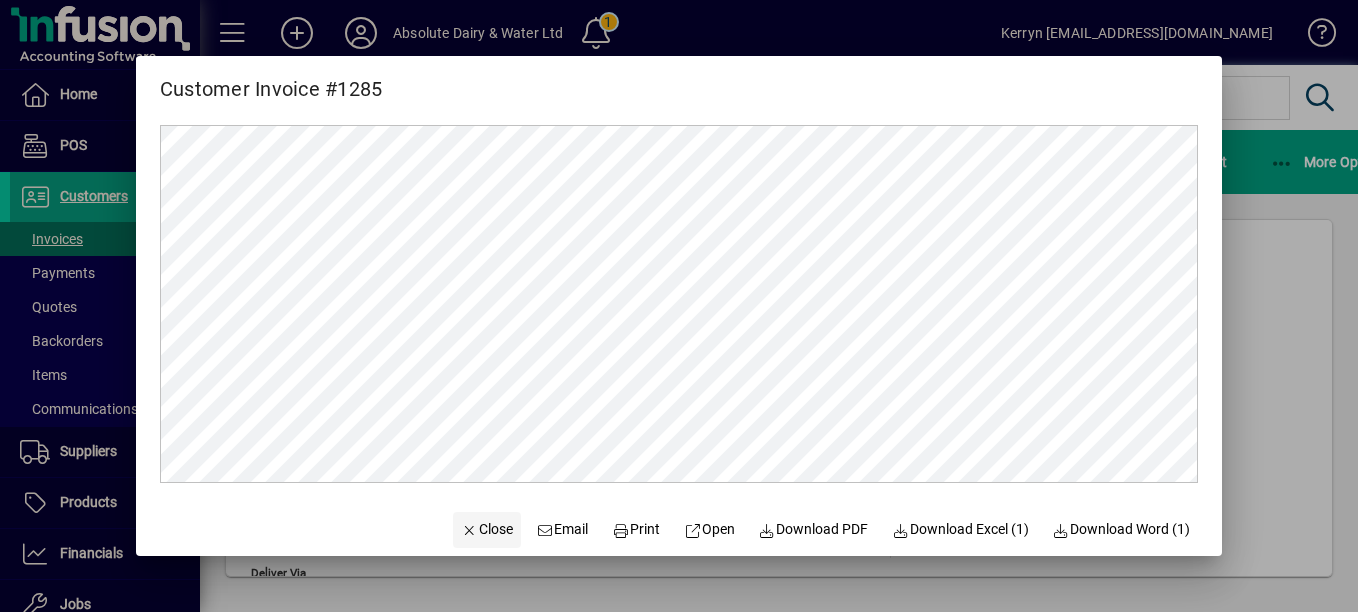 click on "Close" 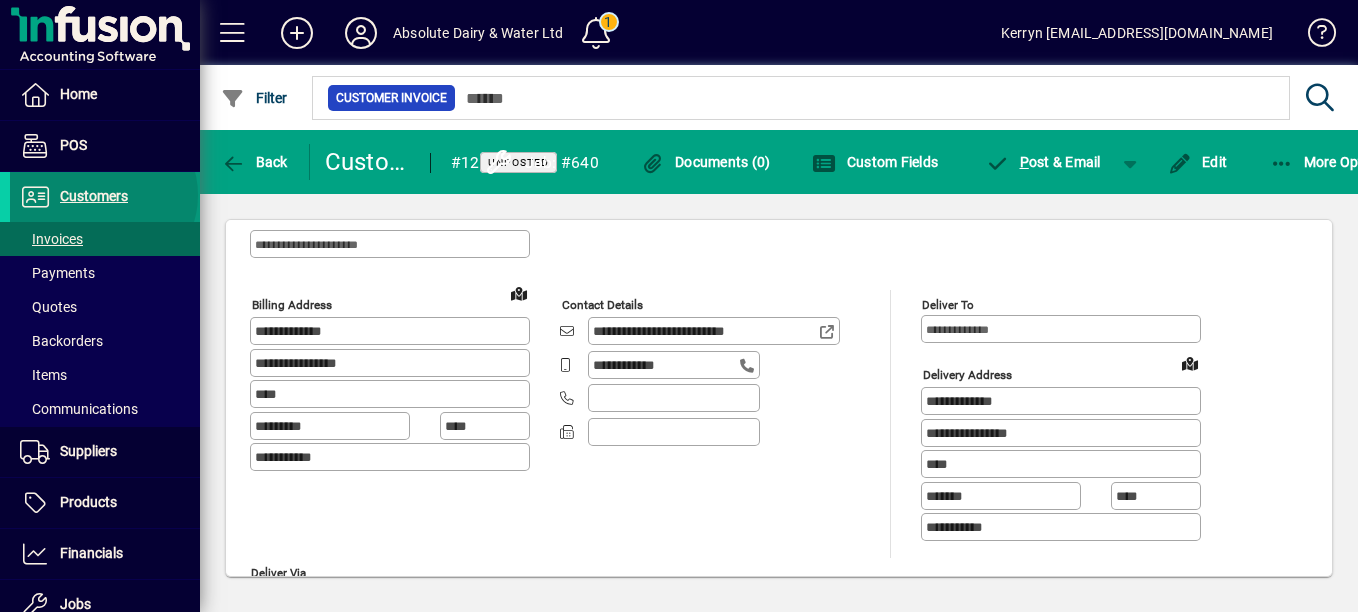 click on "Customers" at bounding box center [94, 196] 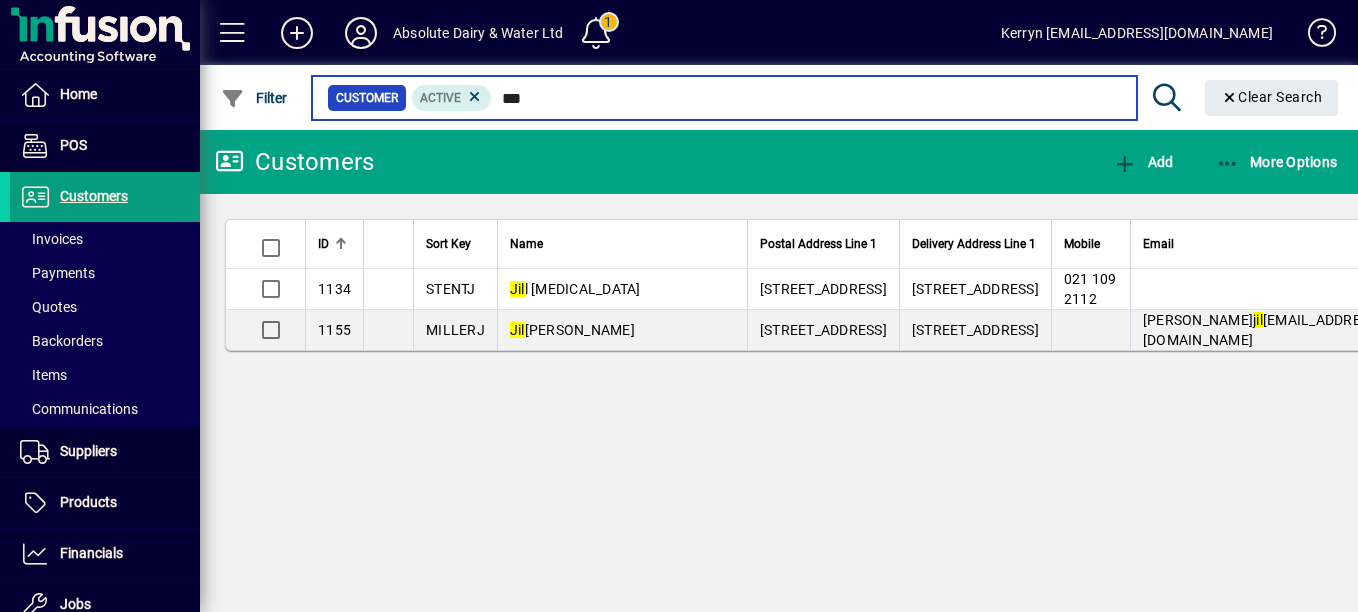 type on "***" 